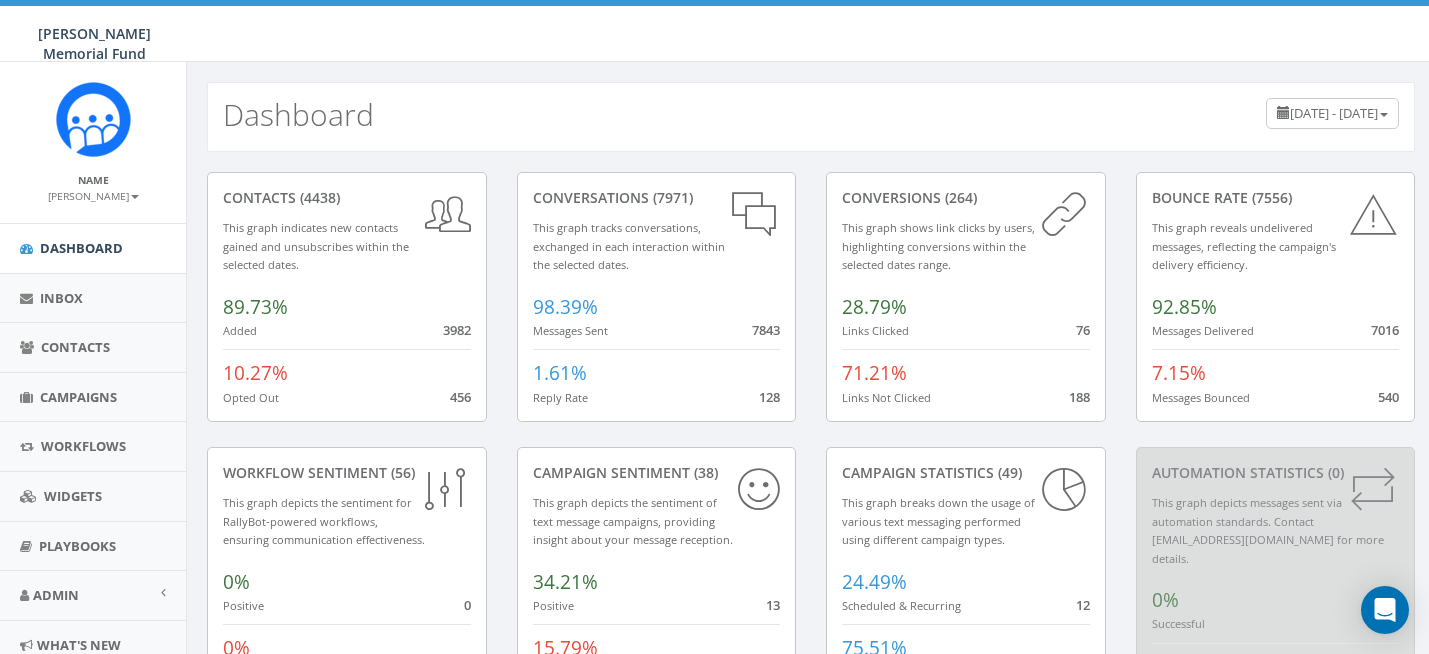 scroll, scrollTop: 0, scrollLeft: 0, axis: both 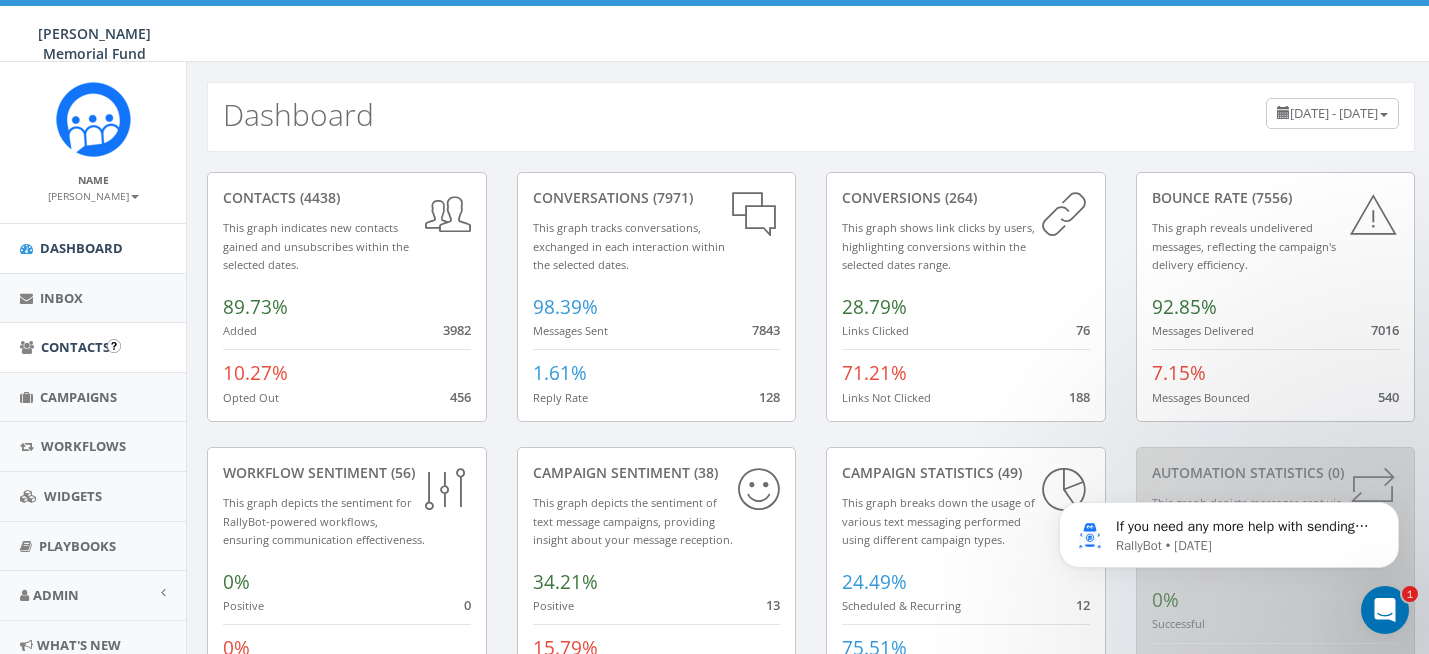 click on "Contacts" at bounding box center [75, 347] 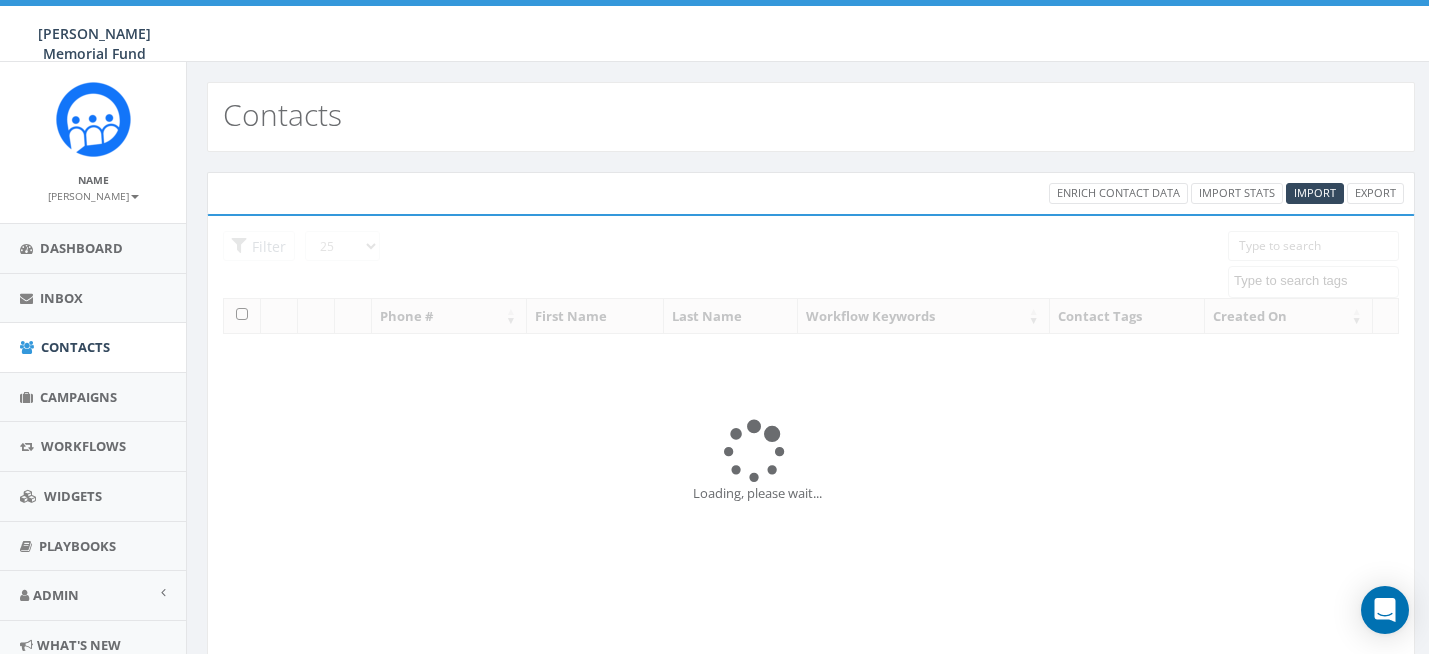 select 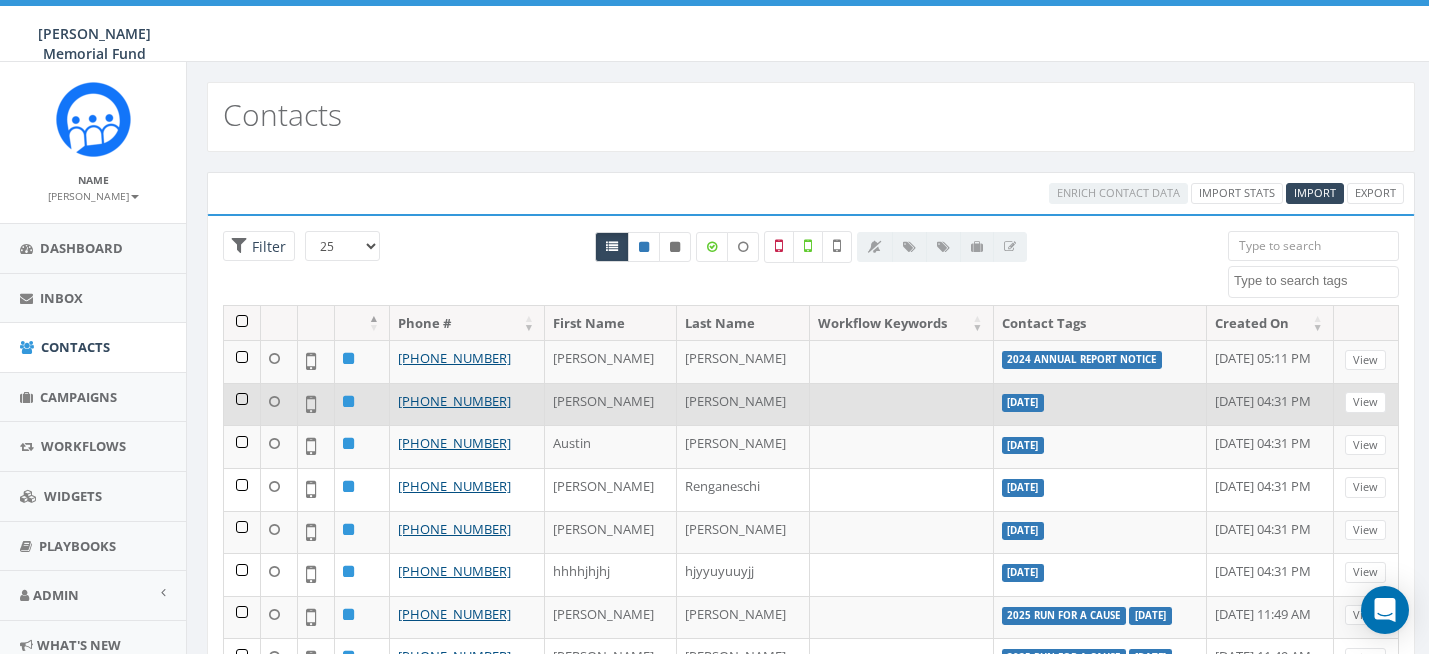 scroll, scrollTop: 0, scrollLeft: 0, axis: both 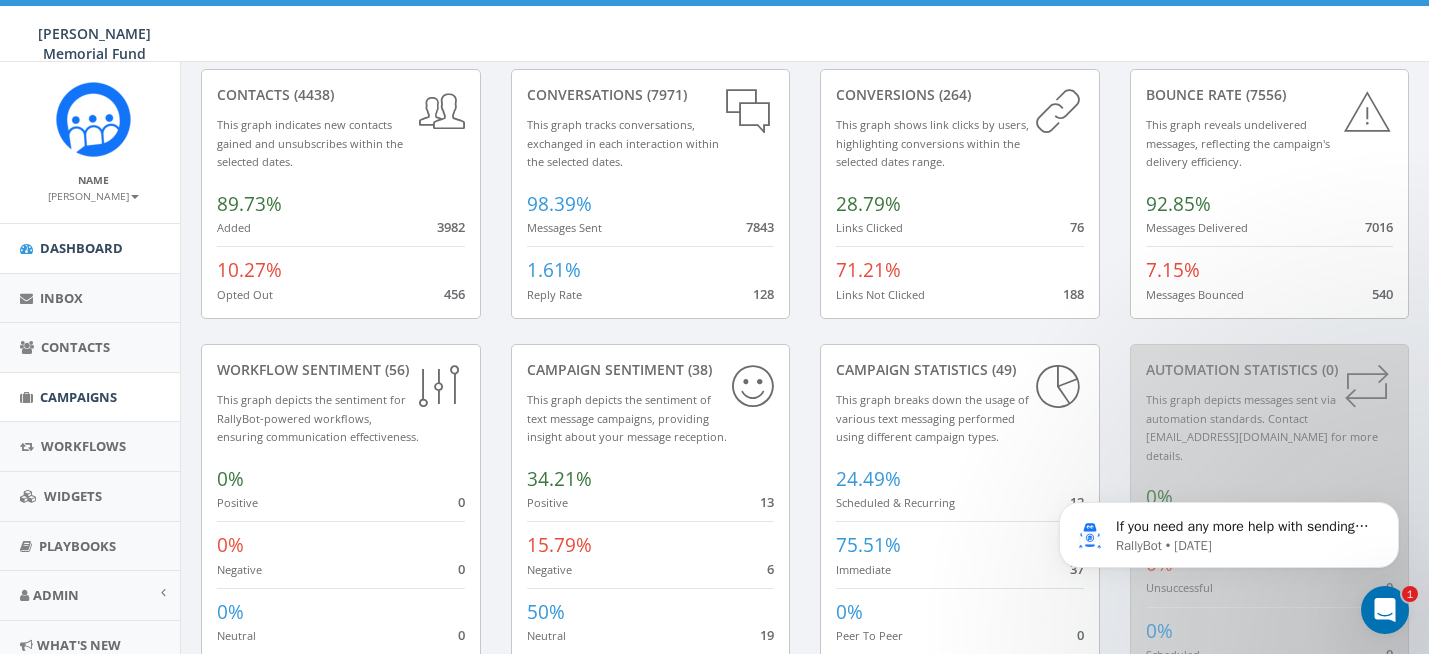 click on "Campaigns" at bounding box center (78, 397) 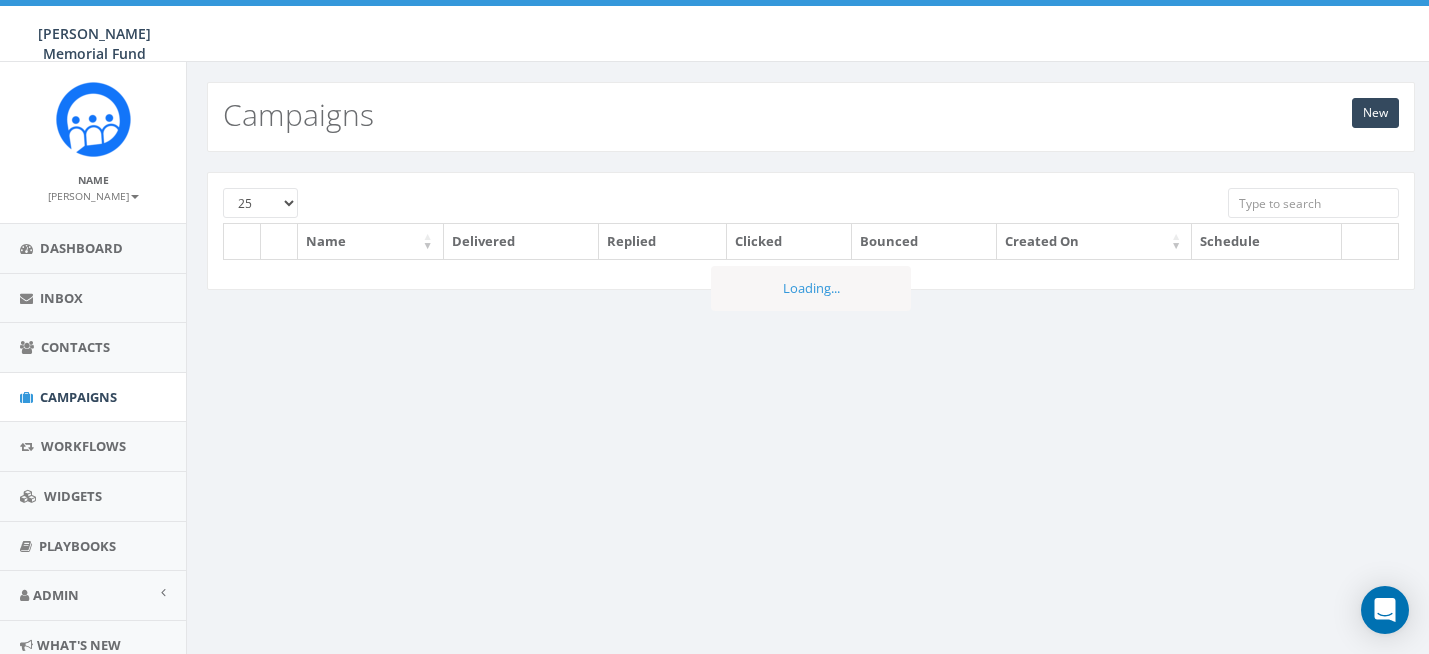 scroll, scrollTop: 0, scrollLeft: 0, axis: both 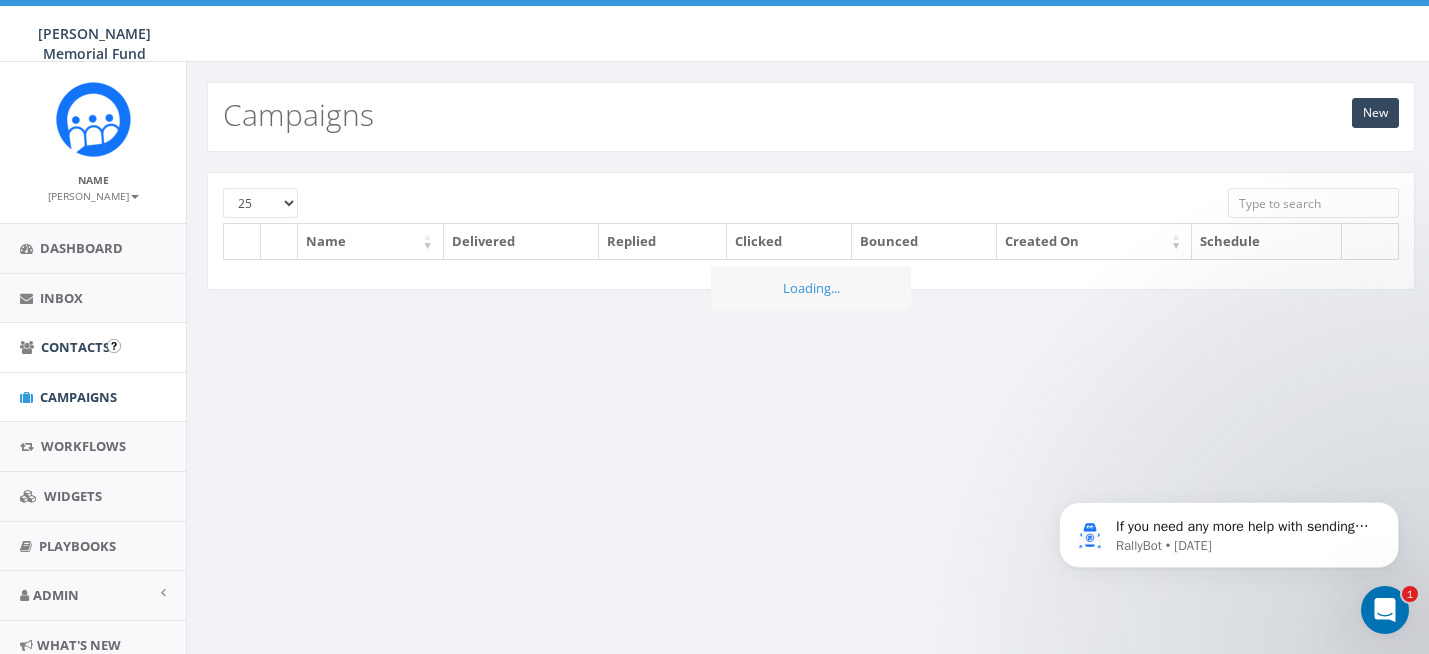 click on "Contacts" at bounding box center [75, 347] 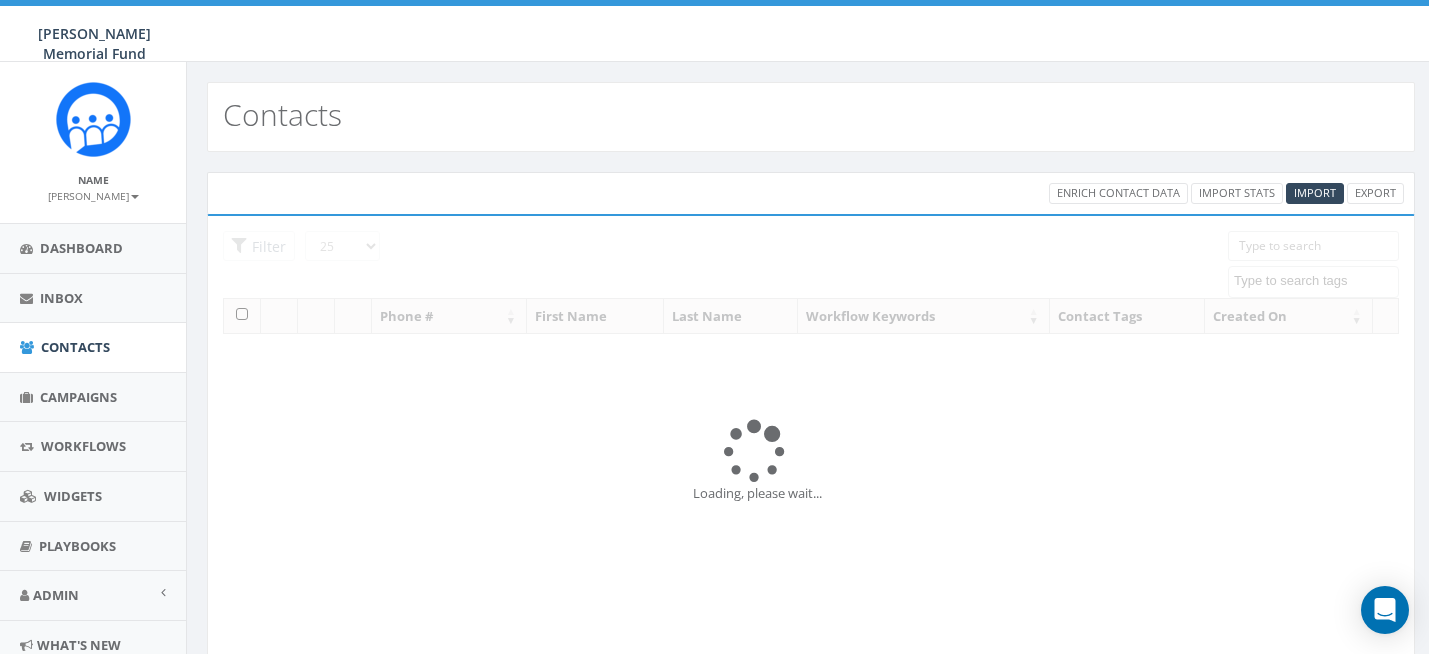 select 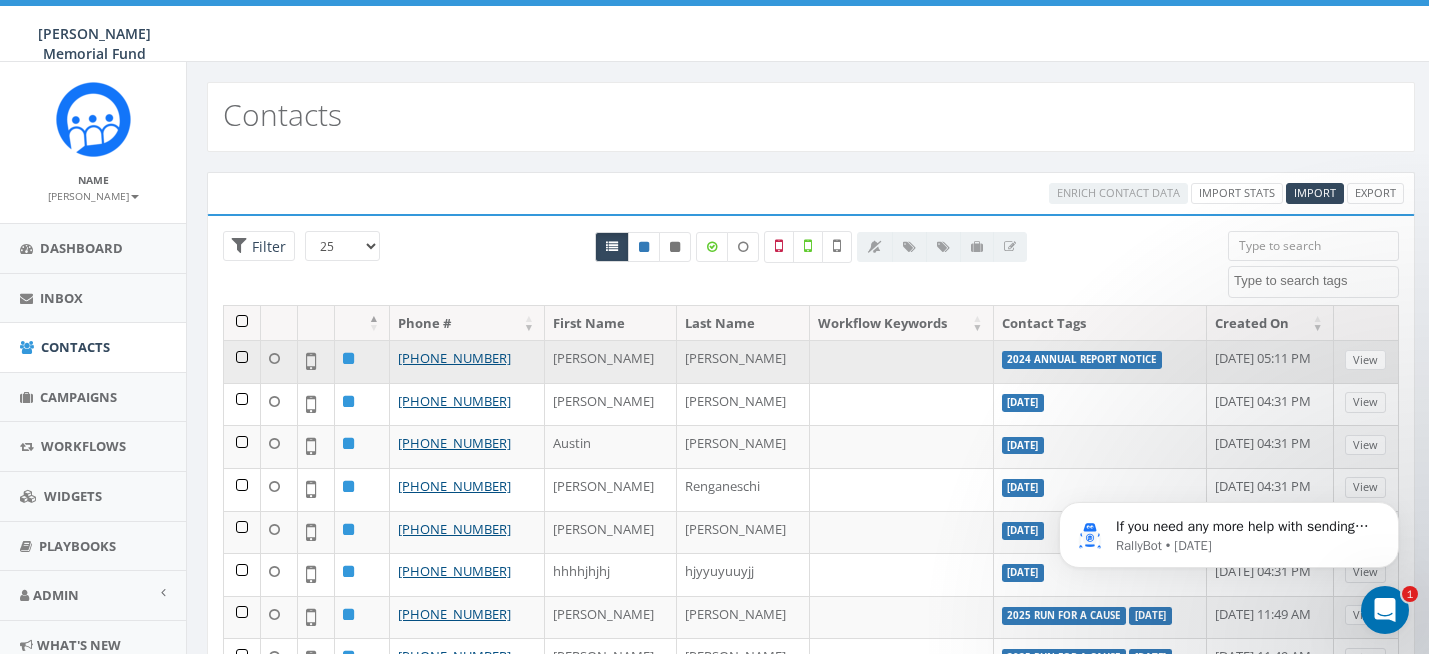 scroll, scrollTop: 0, scrollLeft: 0, axis: both 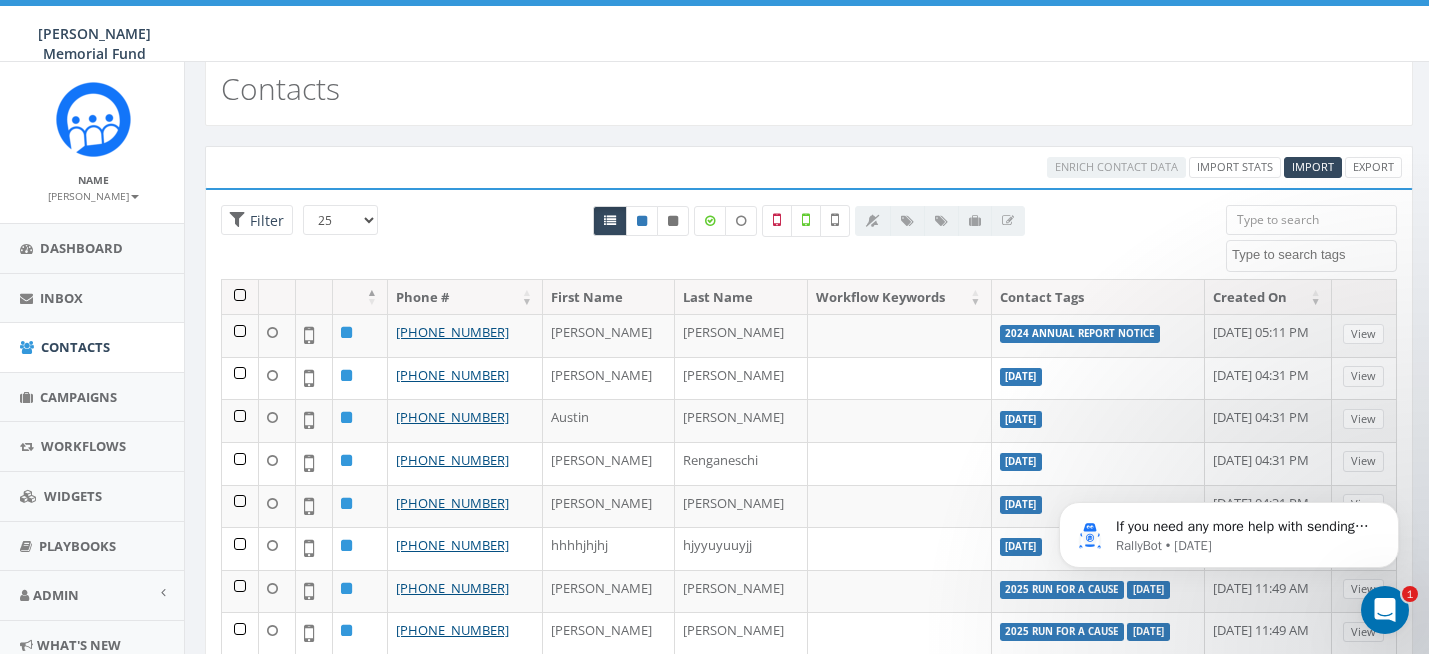 click at bounding box center (1311, 220) 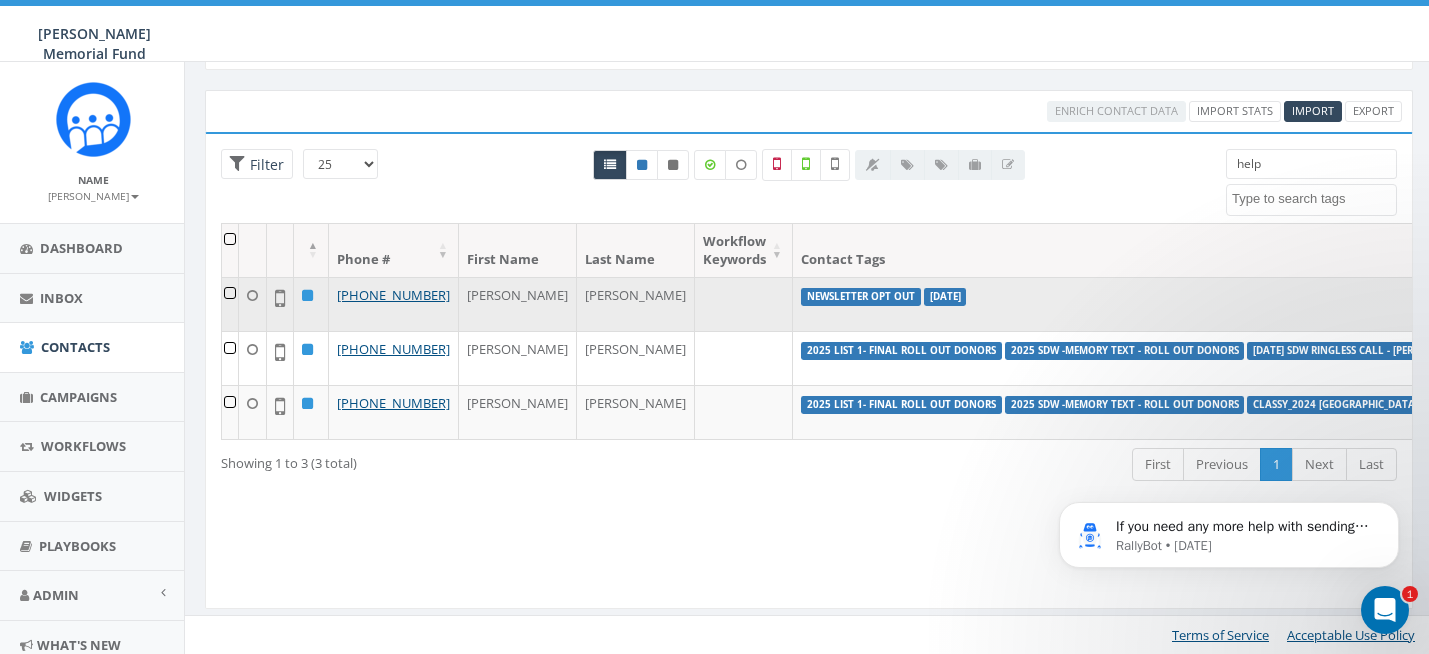 scroll, scrollTop: 85, scrollLeft: 2, axis: both 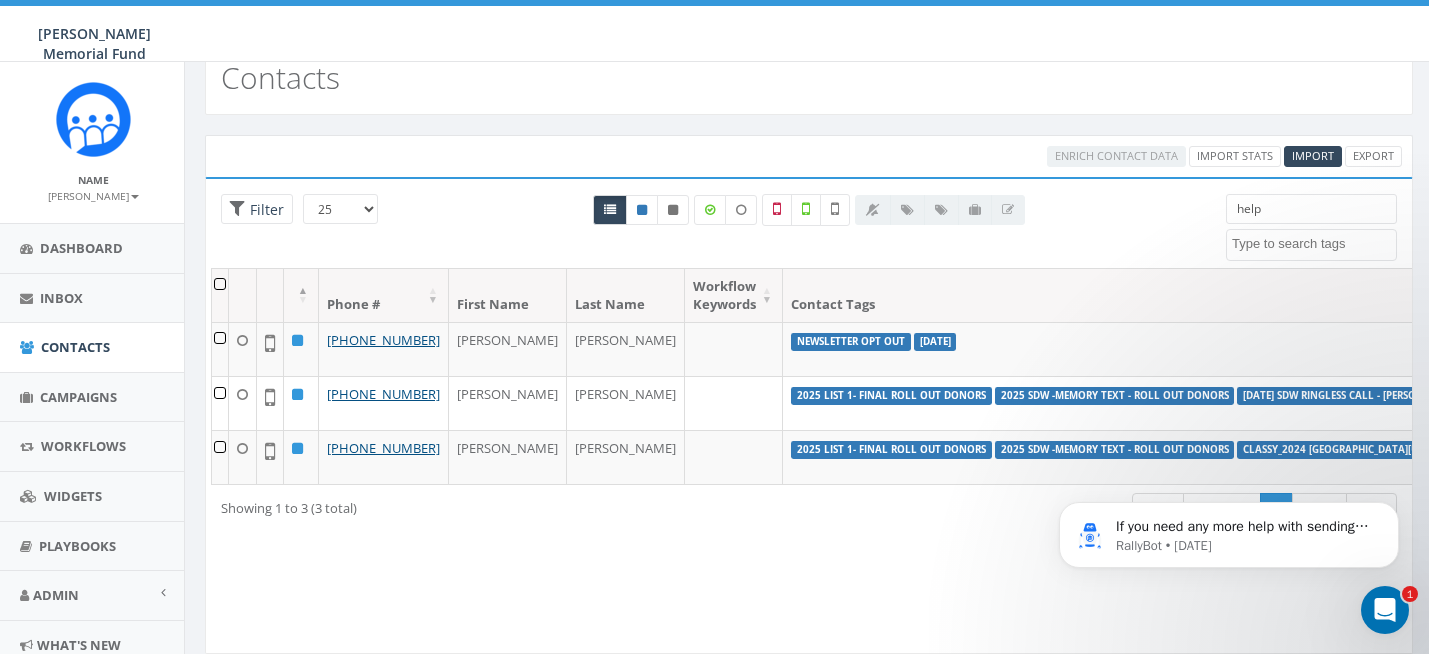 click on "help" at bounding box center [1311, 209] 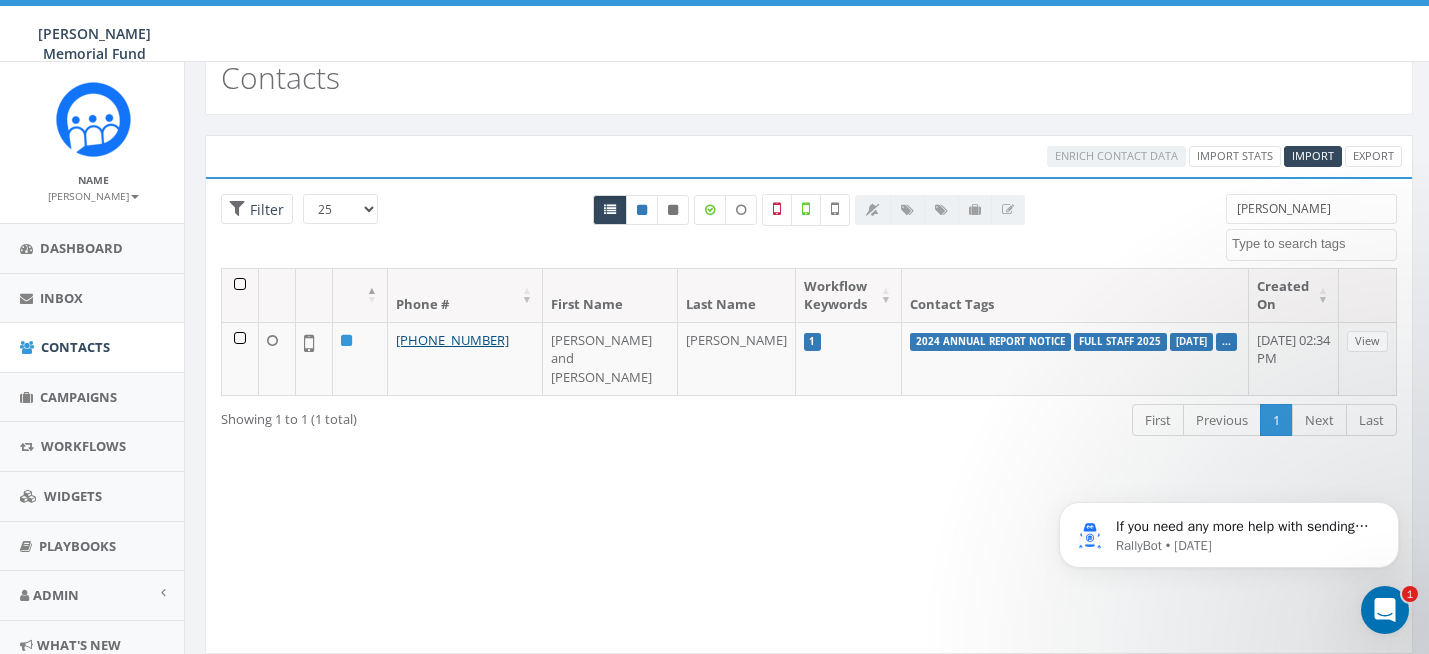 scroll, scrollTop: 0, scrollLeft: 0, axis: both 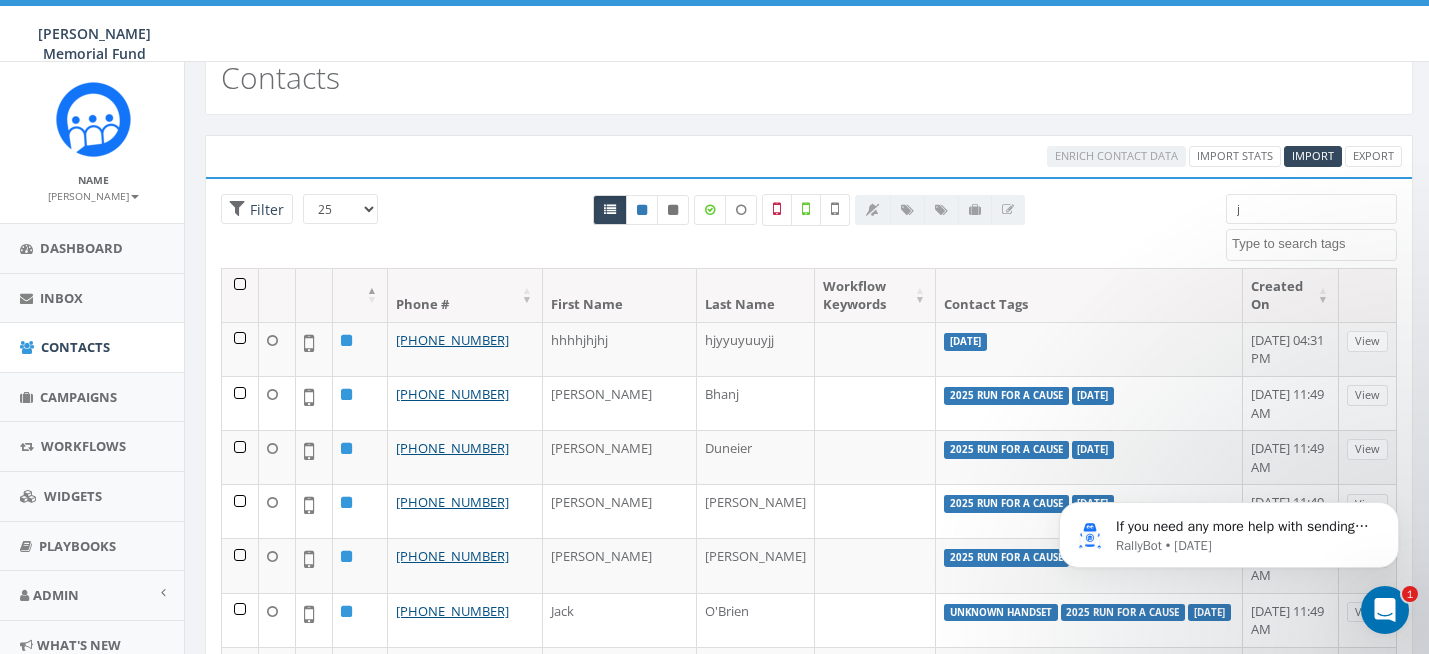 type on "j" 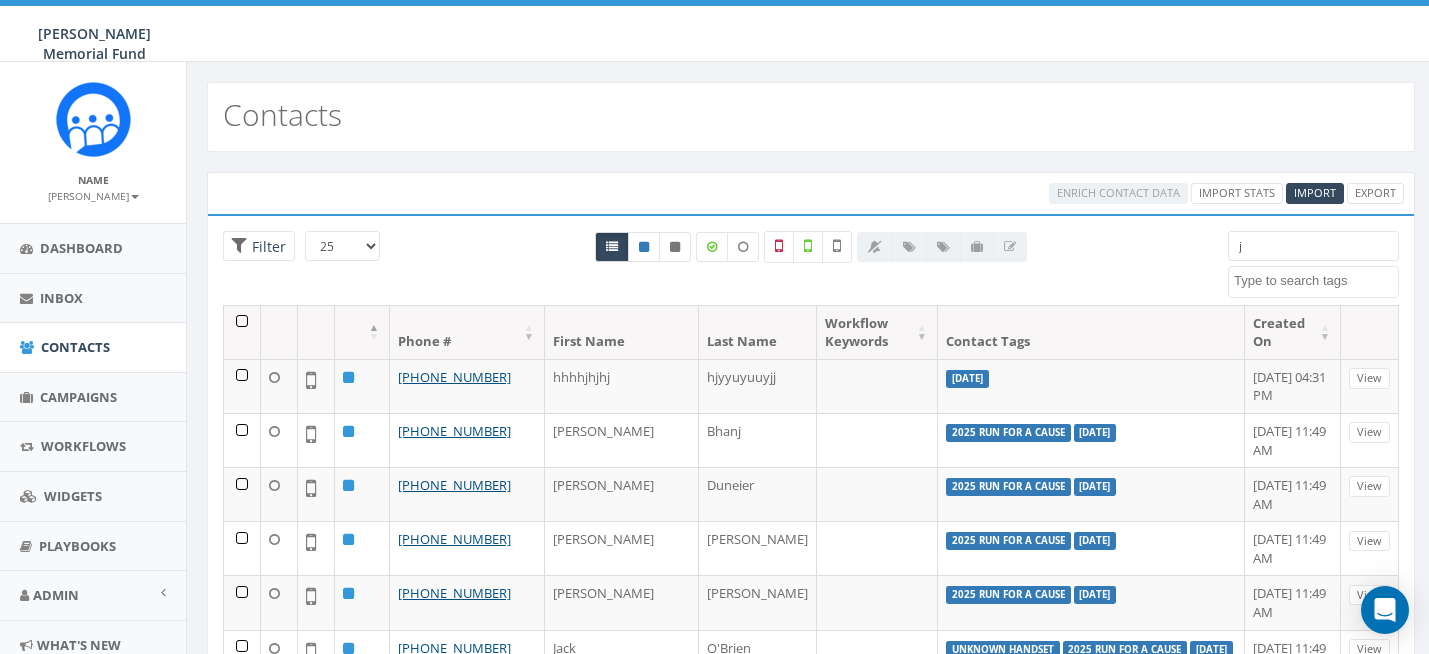 select 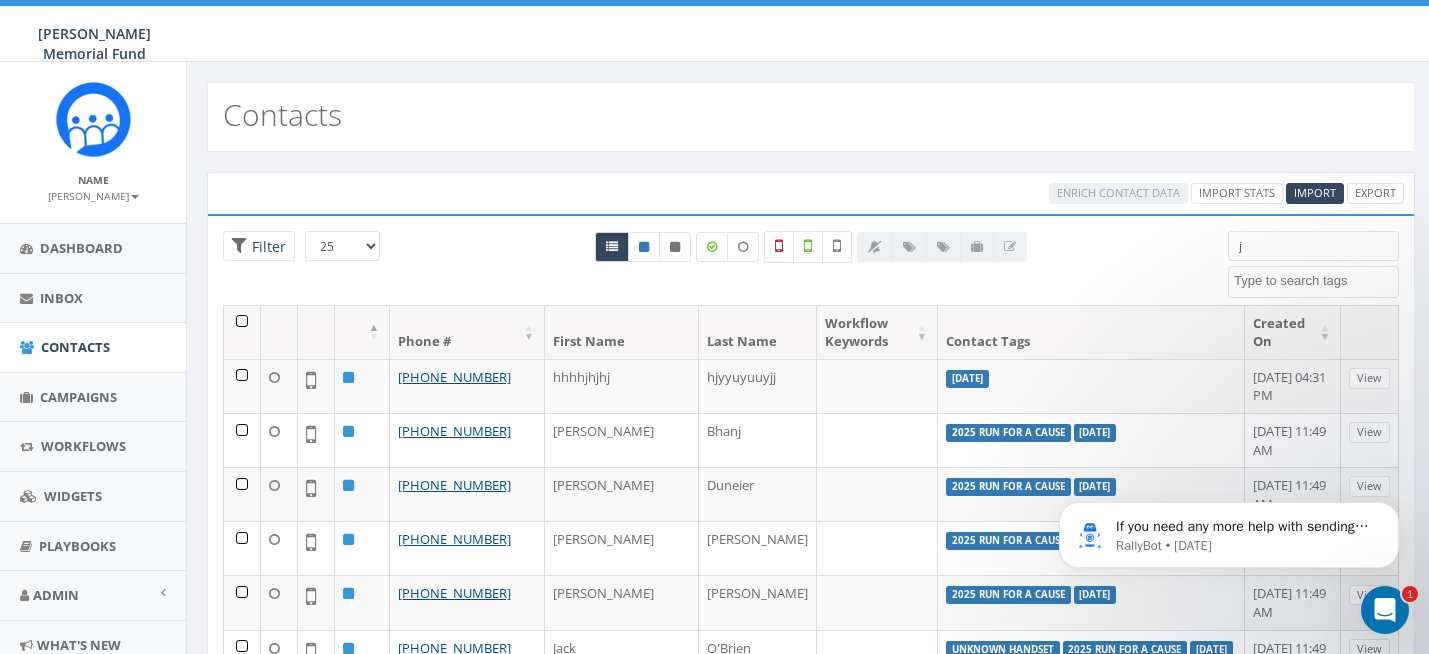 scroll, scrollTop: 0, scrollLeft: 0, axis: both 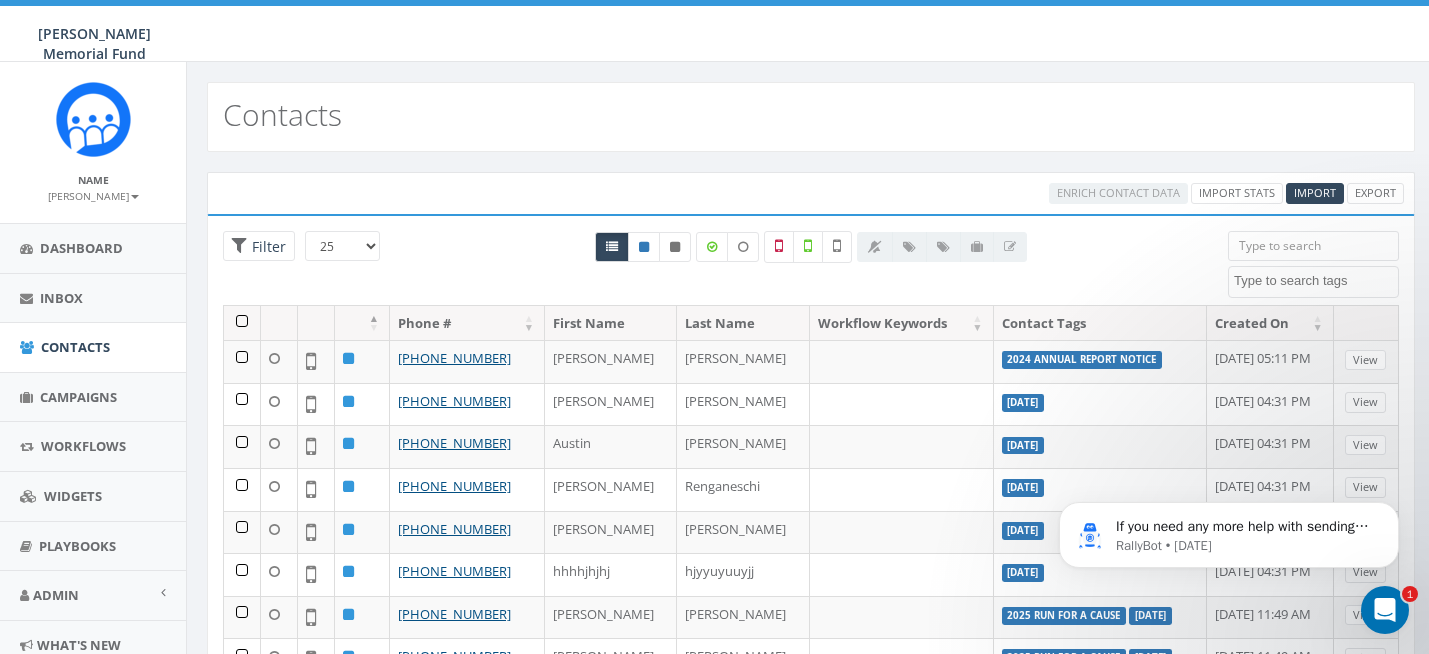 type 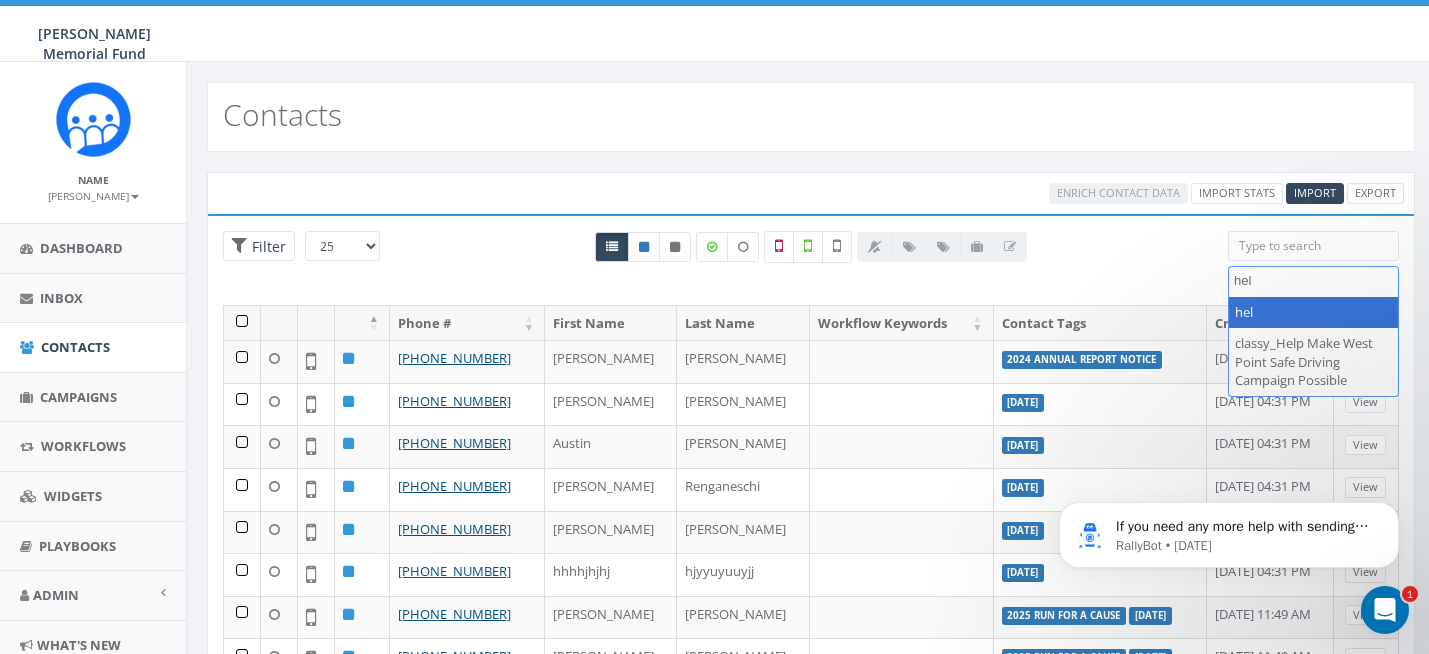 type on "help" 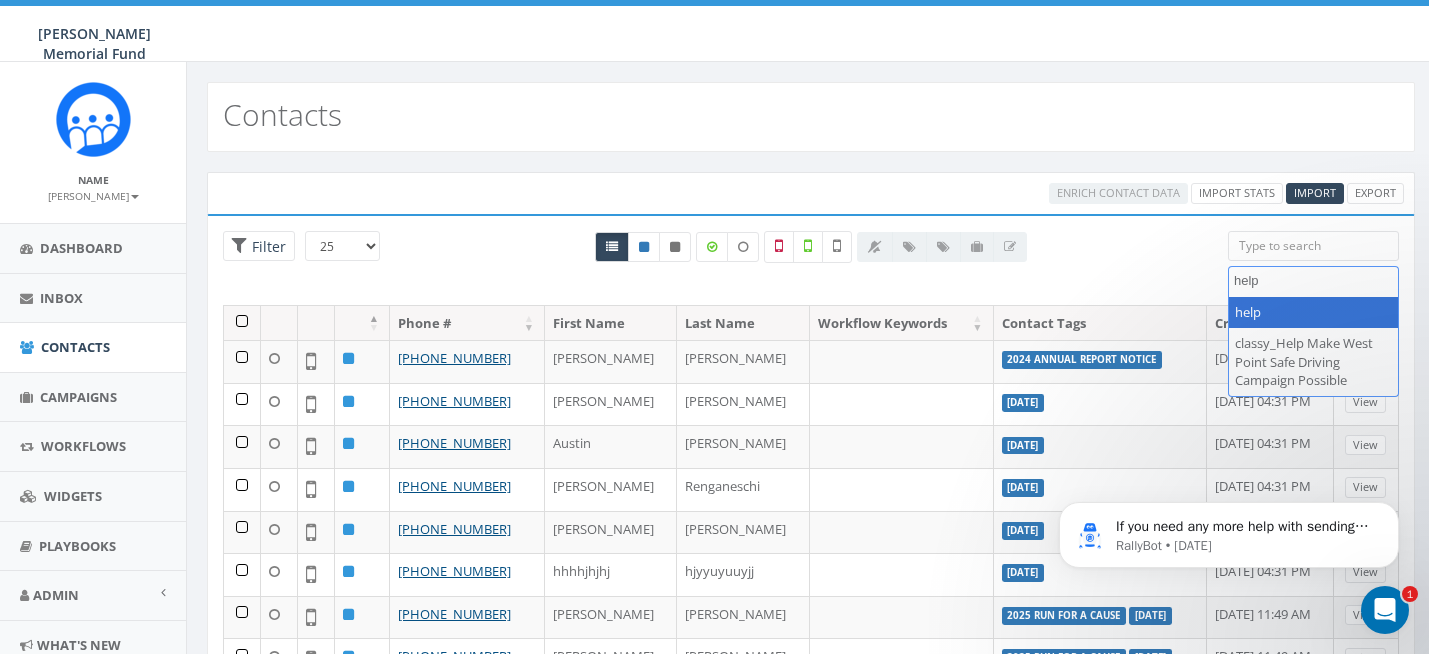 click on "help" at bounding box center [1316, 281] 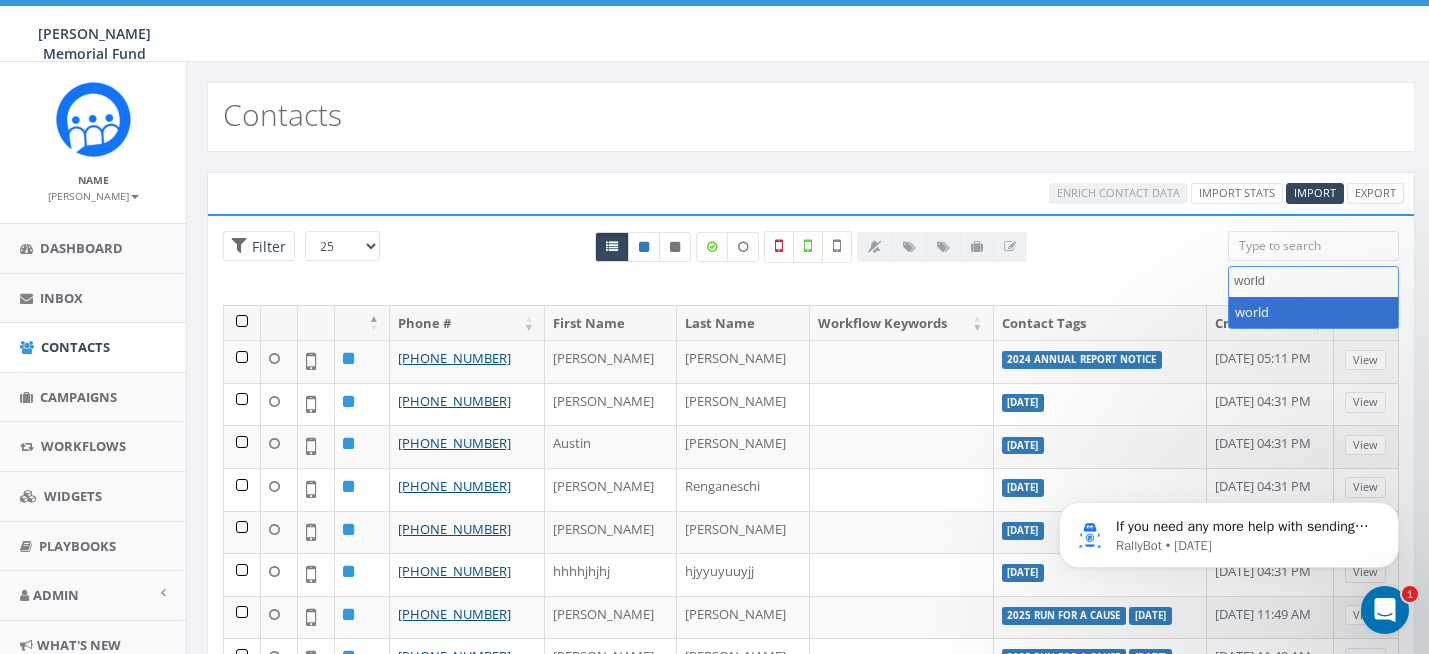 type on "world" 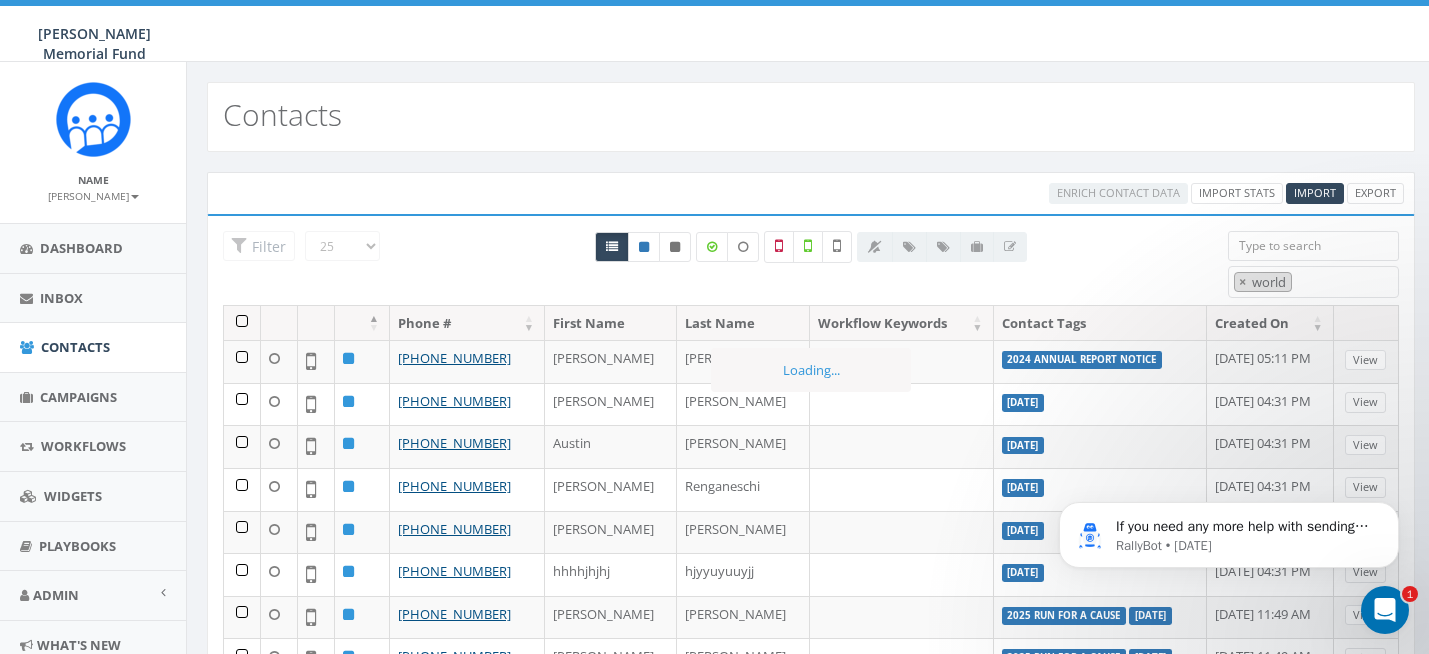 scroll, scrollTop: 10026, scrollLeft: 0, axis: vertical 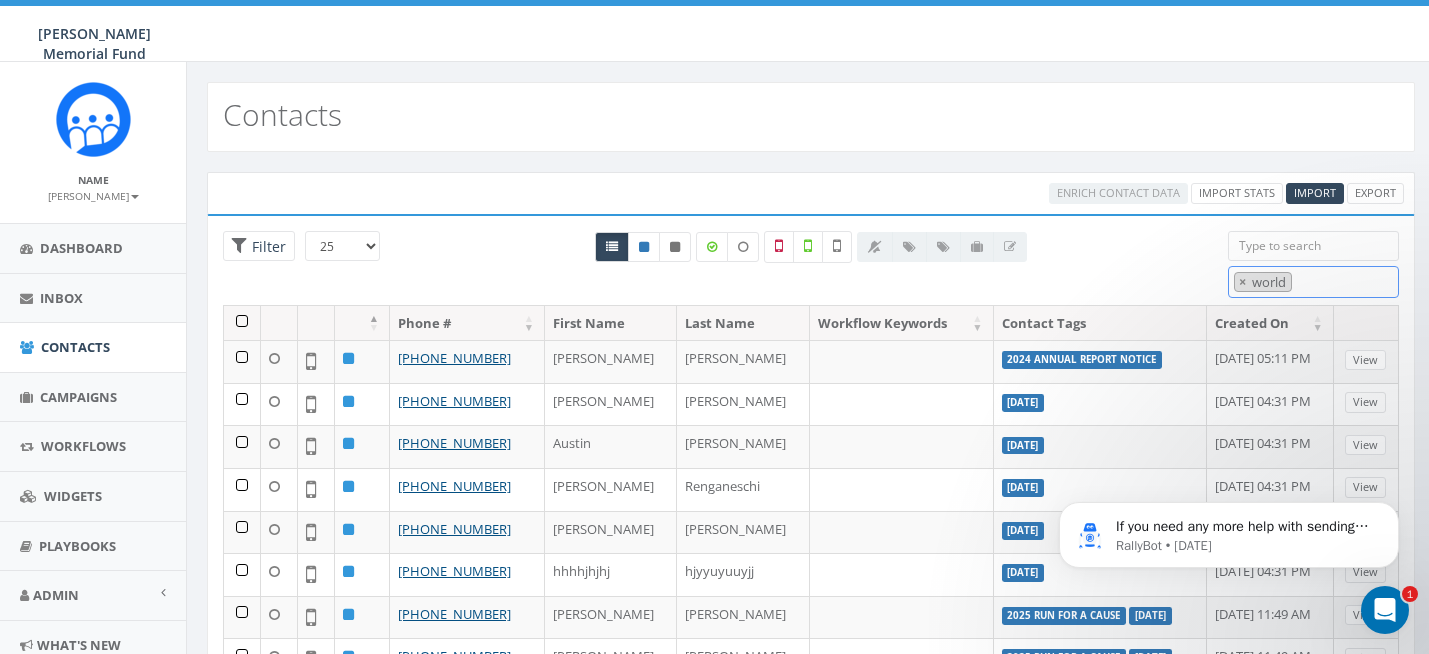 click on "× world" at bounding box center (1313, 282) 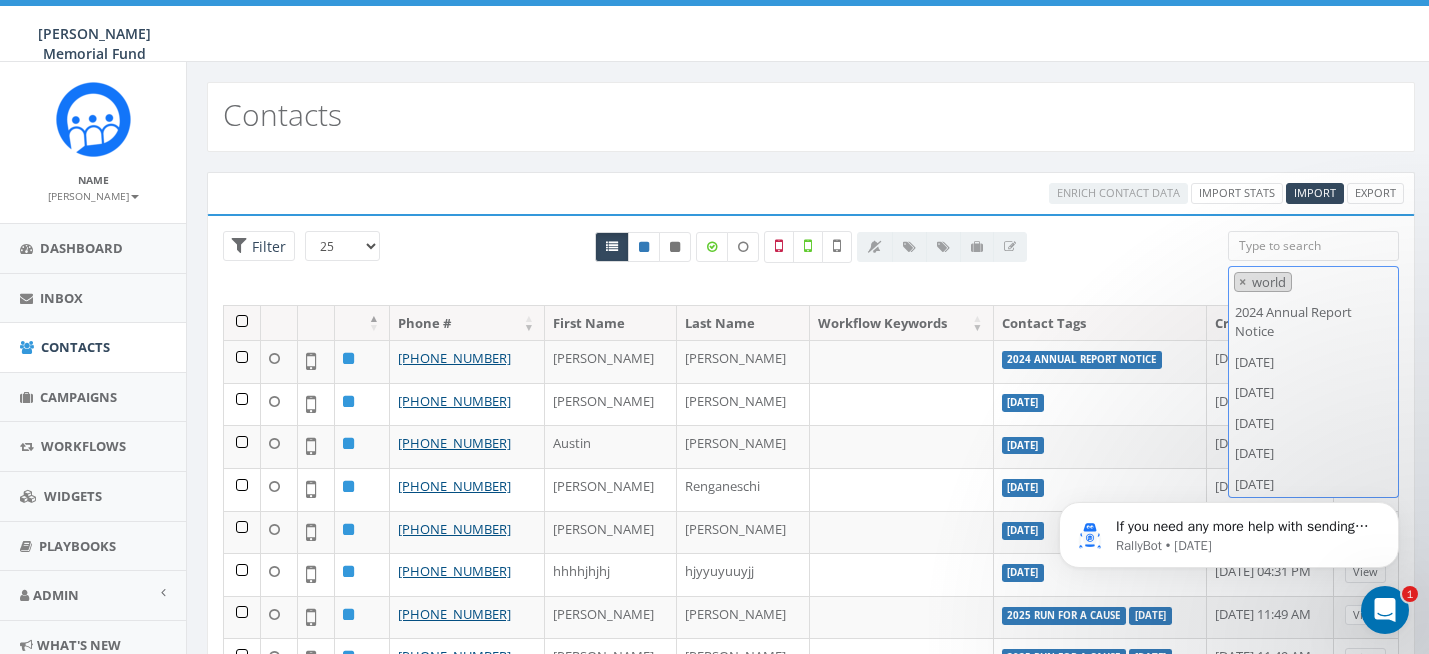 scroll, scrollTop: 58045, scrollLeft: 0, axis: vertical 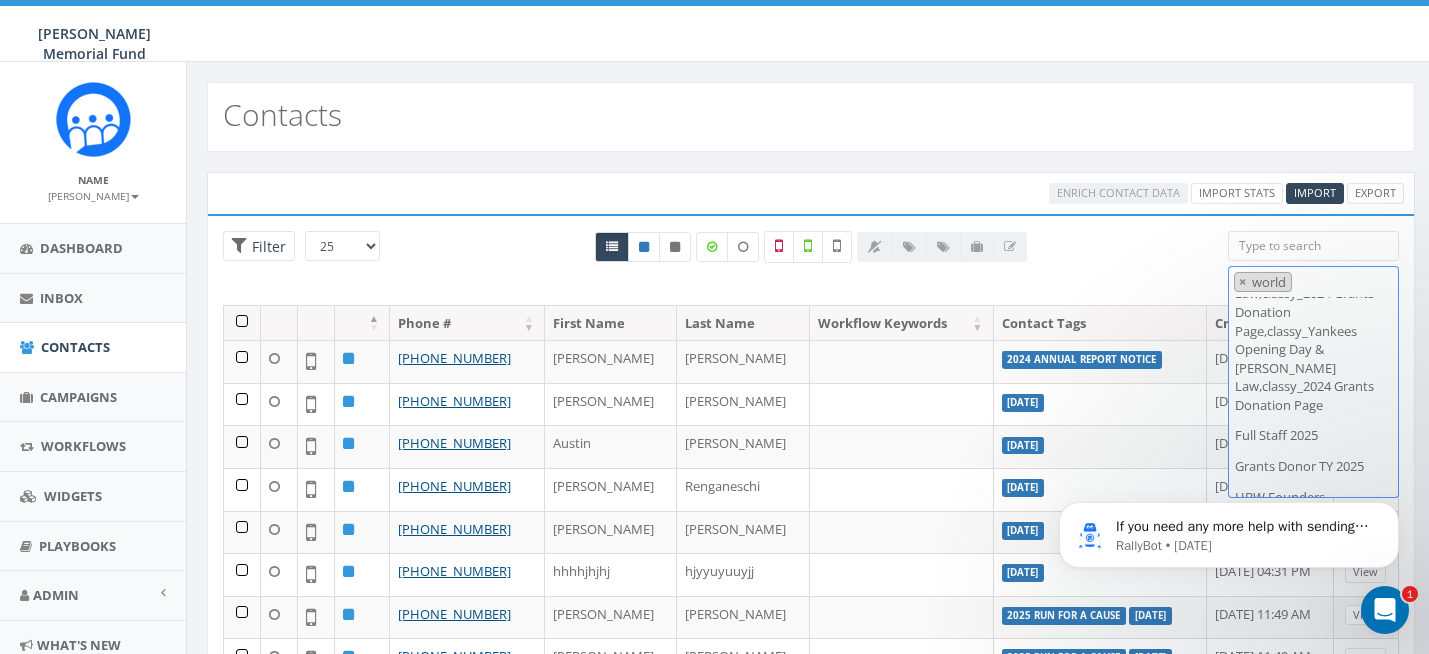 click on "× world" at bounding box center (1313, 282) 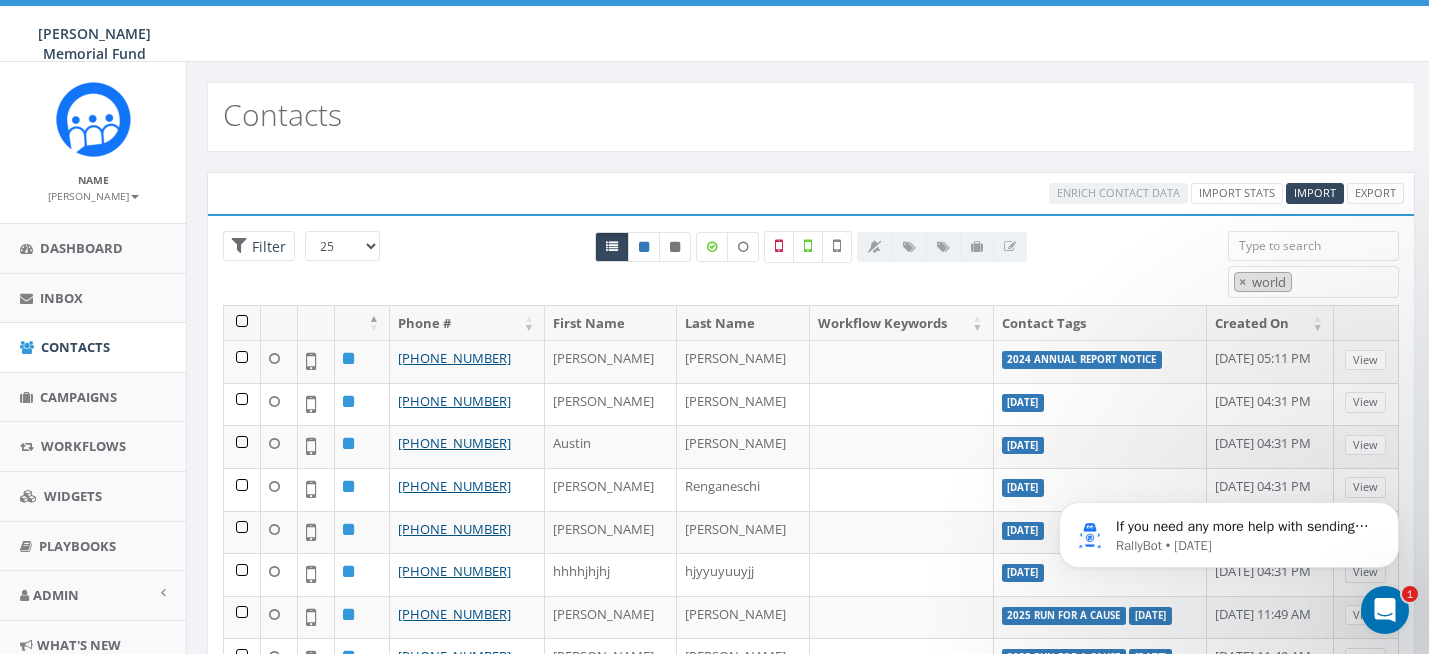 type on "world" 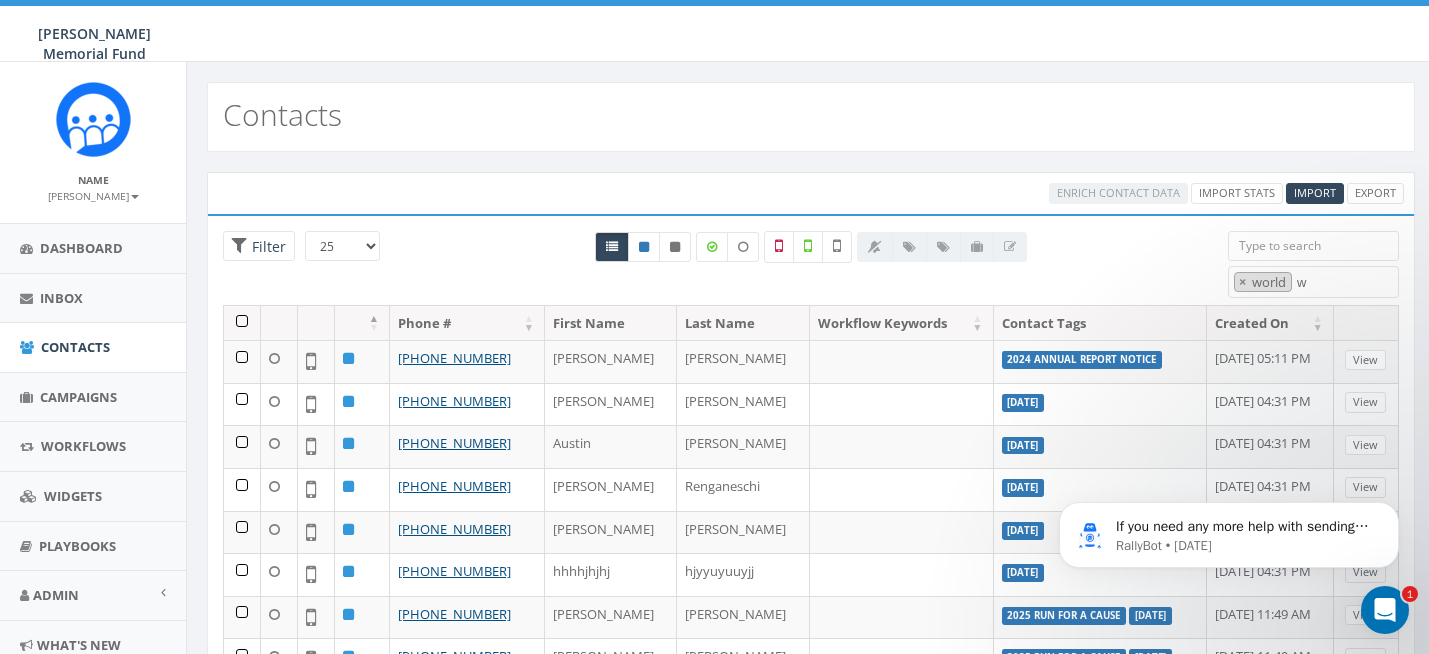 select 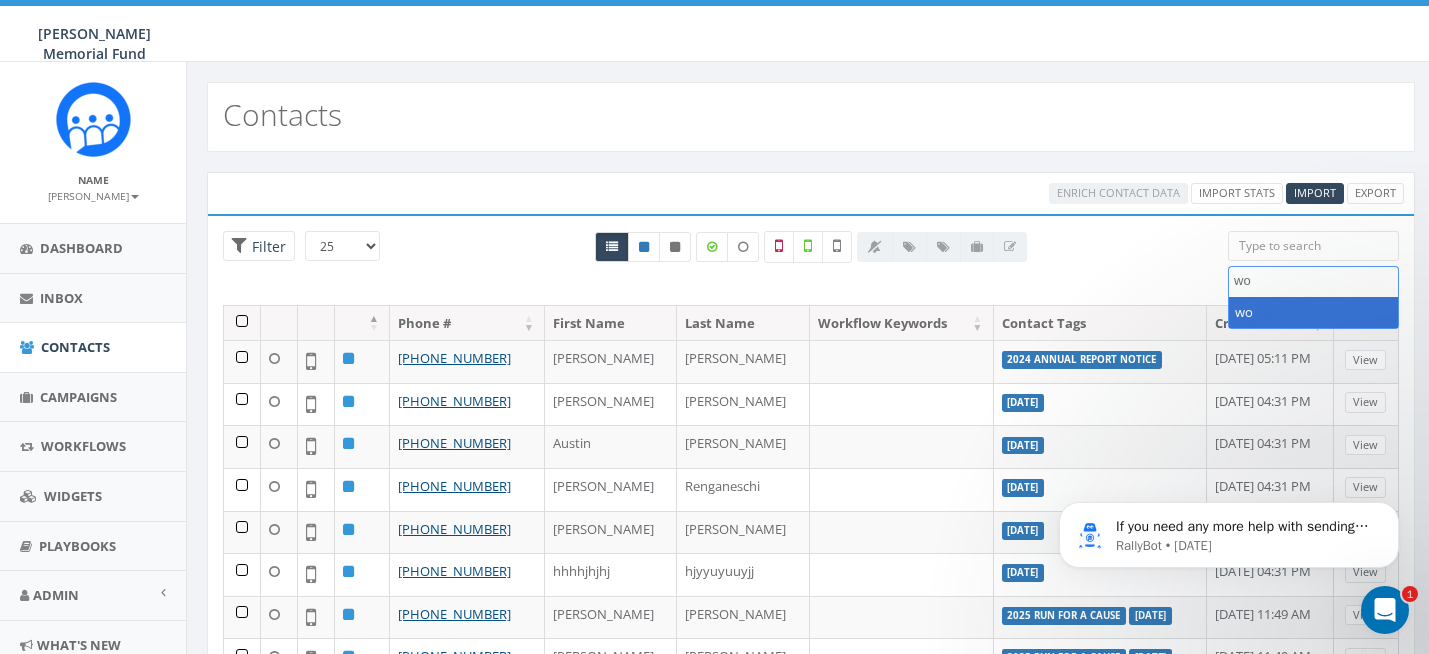 type on "w" 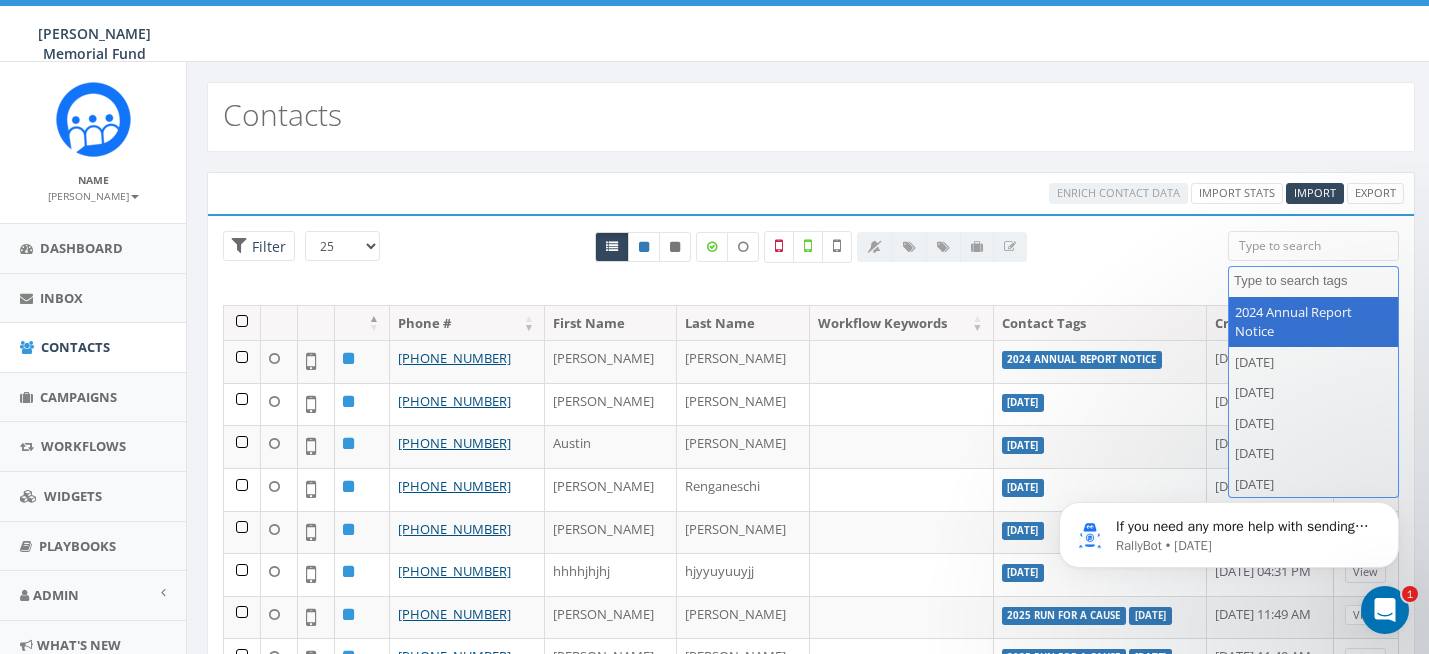 type 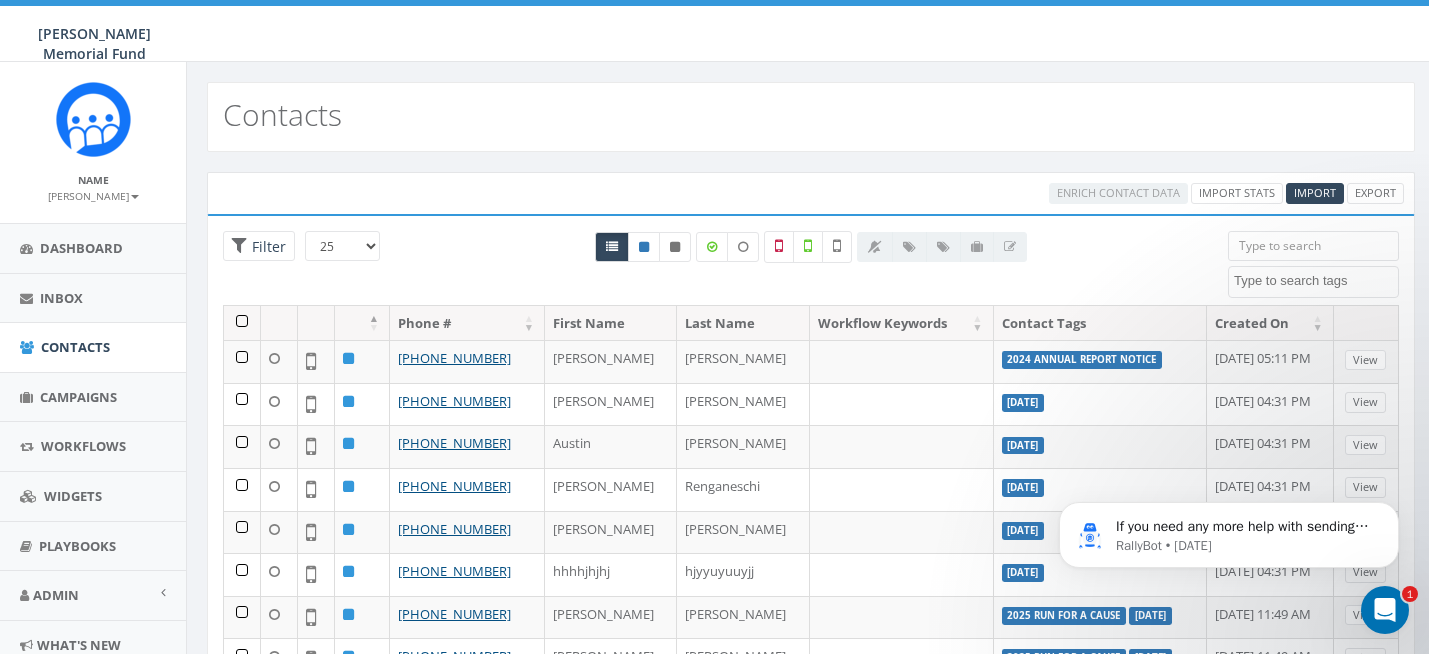 click at bounding box center [1313, 246] 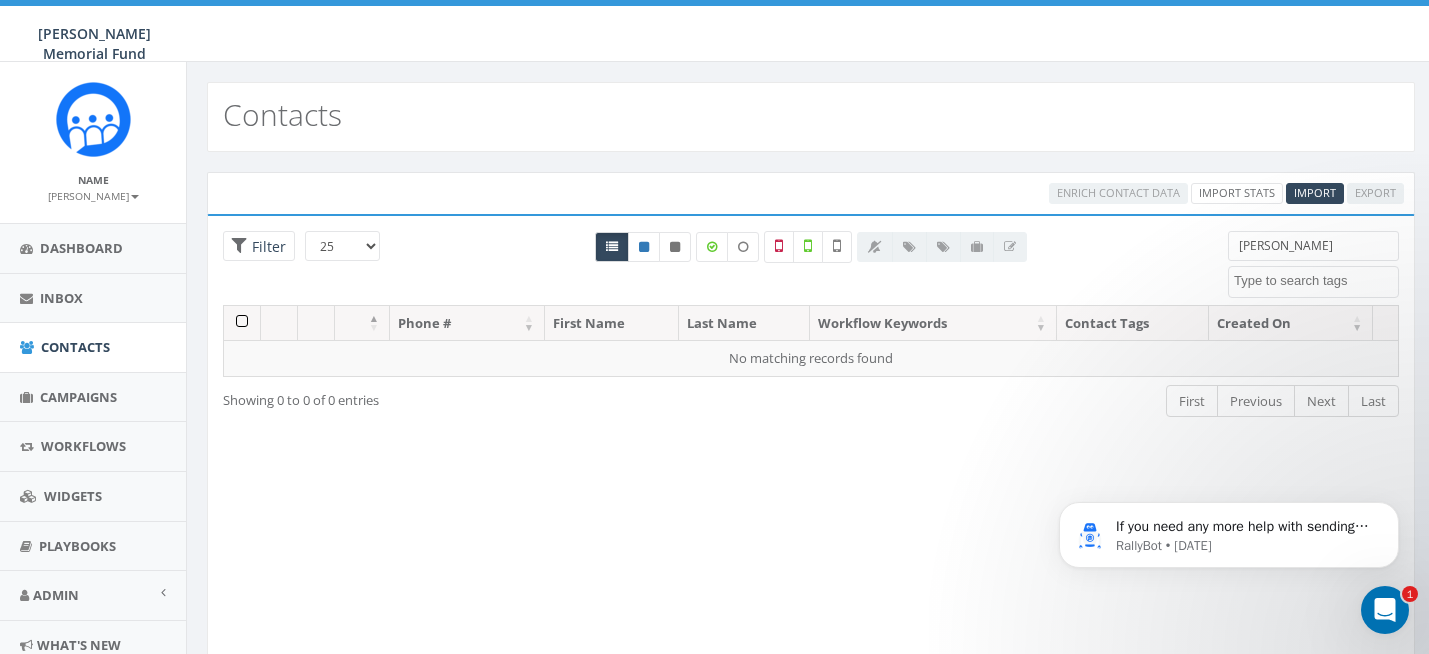 click on "jerry w" at bounding box center [1313, 246] 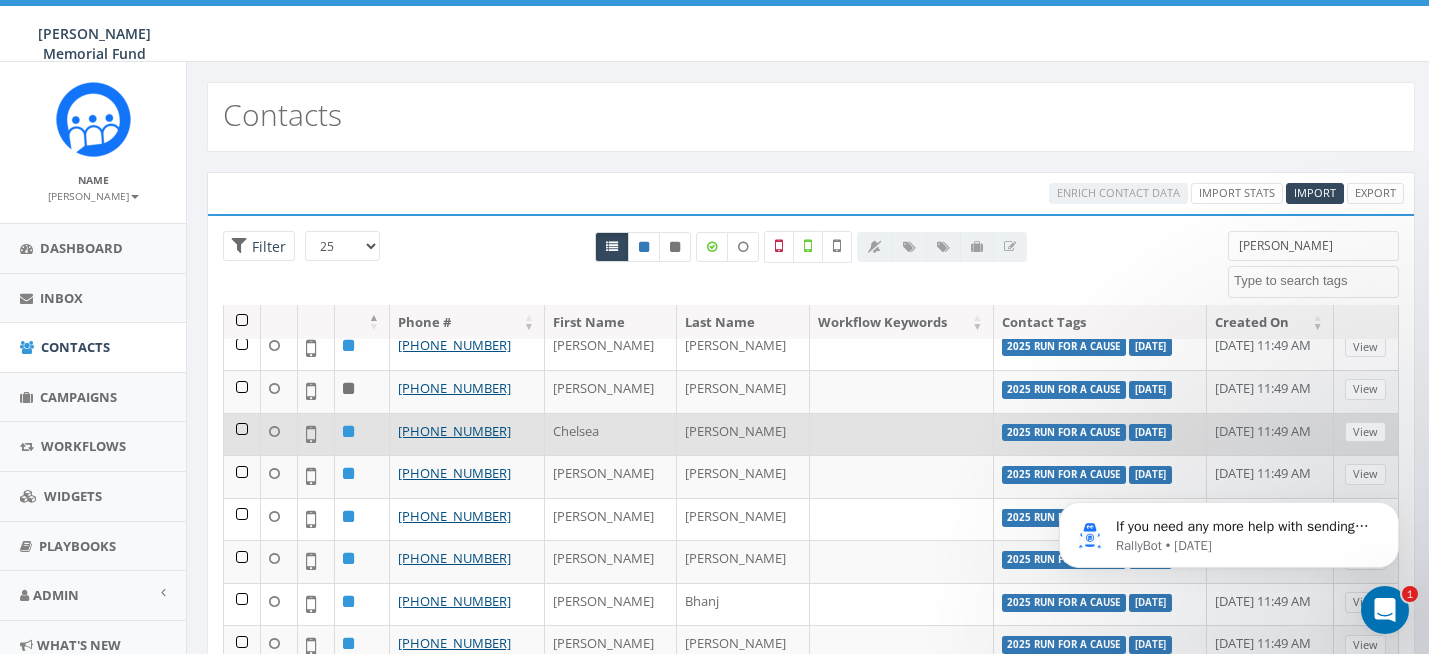 scroll, scrollTop: 384, scrollLeft: 0, axis: vertical 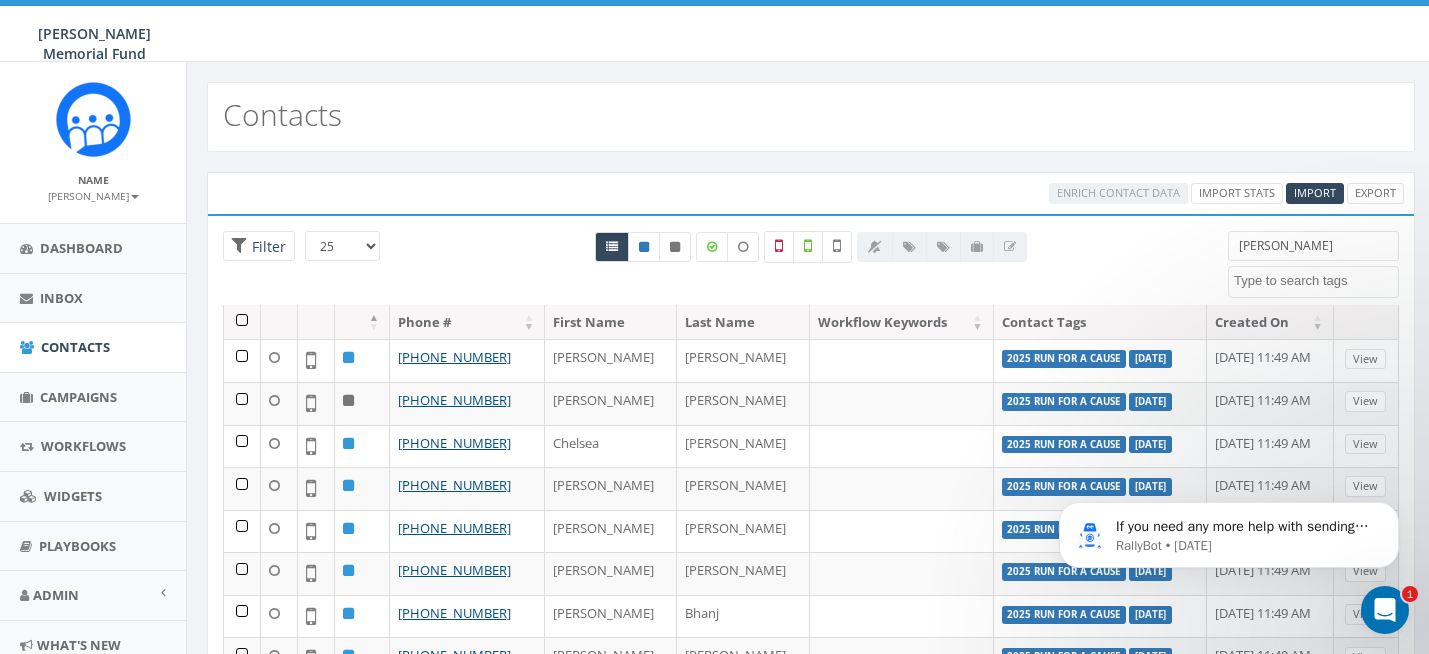 click on "Last Name" at bounding box center (743, 322) 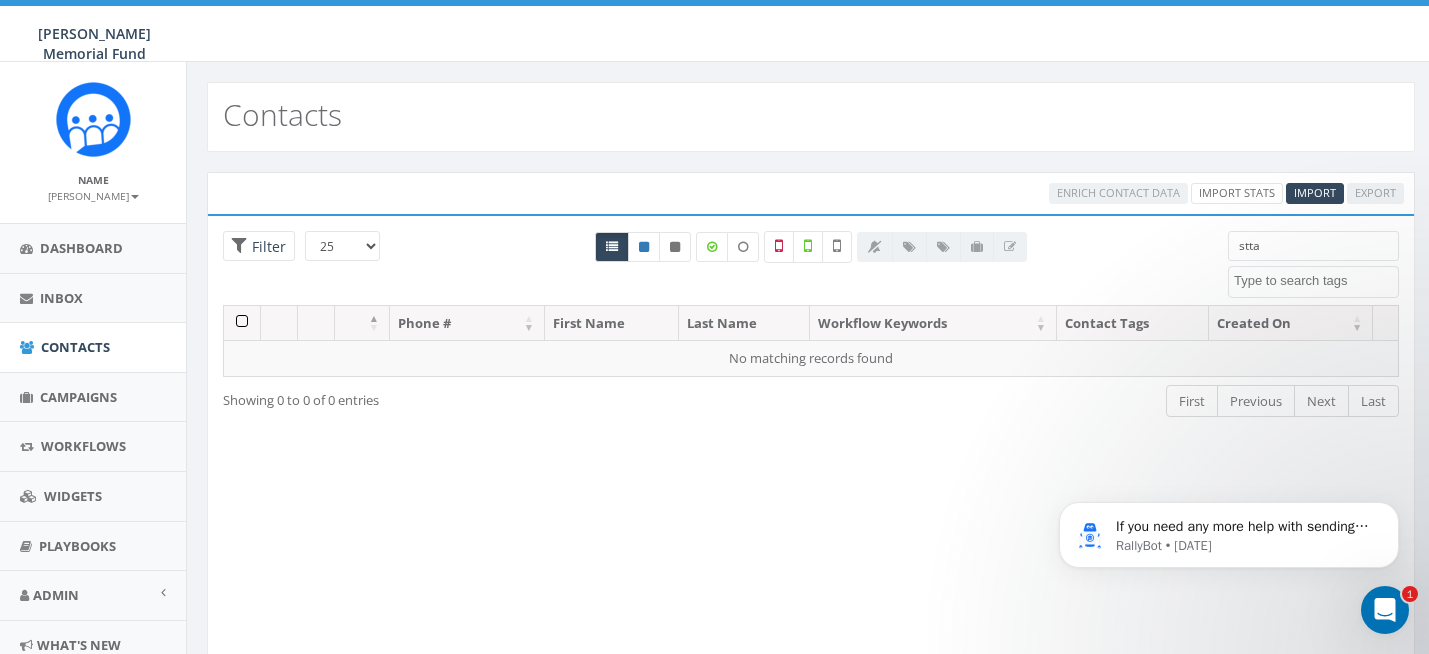 scroll, scrollTop: 0, scrollLeft: 0, axis: both 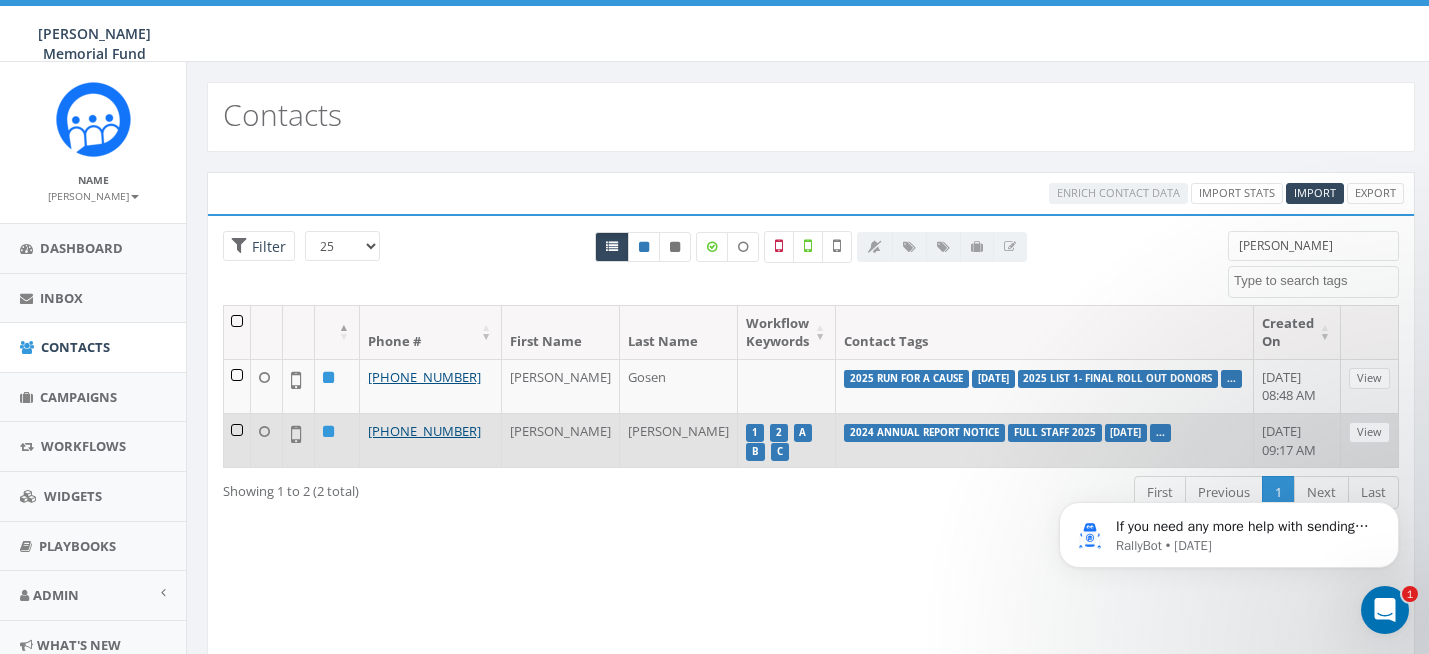 click on "..." at bounding box center (1160, 432) 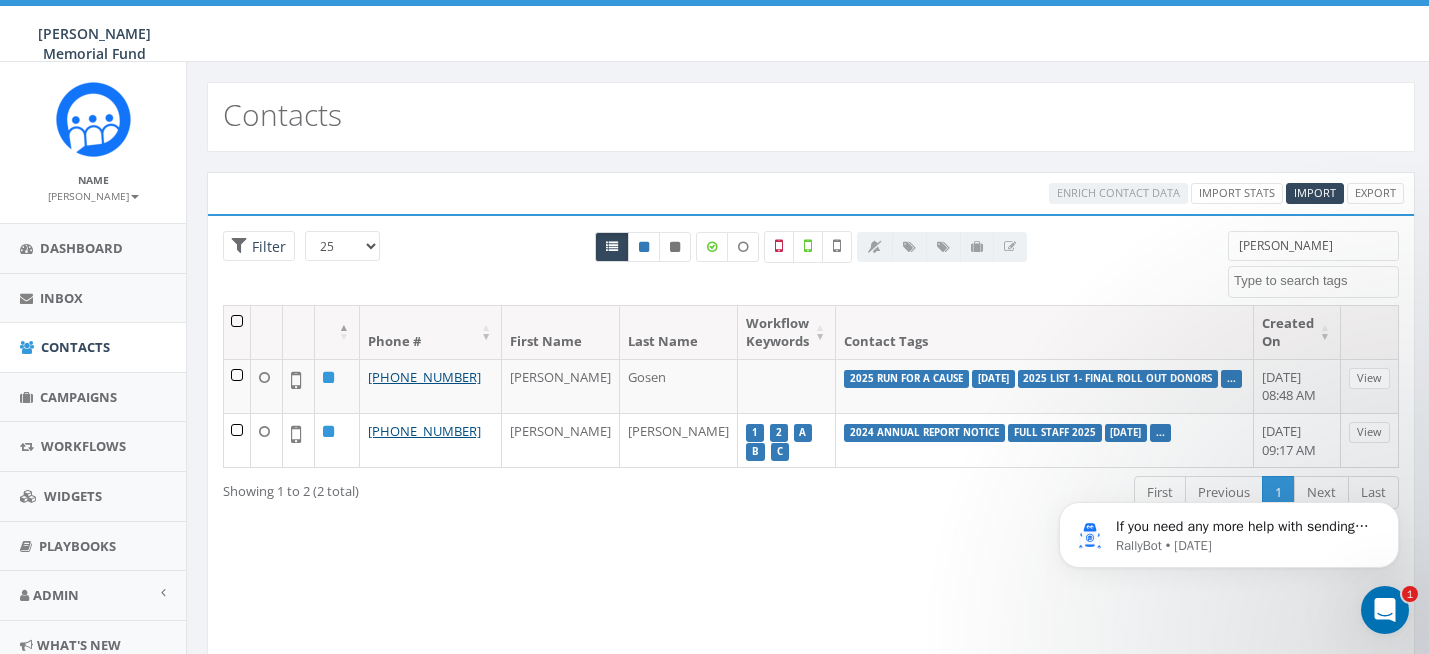 click on "stacia" at bounding box center [1313, 246] 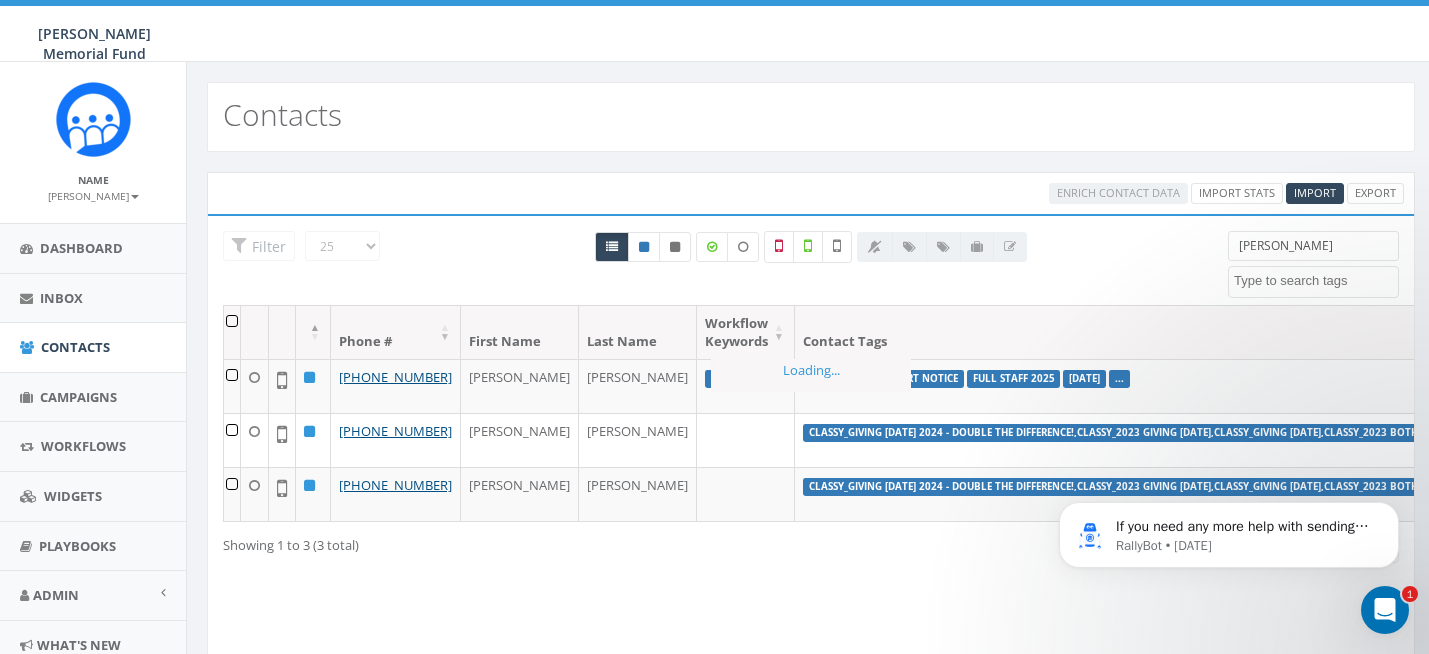 type on "fister" 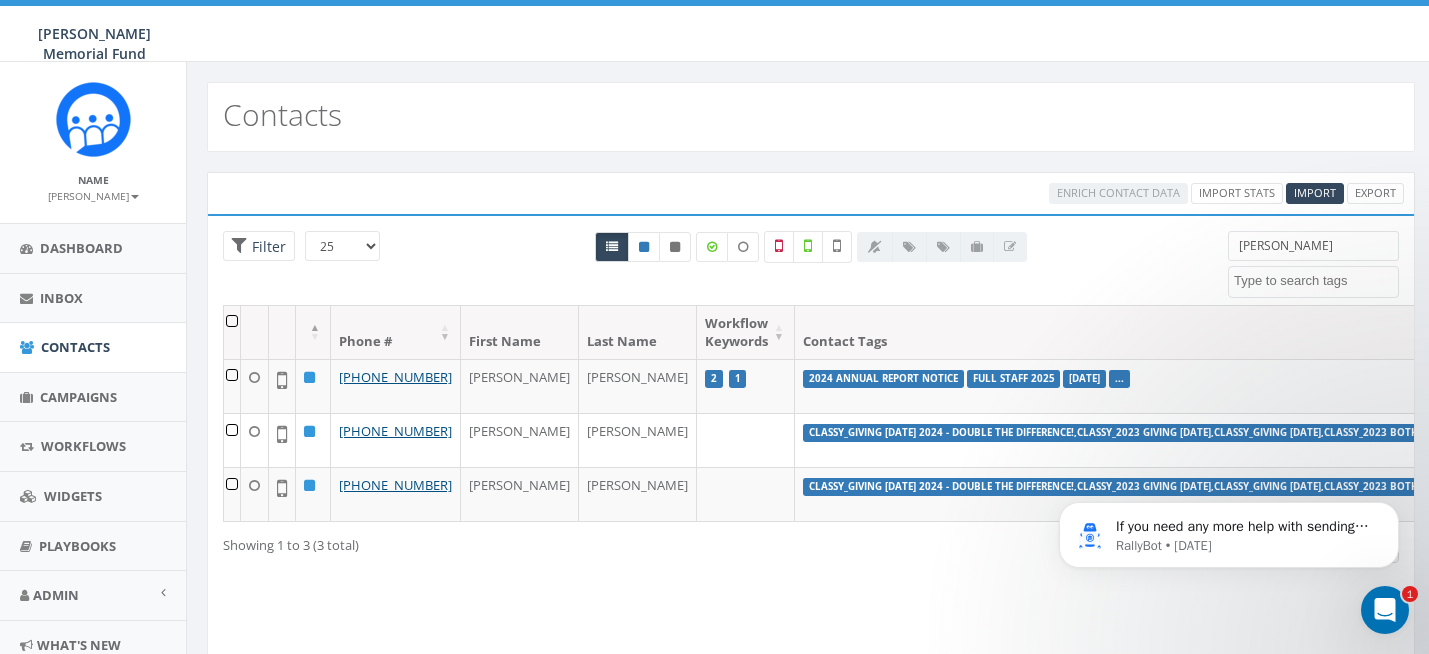 click on "fister" at bounding box center [1313, 246] 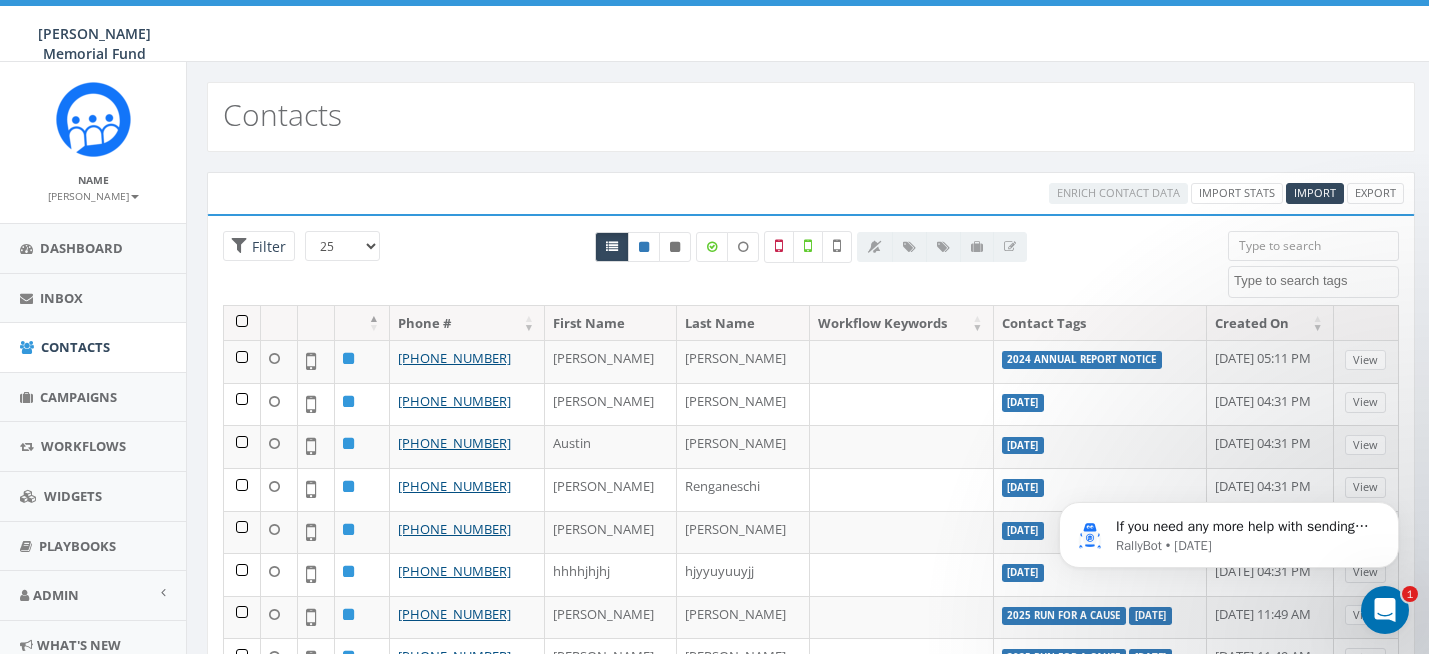 type 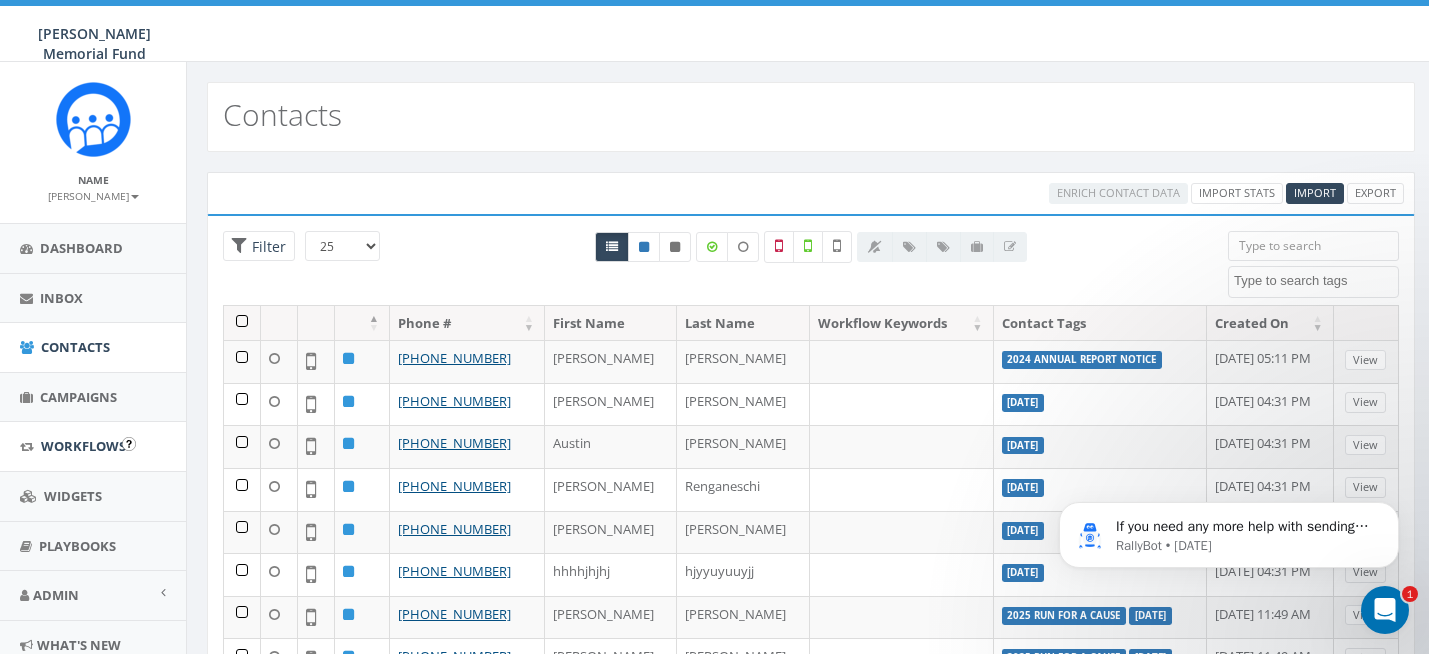 click on "Workflows" at bounding box center (83, 446) 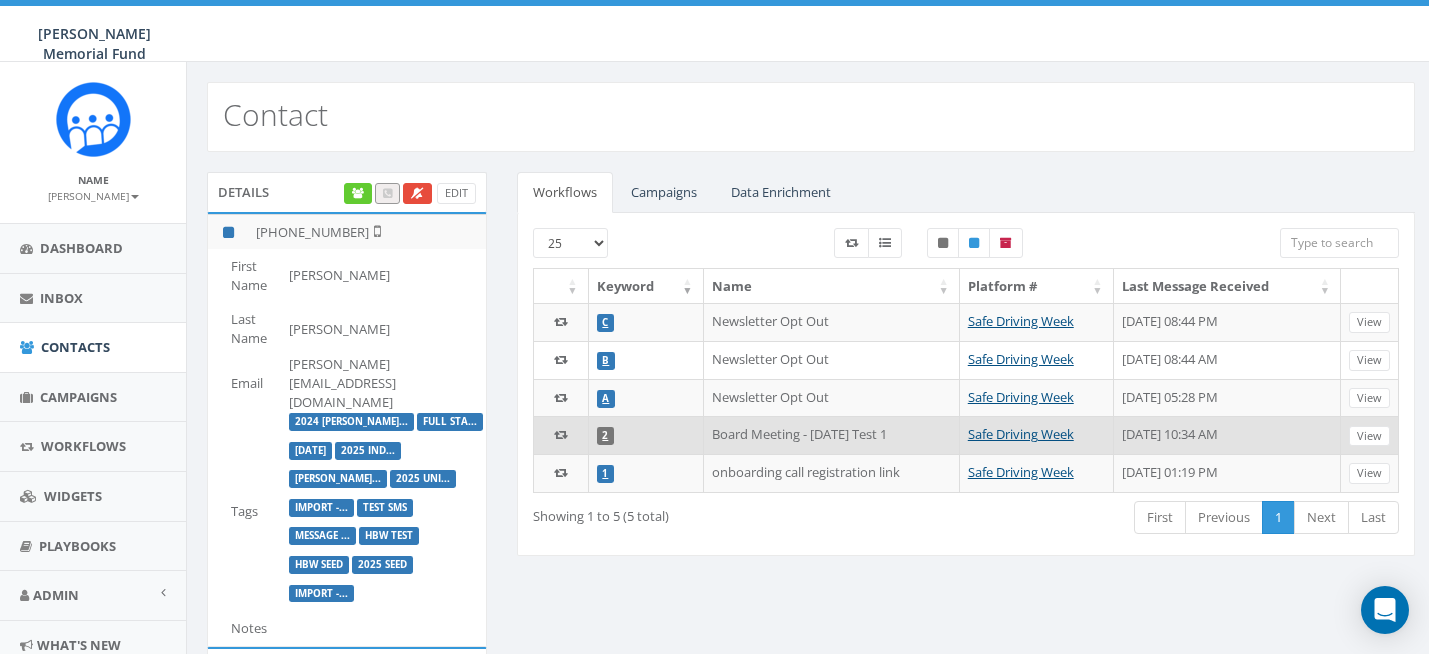 scroll, scrollTop: 0, scrollLeft: 0, axis: both 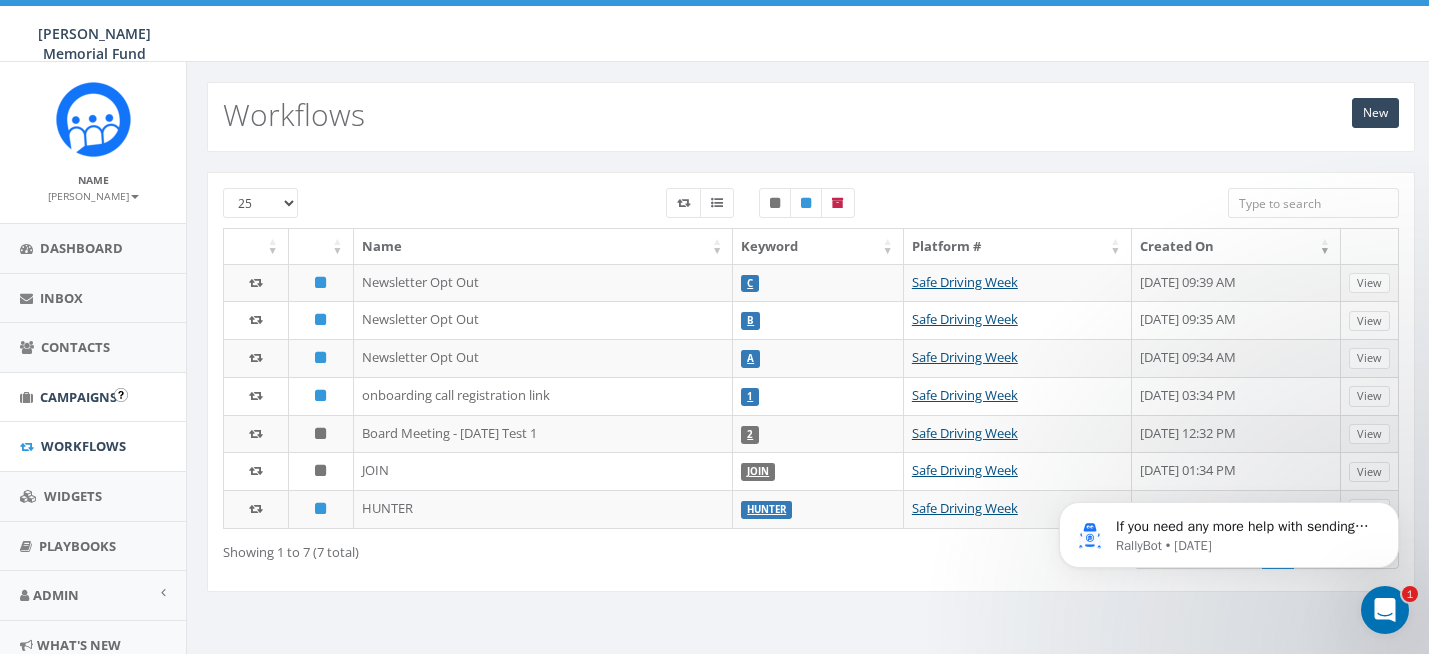 click on "Campaigns" at bounding box center (78, 397) 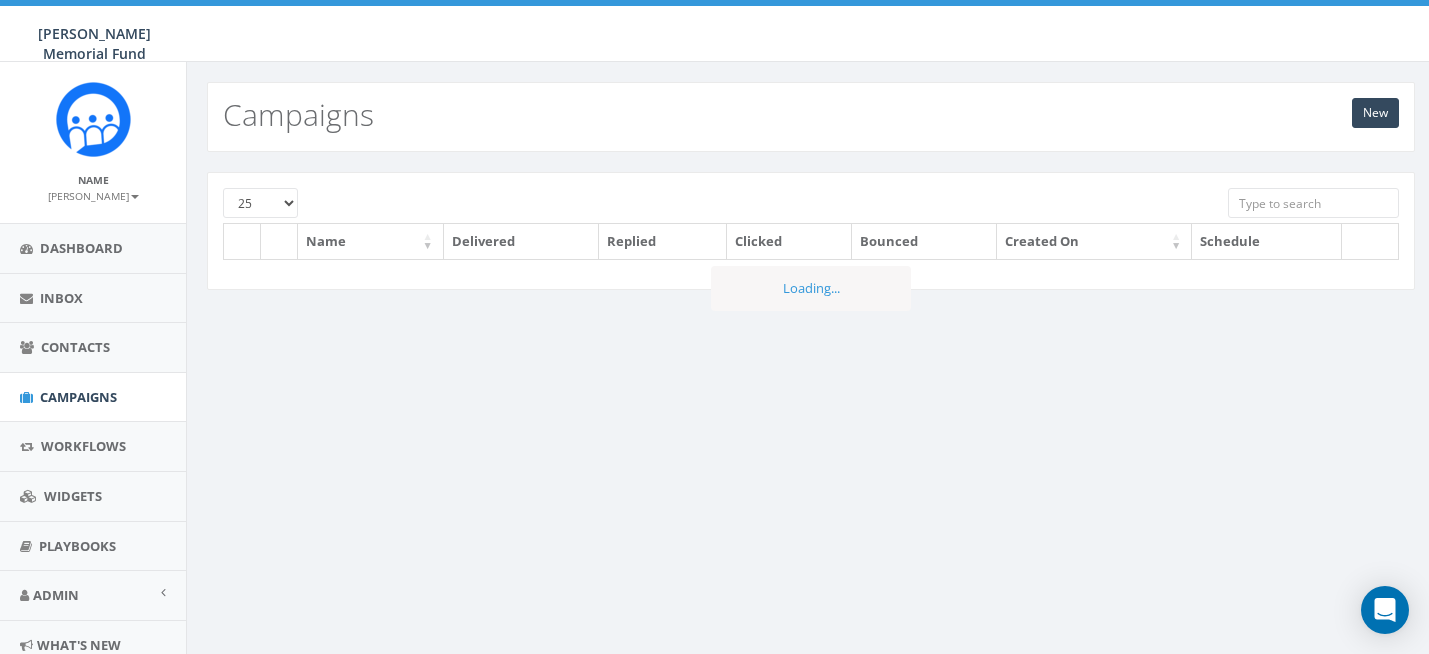 scroll, scrollTop: 0, scrollLeft: 0, axis: both 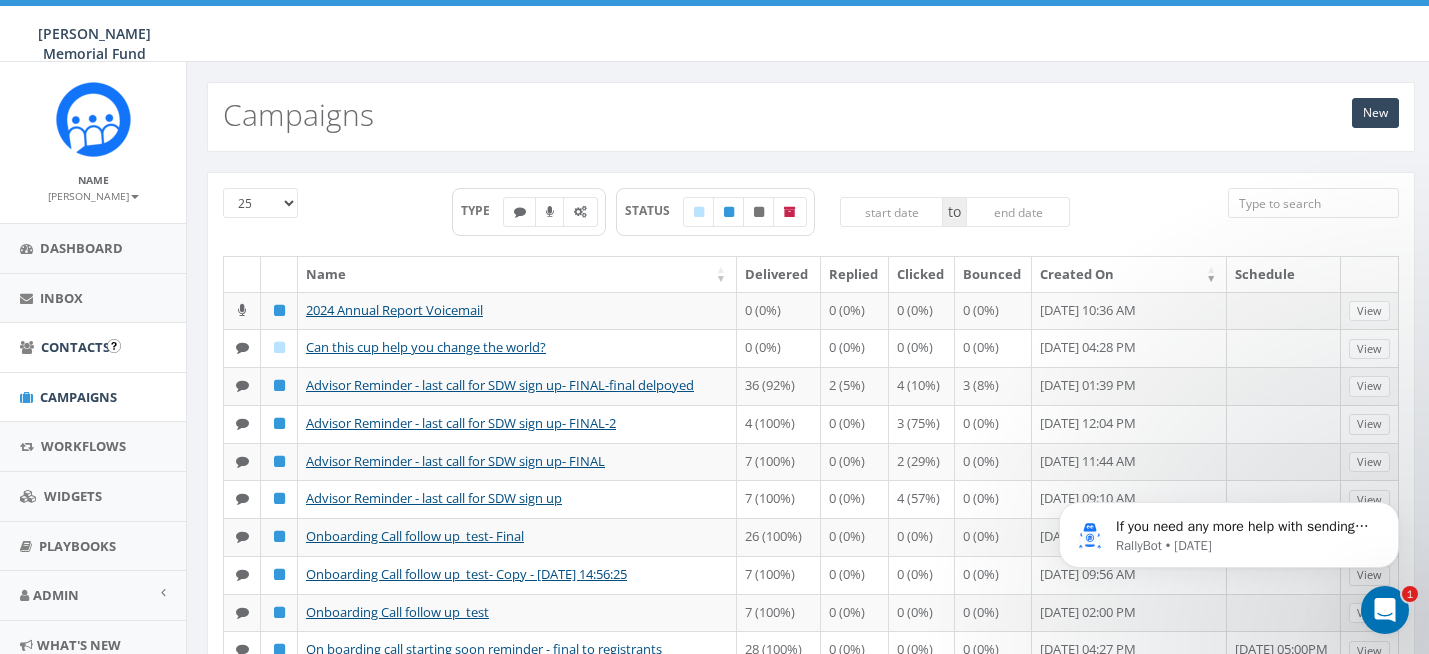 click on "Contacts" at bounding box center [75, 347] 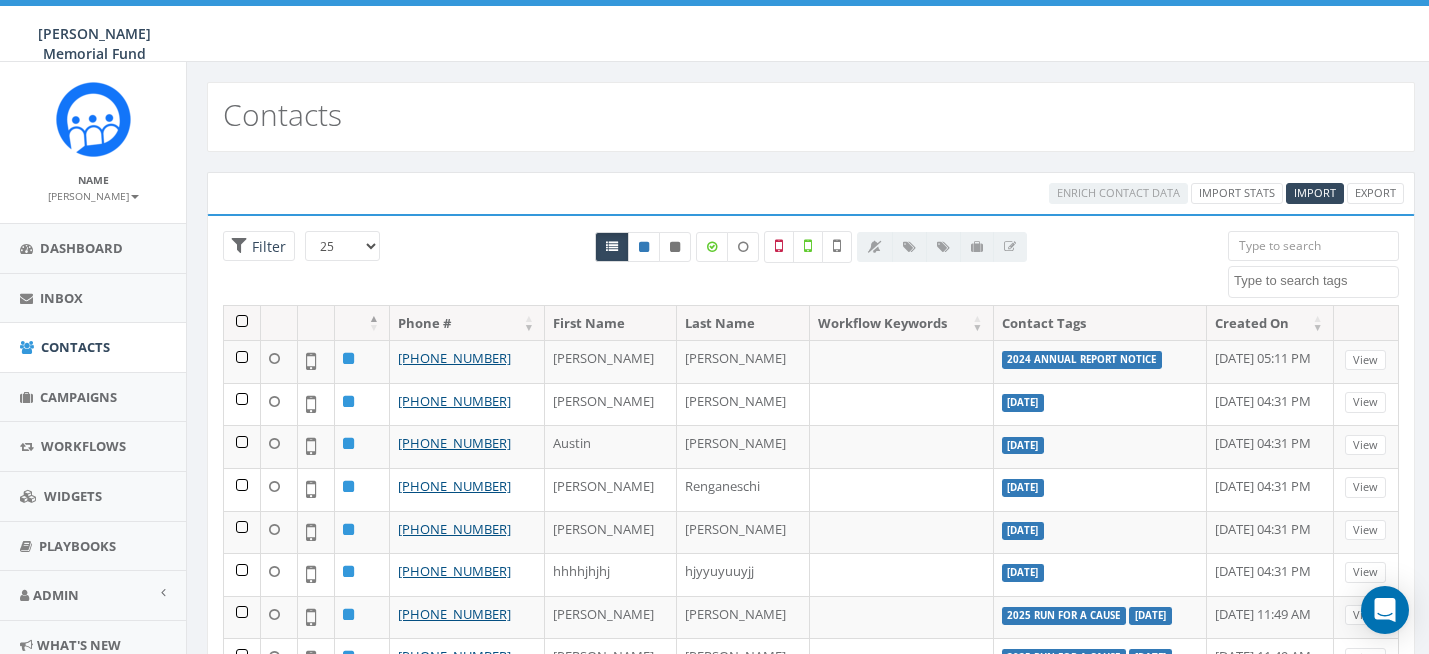select 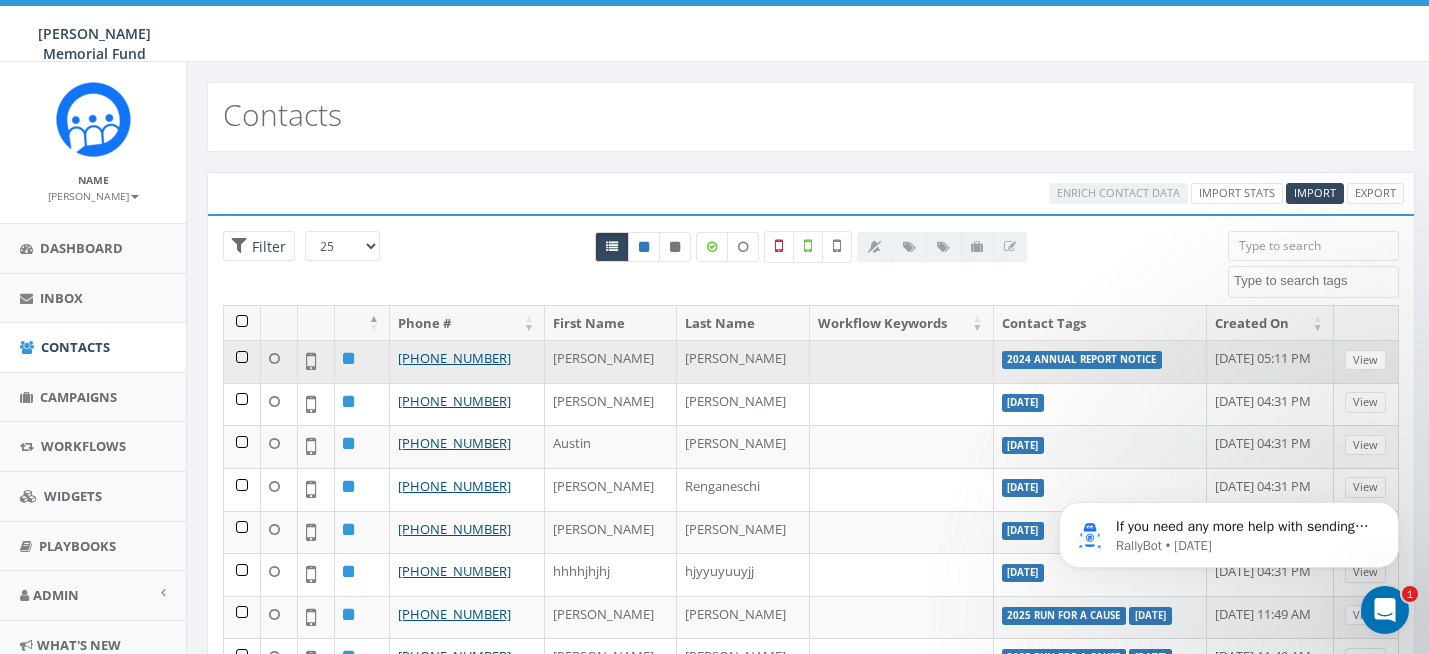 scroll, scrollTop: 0, scrollLeft: 0, axis: both 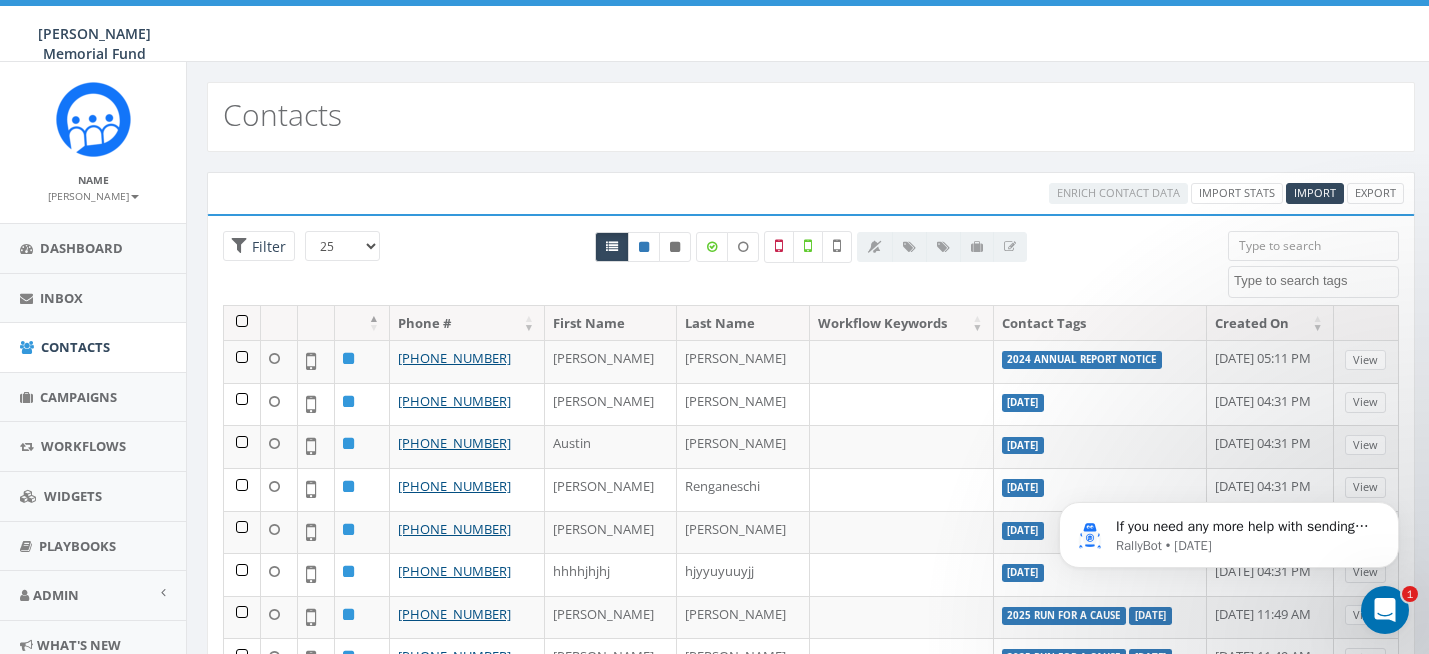 click at bounding box center [1313, 246] 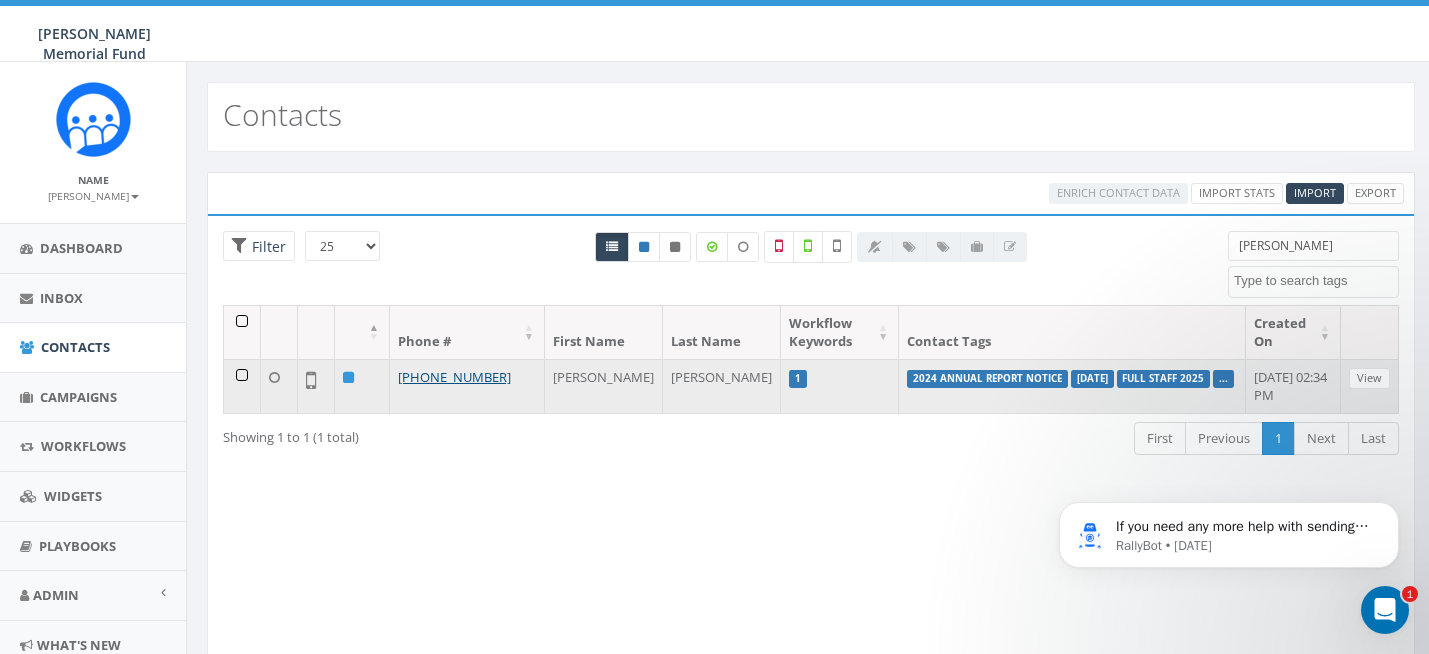 type on "sinclair" 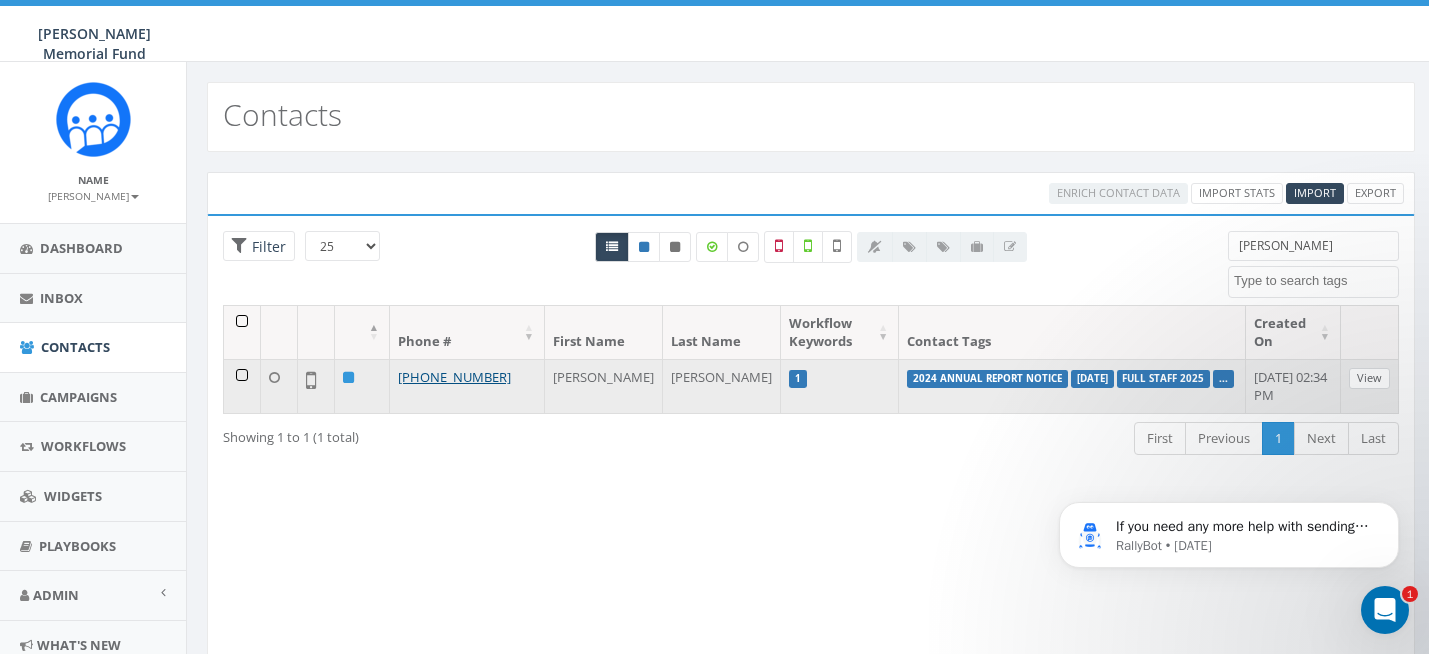 click on "View" at bounding box center (1369, 378) 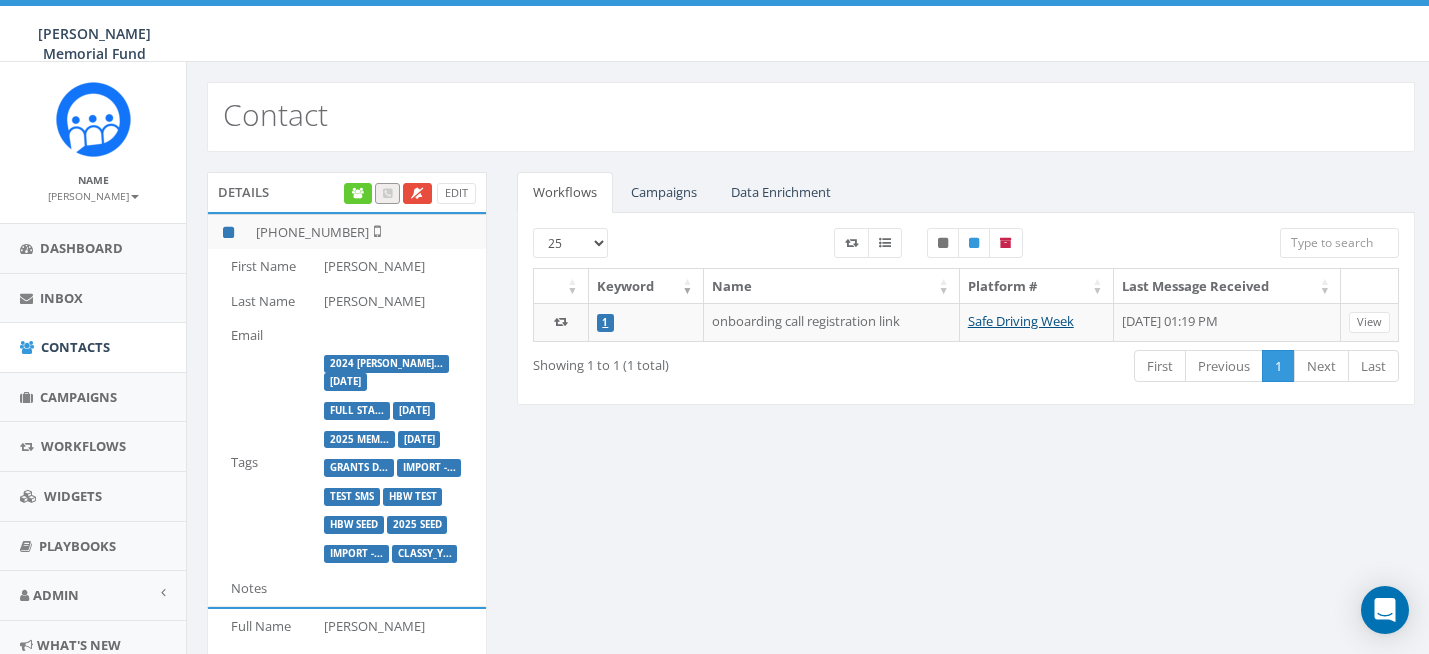 scroll, scrollTop: 0, scrollLeft: 0, axis: both 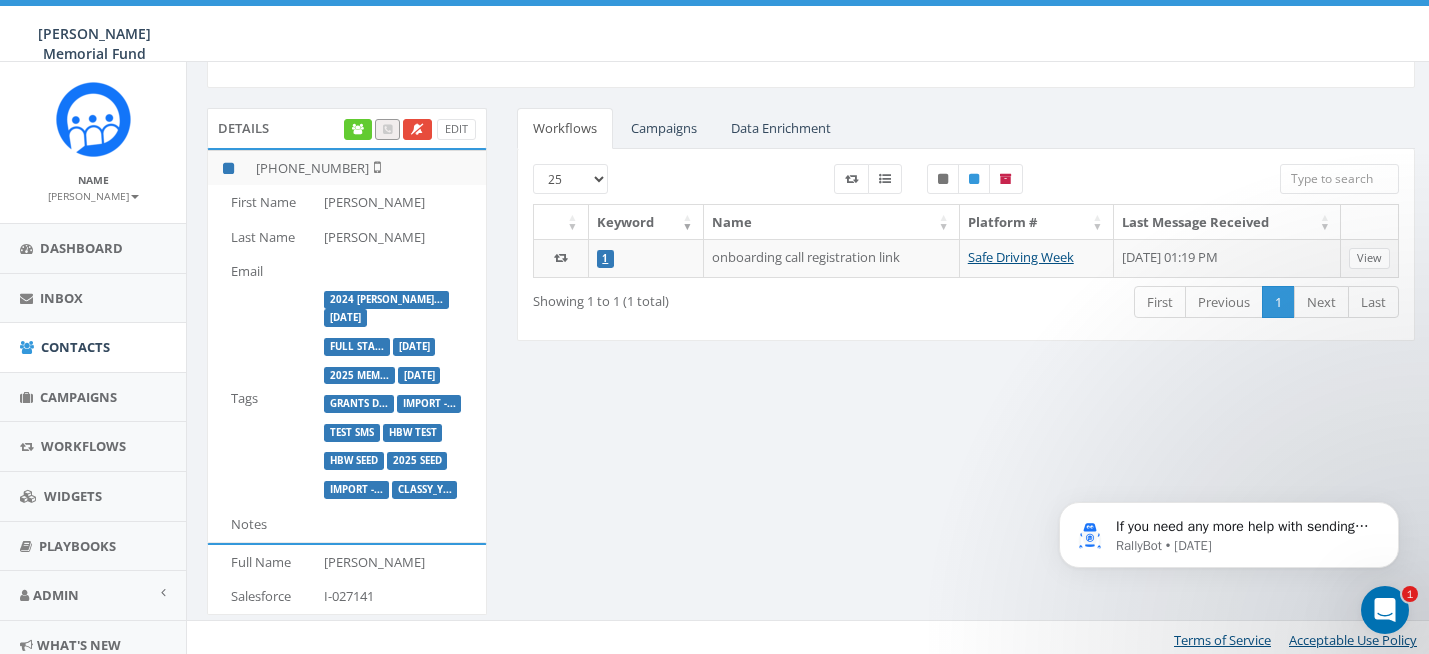 click on "classy_Y..." at bounding box center (425, 490) 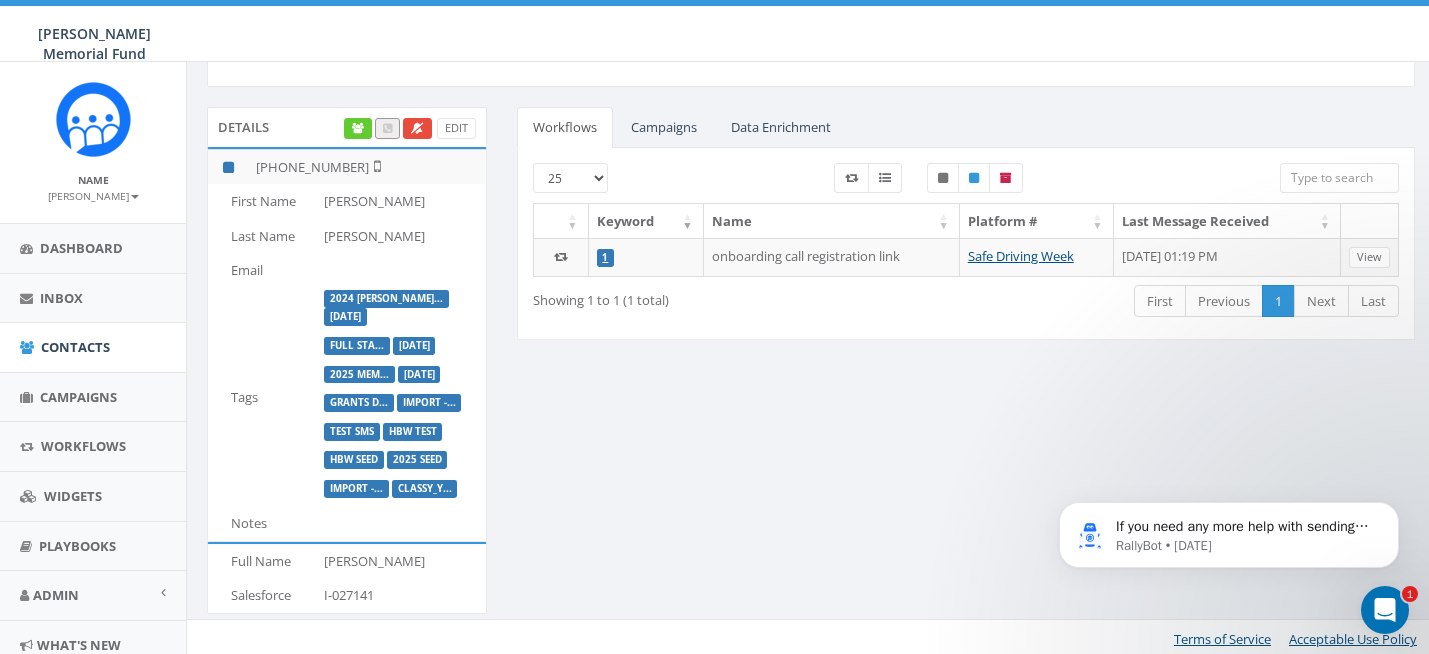 scroll, scrollTop: 64, scrollLeft: 0, axis: vertical 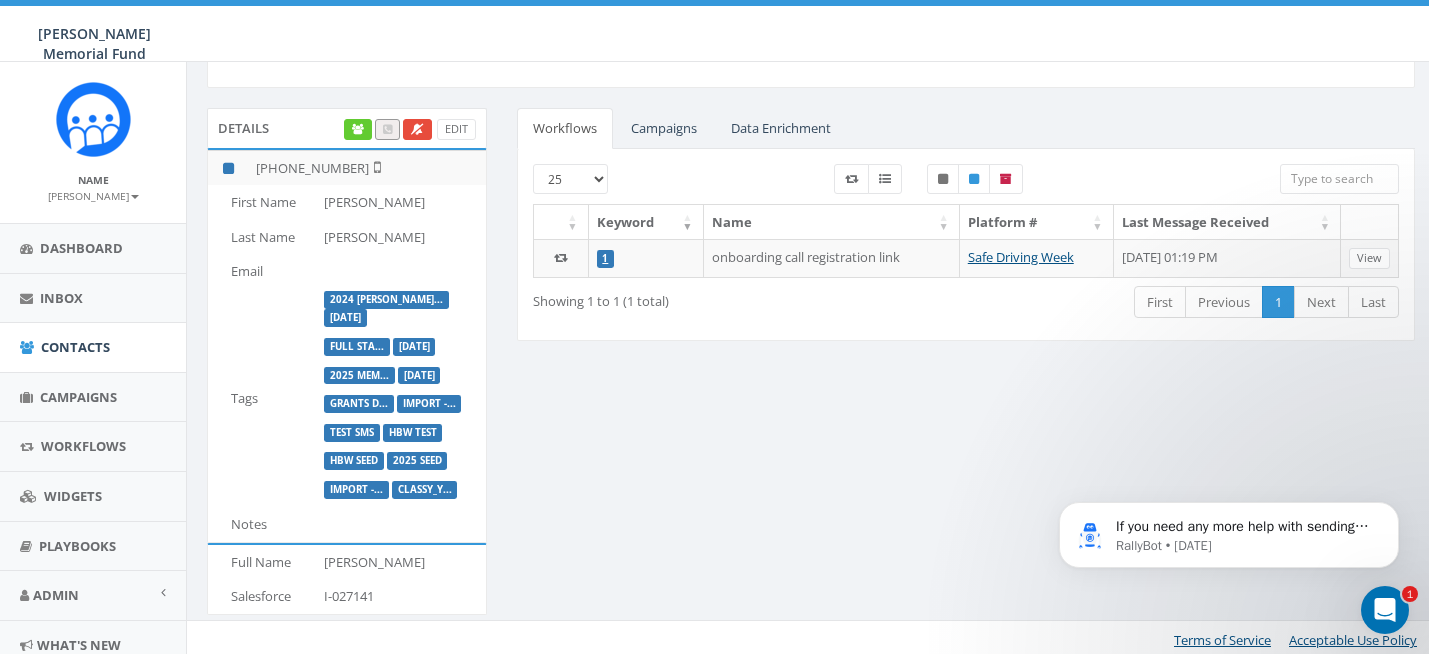 click on "classy_Y..." at bounding box center (425, 490) 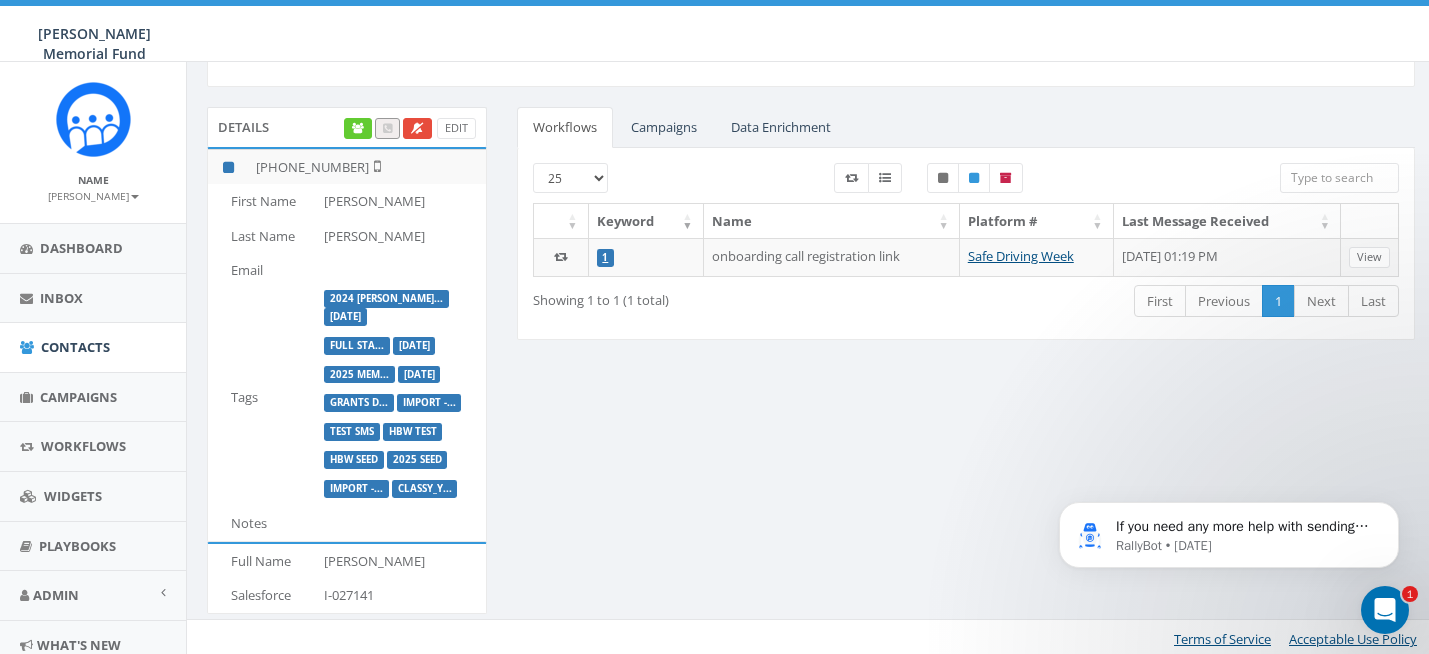 scroll, scrollTop: 64, scrollLeft: 0, axis: vertical 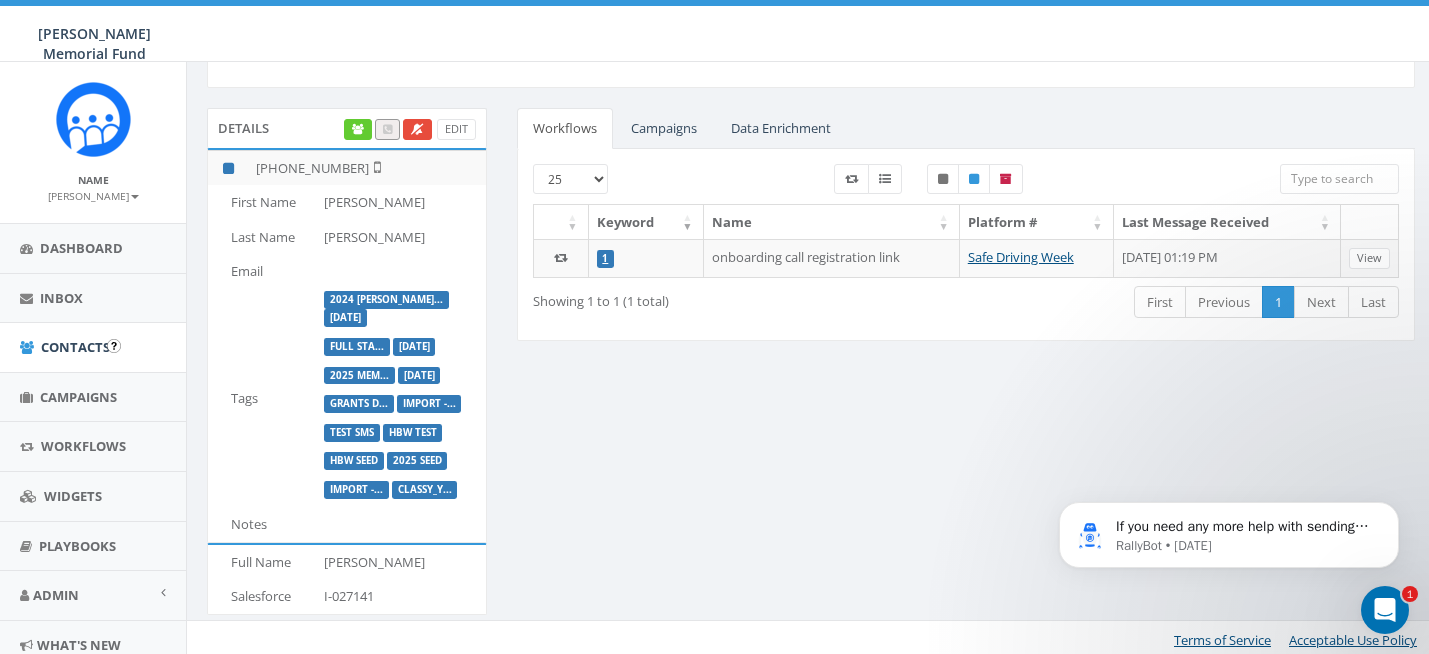 click on "Contacts" at bounding box center [75, 347] 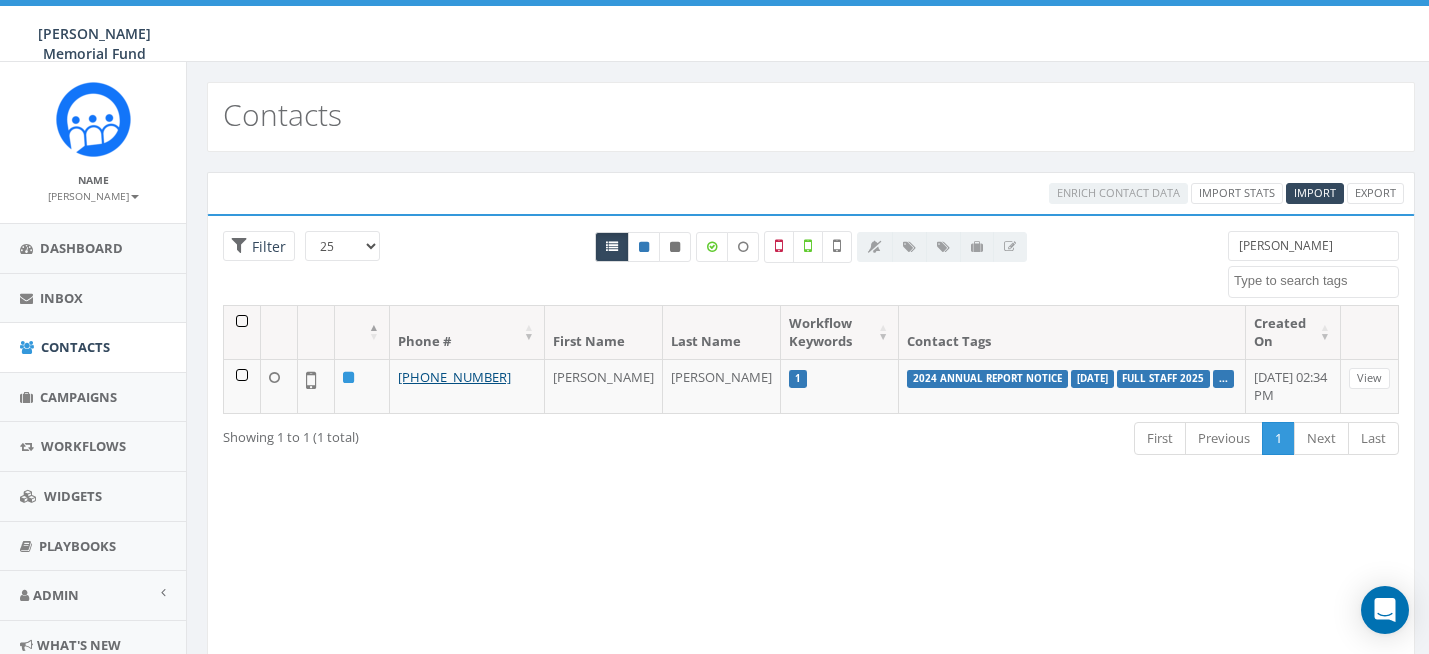 select 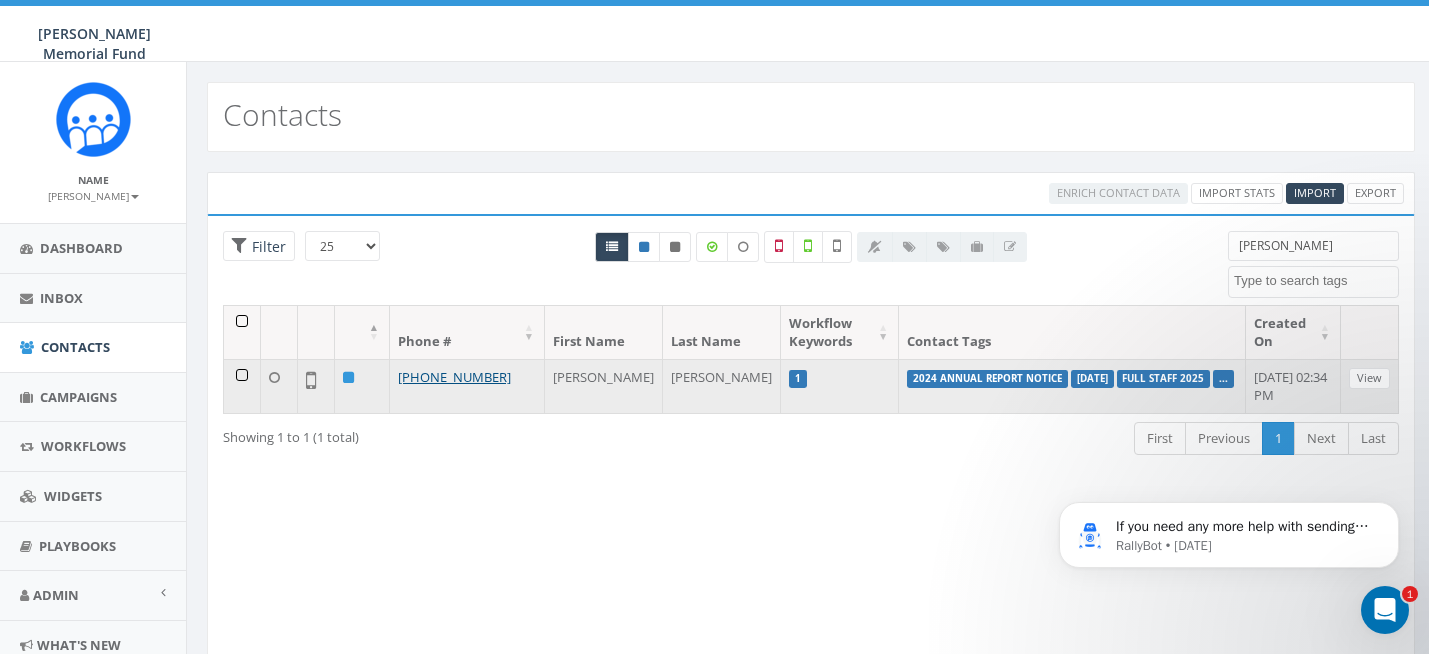 scroll, scrollTop: 0, scrollLeft: 0, axis: both 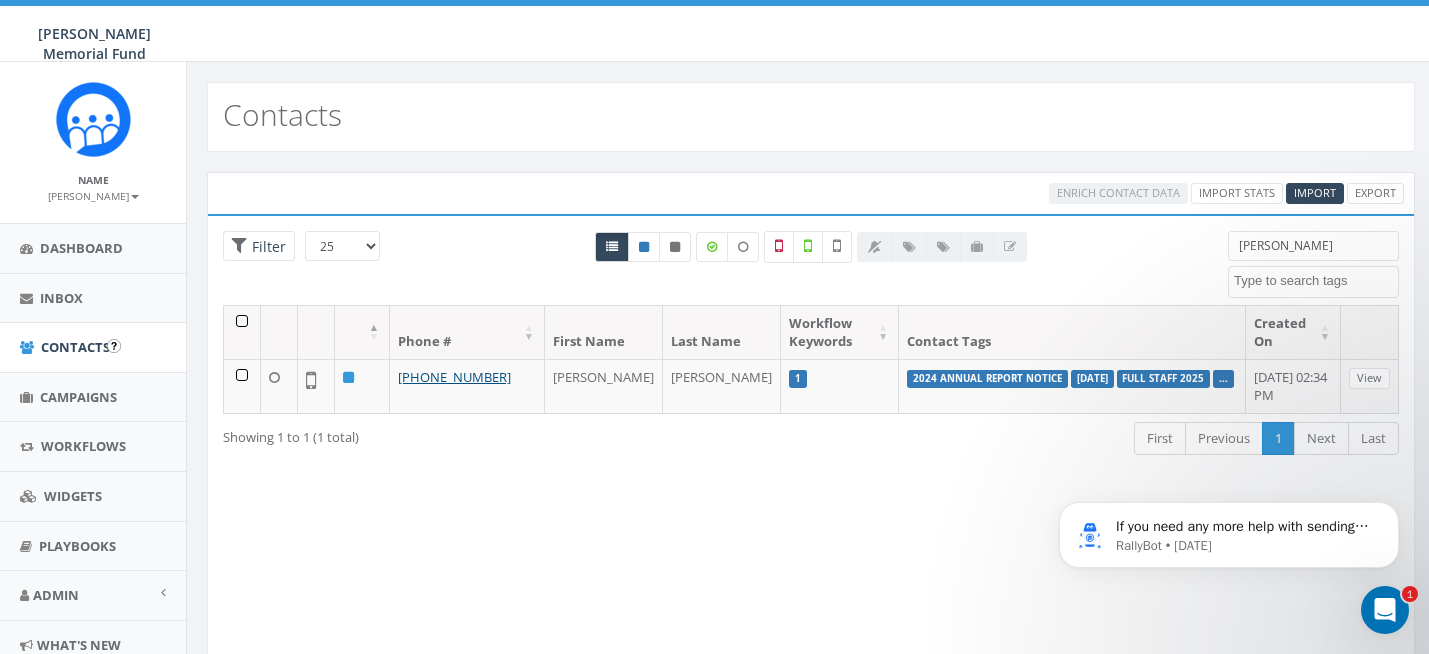 click on "Contacts" at bounding box center [75, 347] 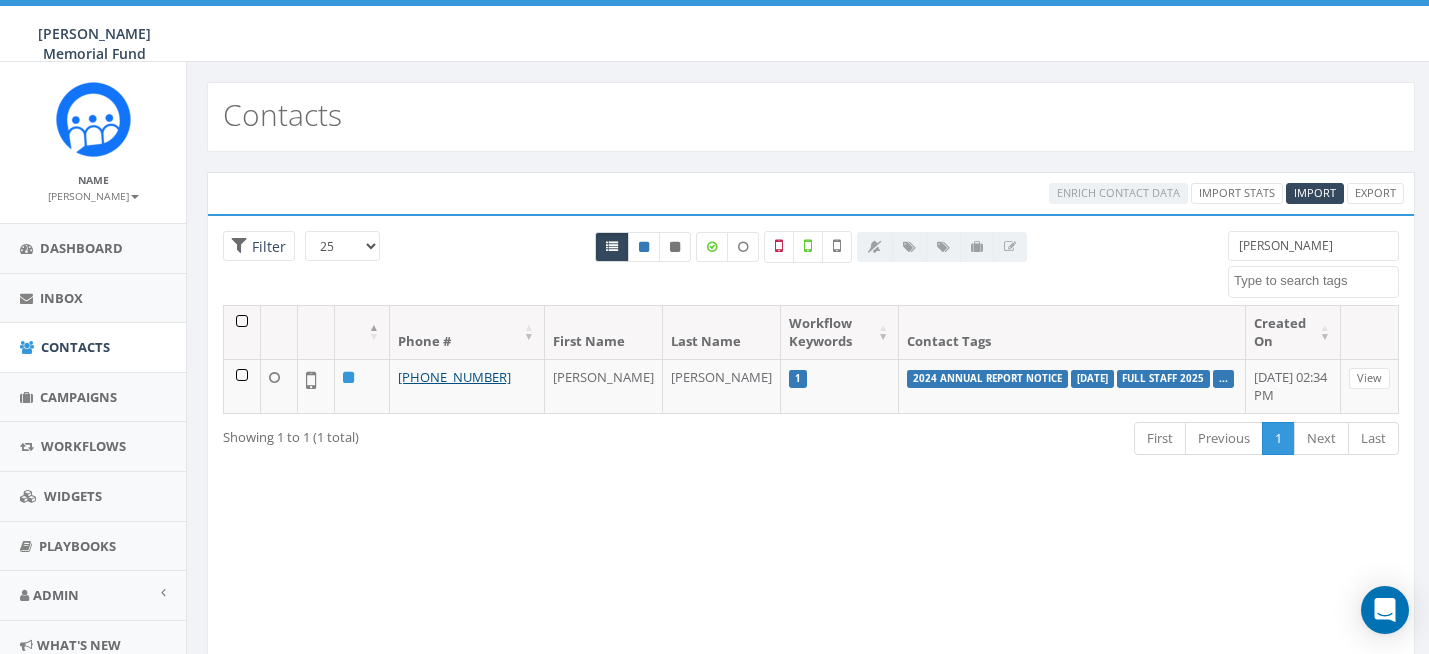 select 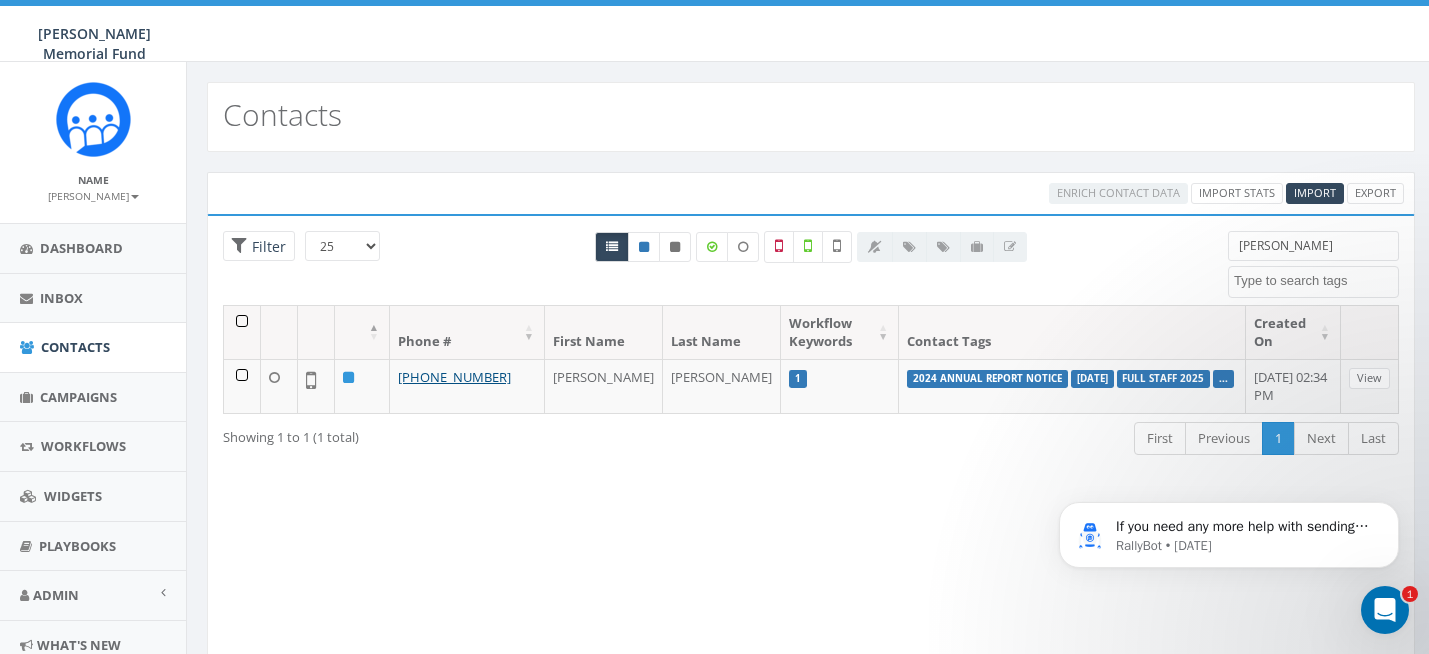 scroll, scrollTop: 0, scrollLeft: 0, axis: both 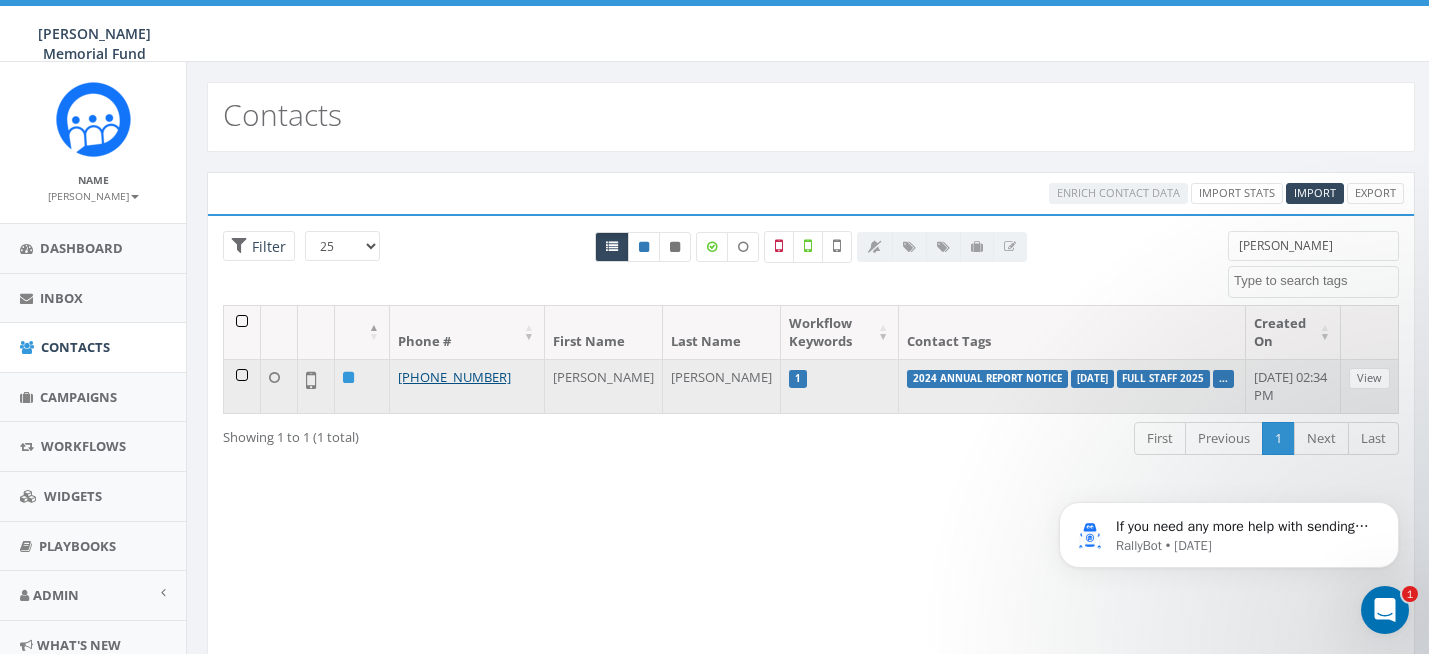 click on "[PERSON_NAME]" at bounding box center [722, 386] 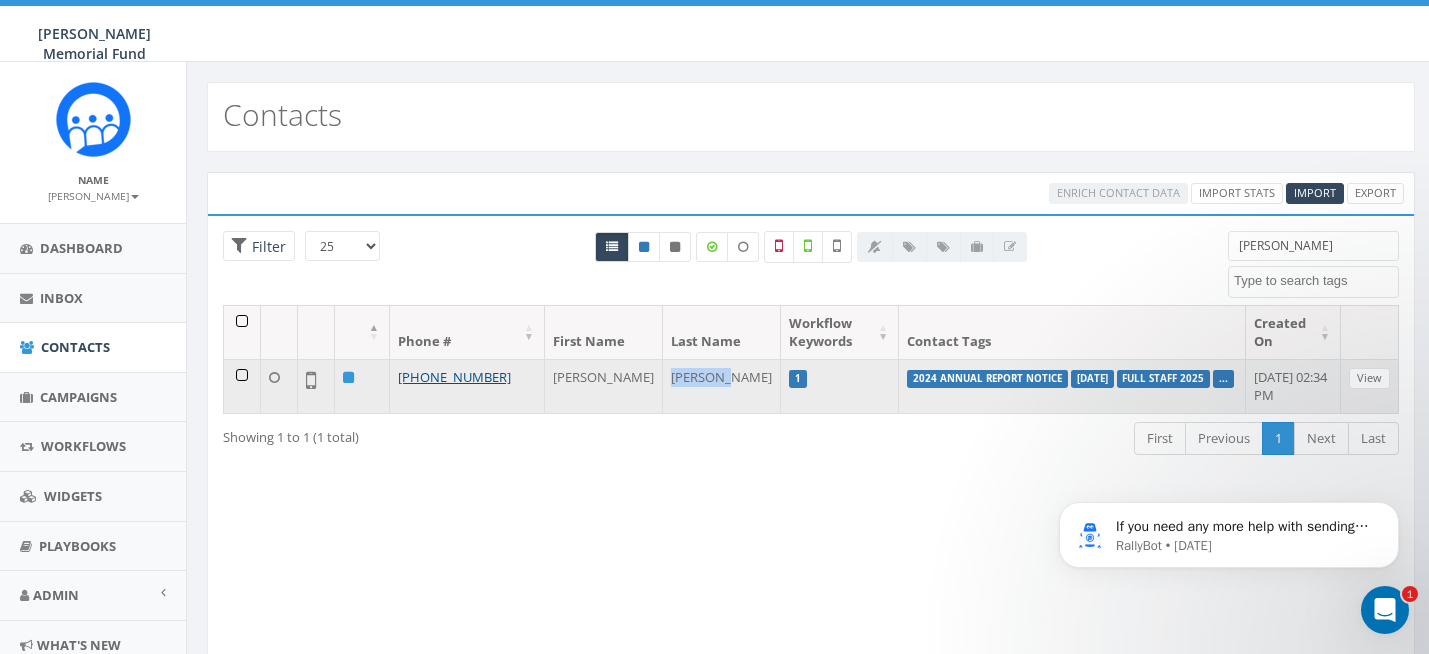 click on "Sinclair" at bounding box center (722, 386) 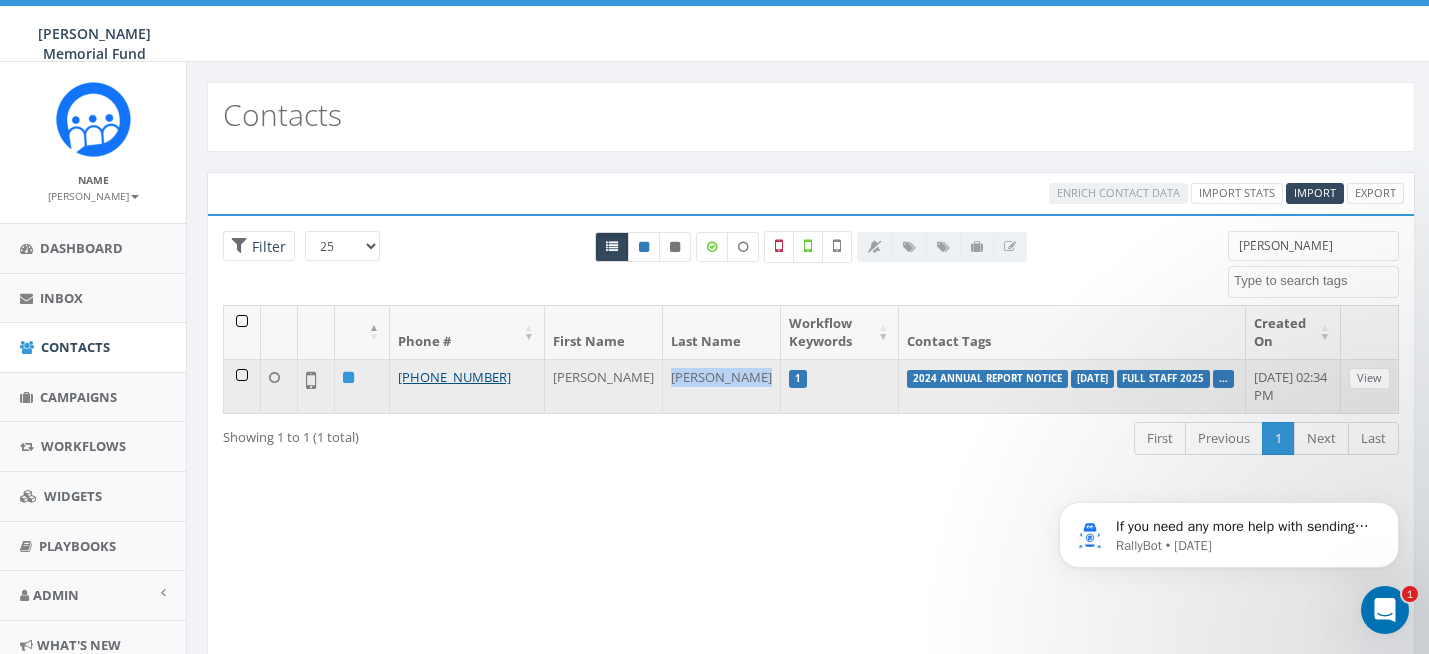 click on "Sinclair" at bounding box center [722, 386] 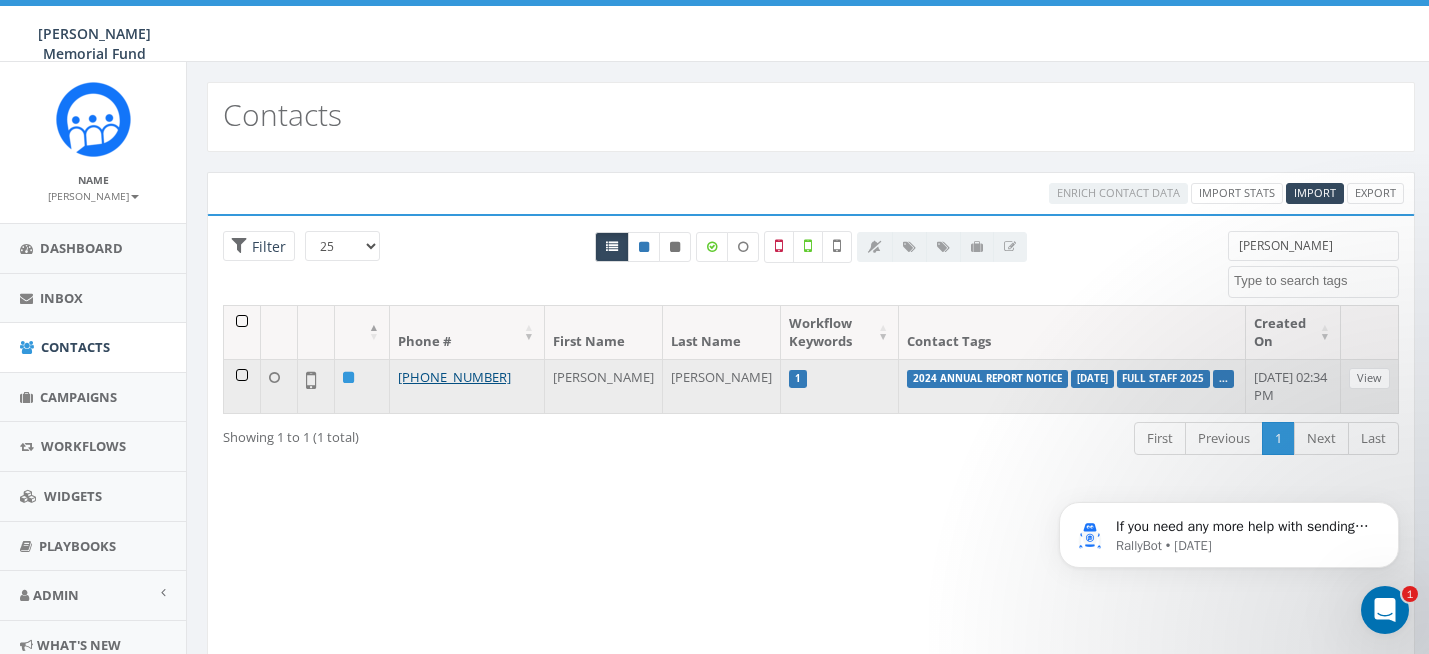 click on "Debra" at bounding box center (604, 386) 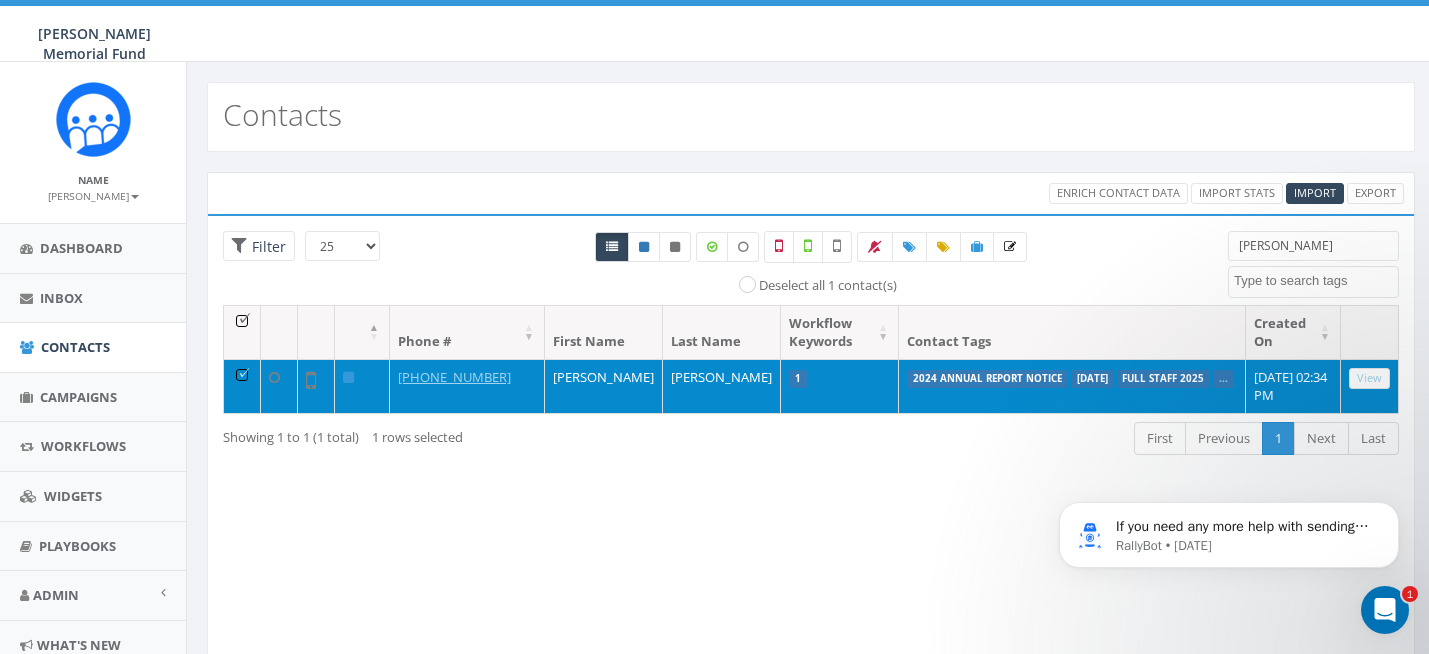 click at bounding box center [242, 386] 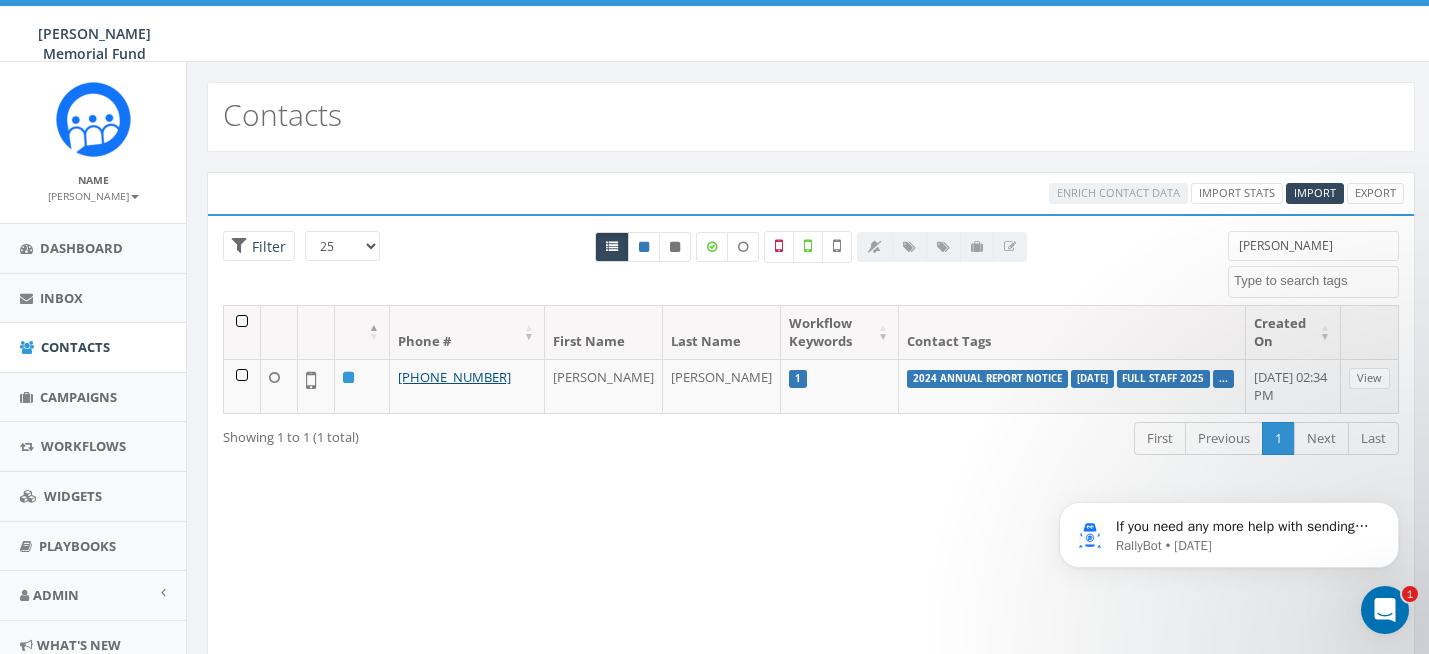 click on "sinclair" at bounding box center [1313, 246] 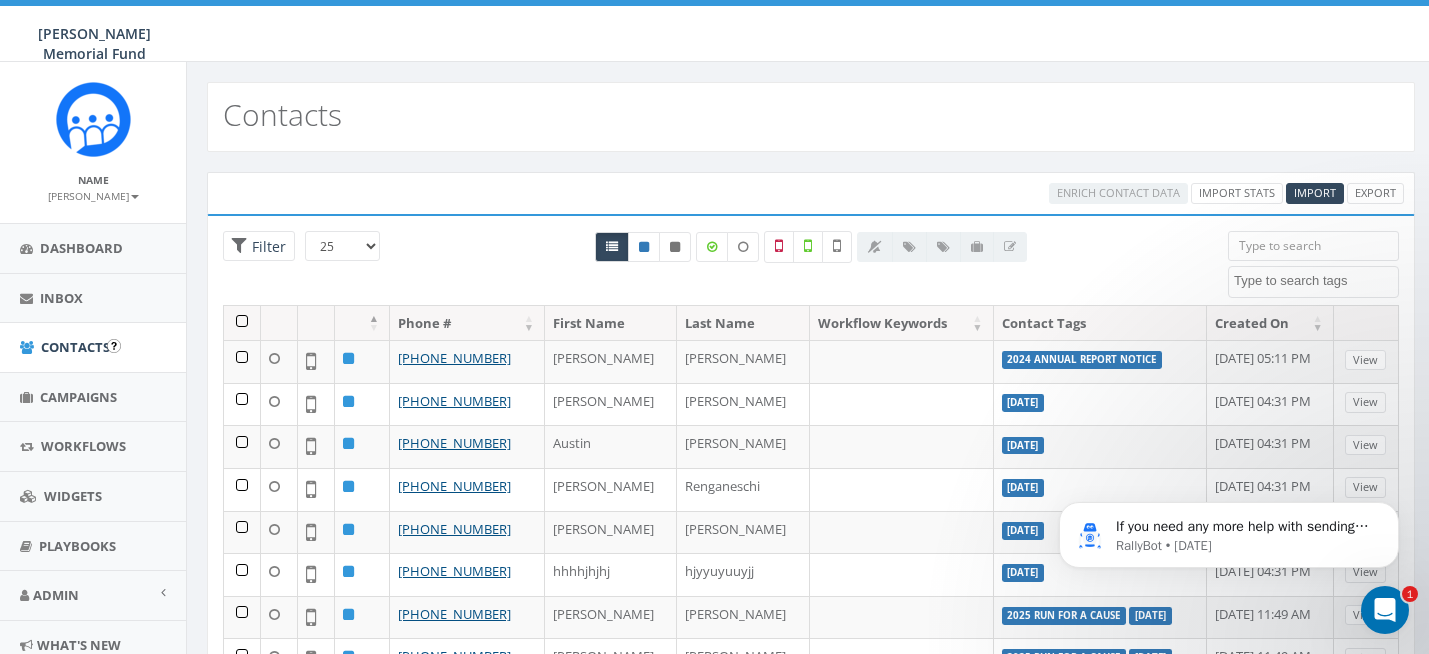 type 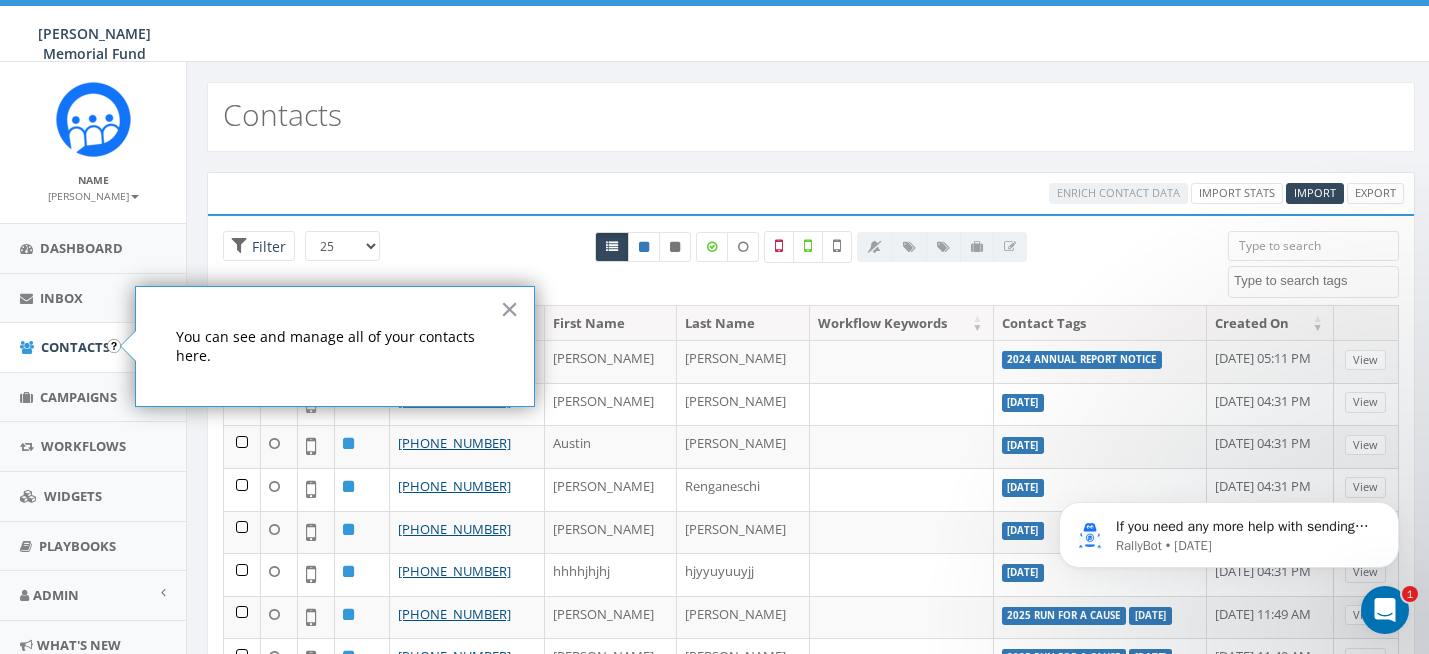 click on "Enrich Contact Data    Import Stats    Import   Export" at bounding box center [811, 193] 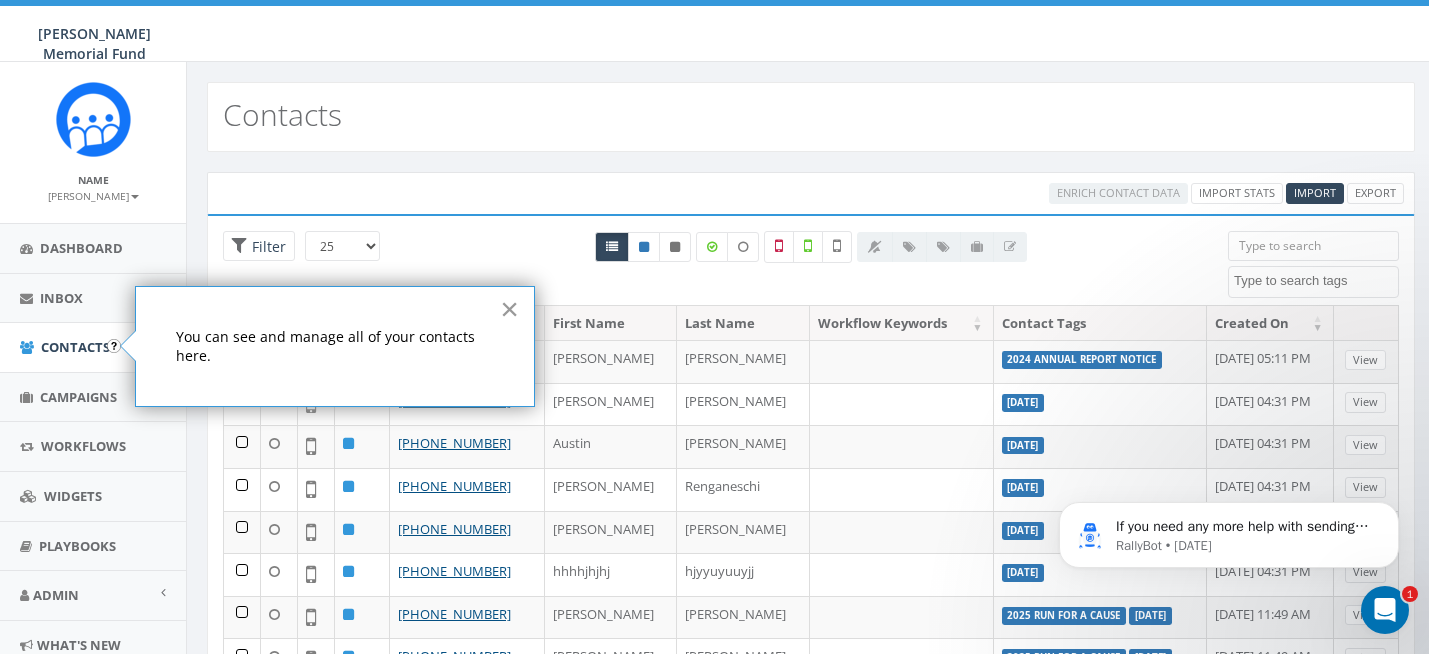 click on "×" at bounding box center (509, 309) 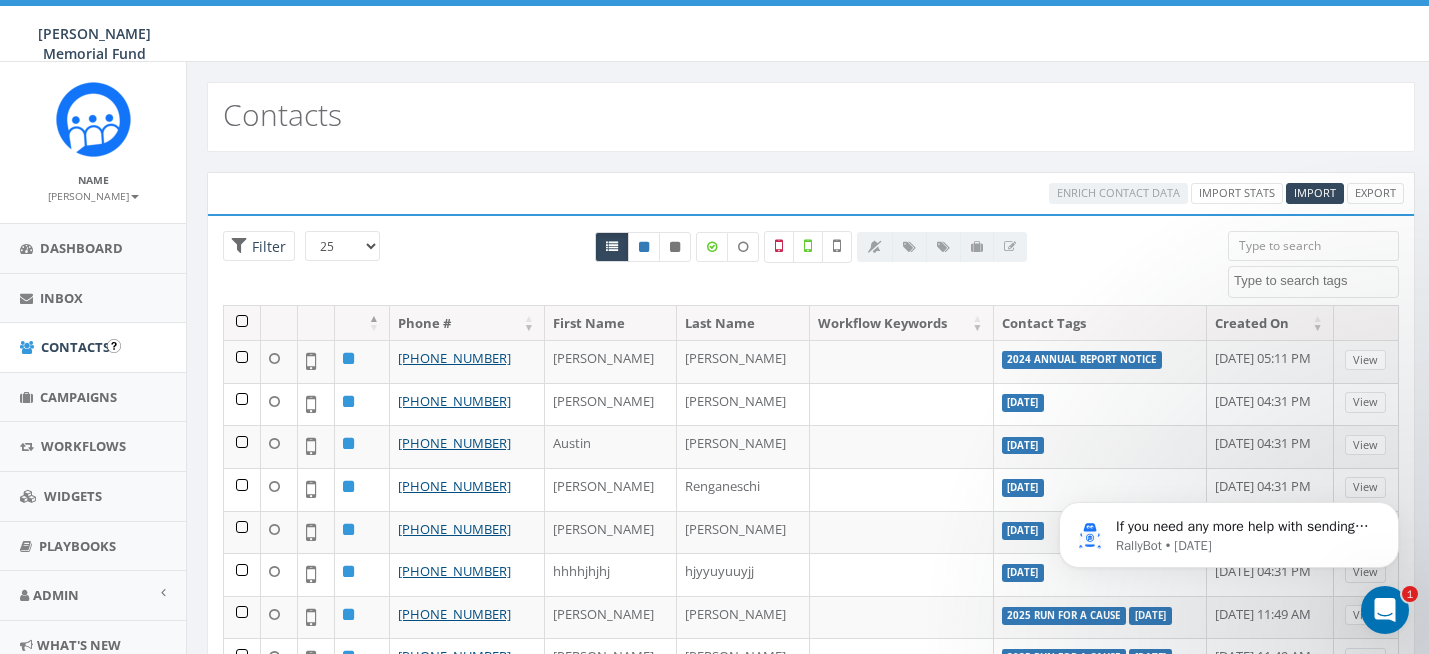 click at bounding box center (114, 346) 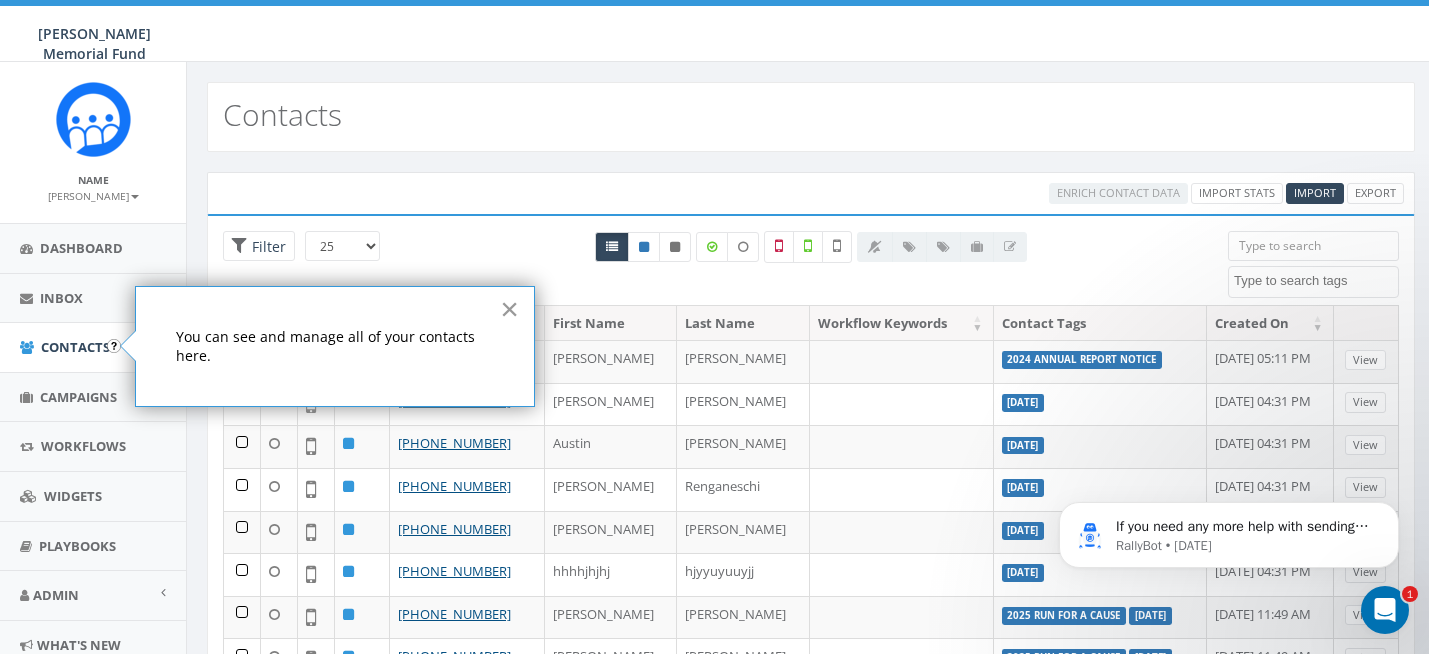 click on "×" at bounding box center [509, 309] 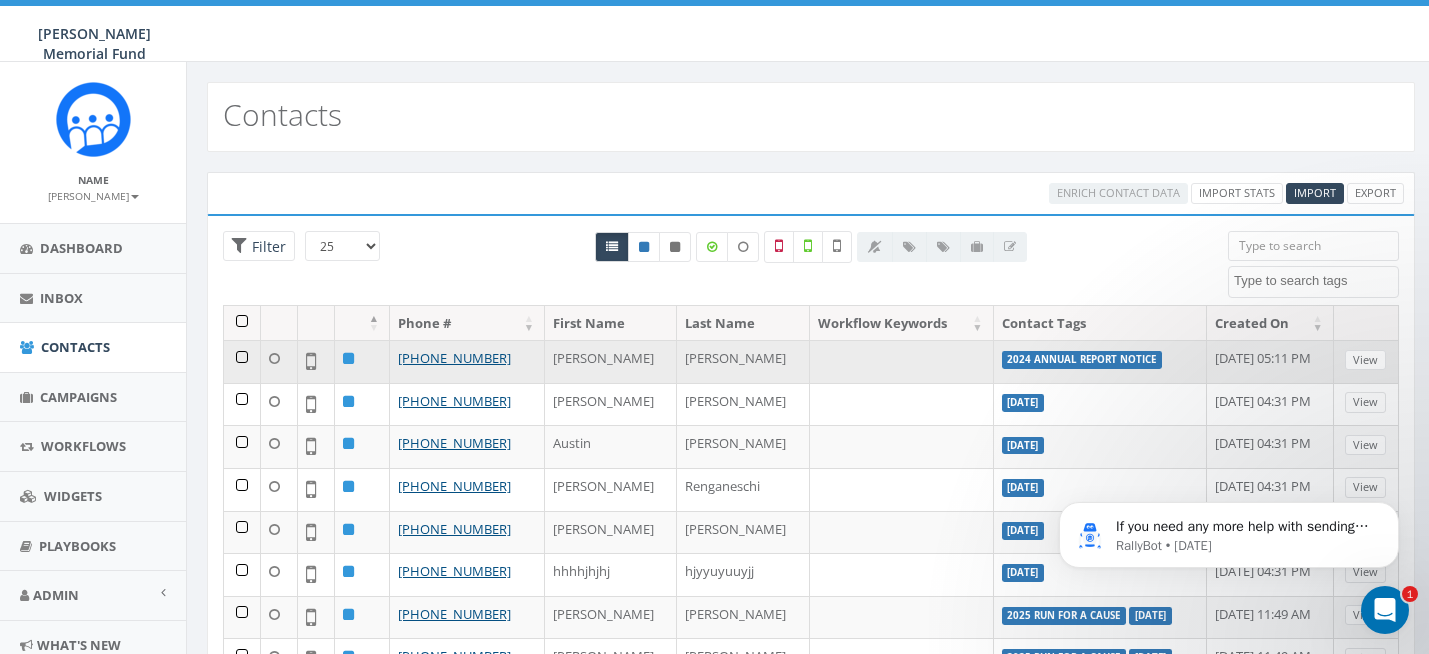 scroll, scrollTop: 0, scrollLeft: 0, axis: both 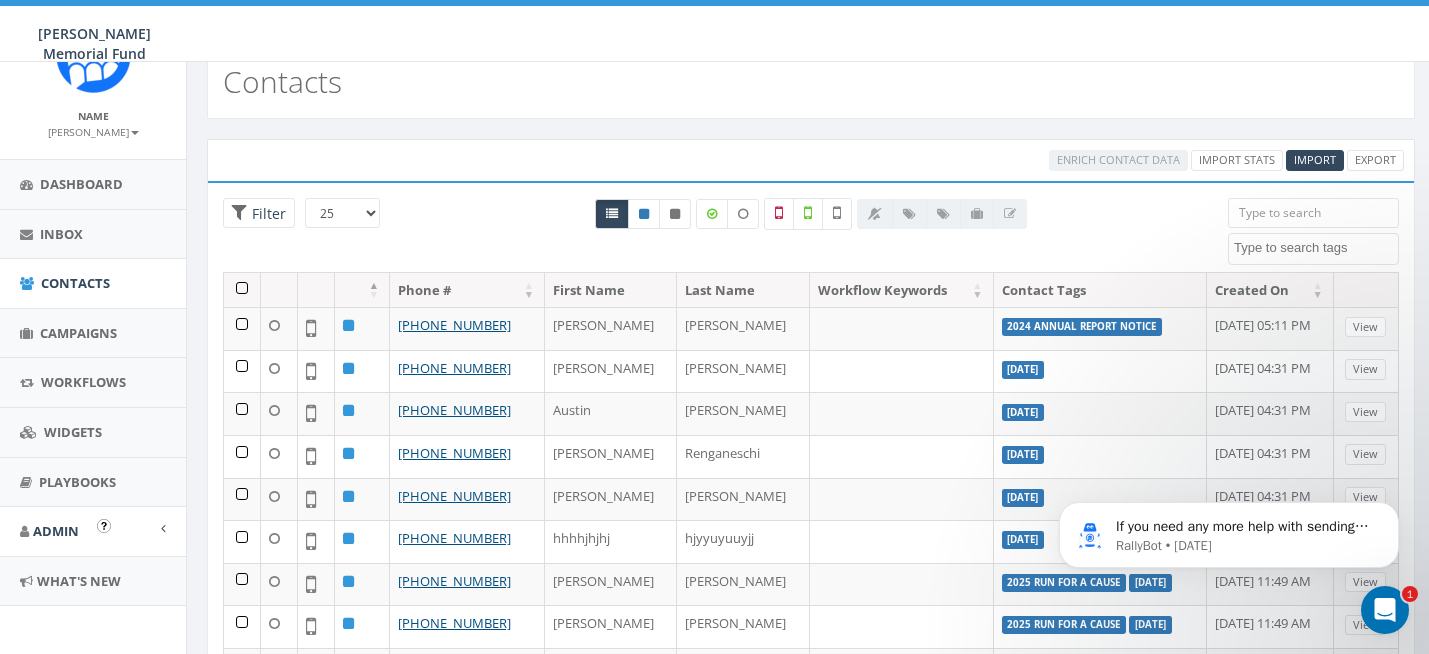 click on "Admin" at bounding box center (56, 531) 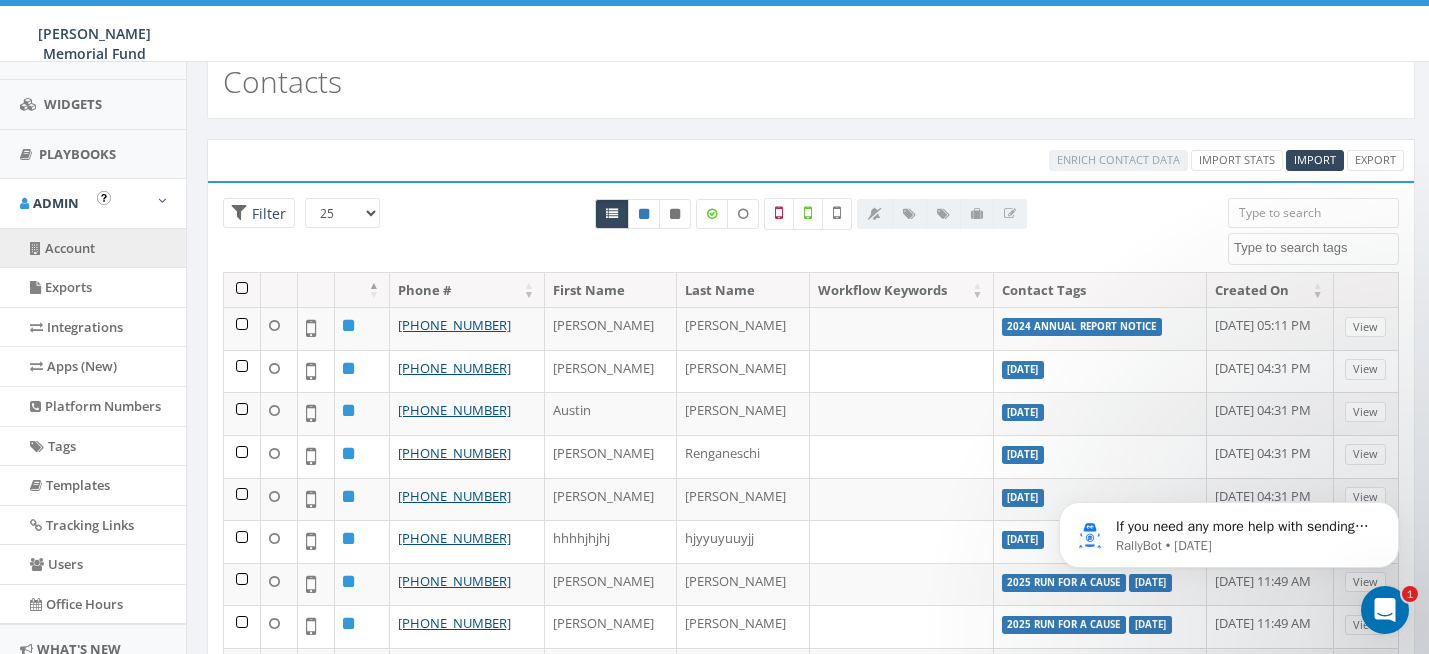 scroll, scrollTop: 380, scrollLeft: 0, axis: vertical 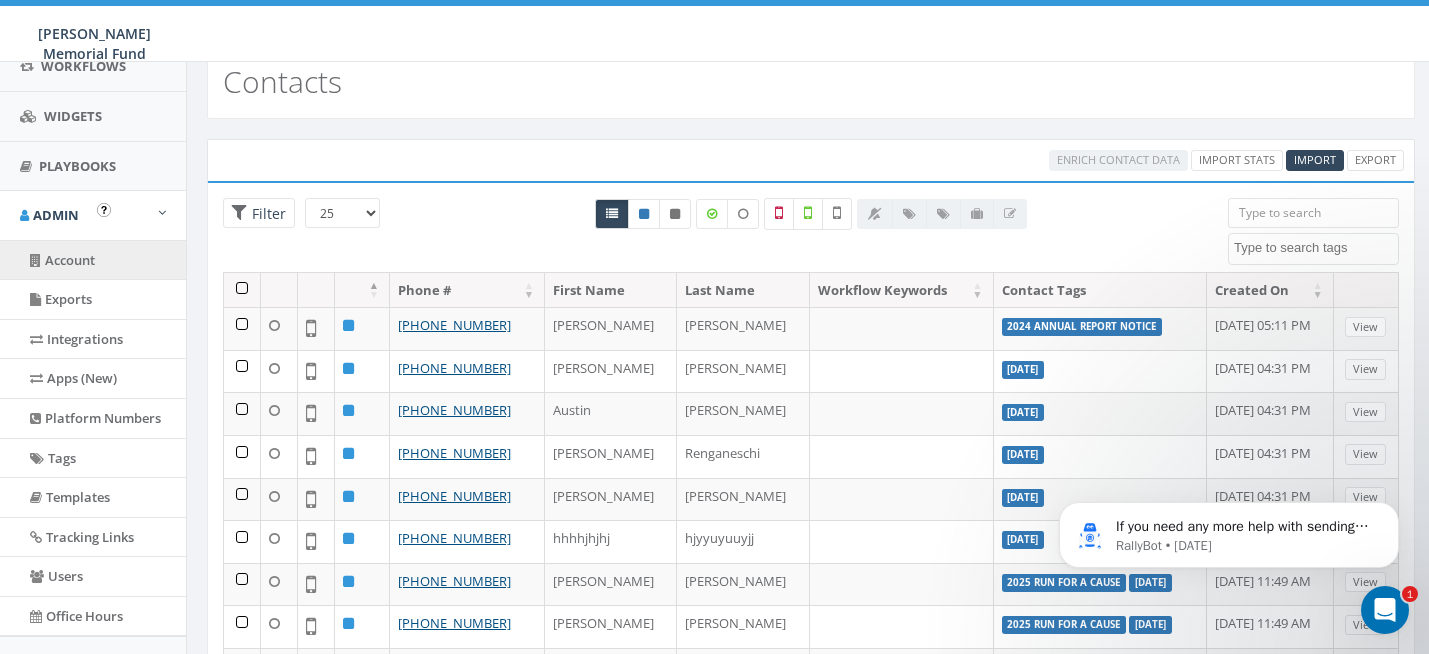 click on "Account" at bounding box center (93, 260) 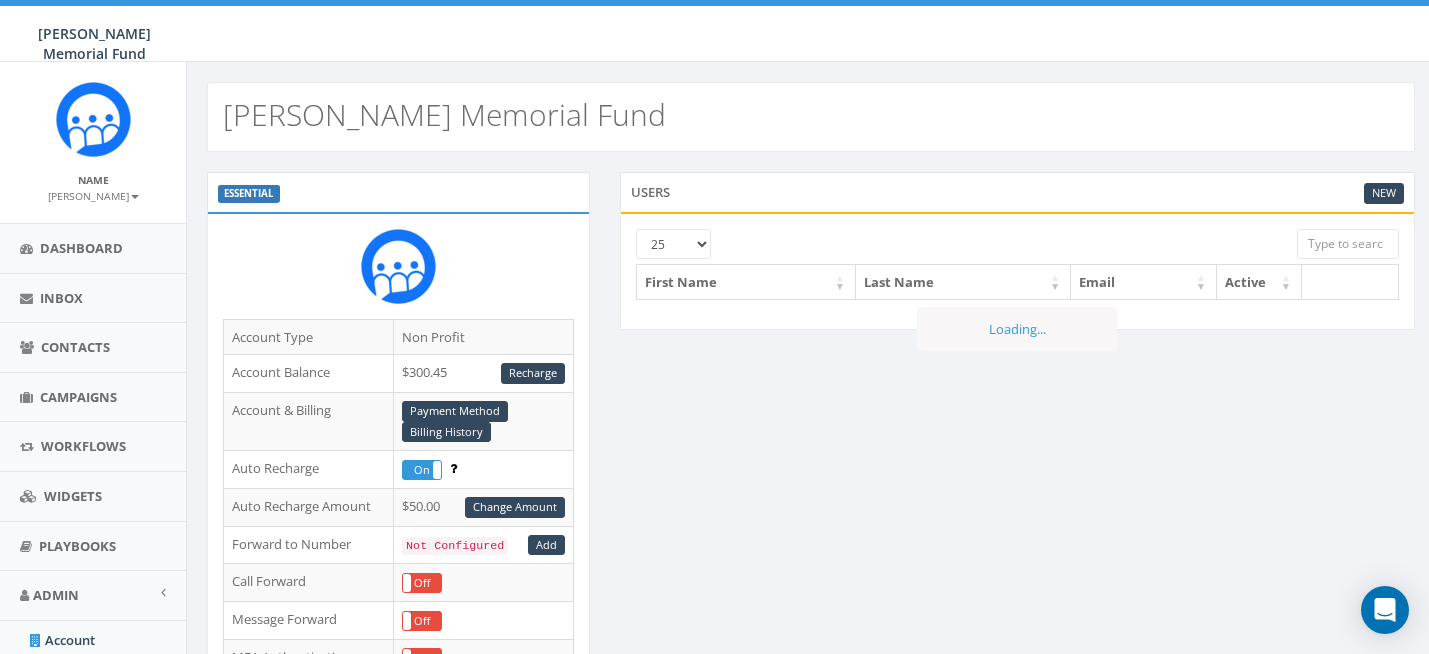 scroll, scrollTop: 0, scrollLeft: 0, axis: both 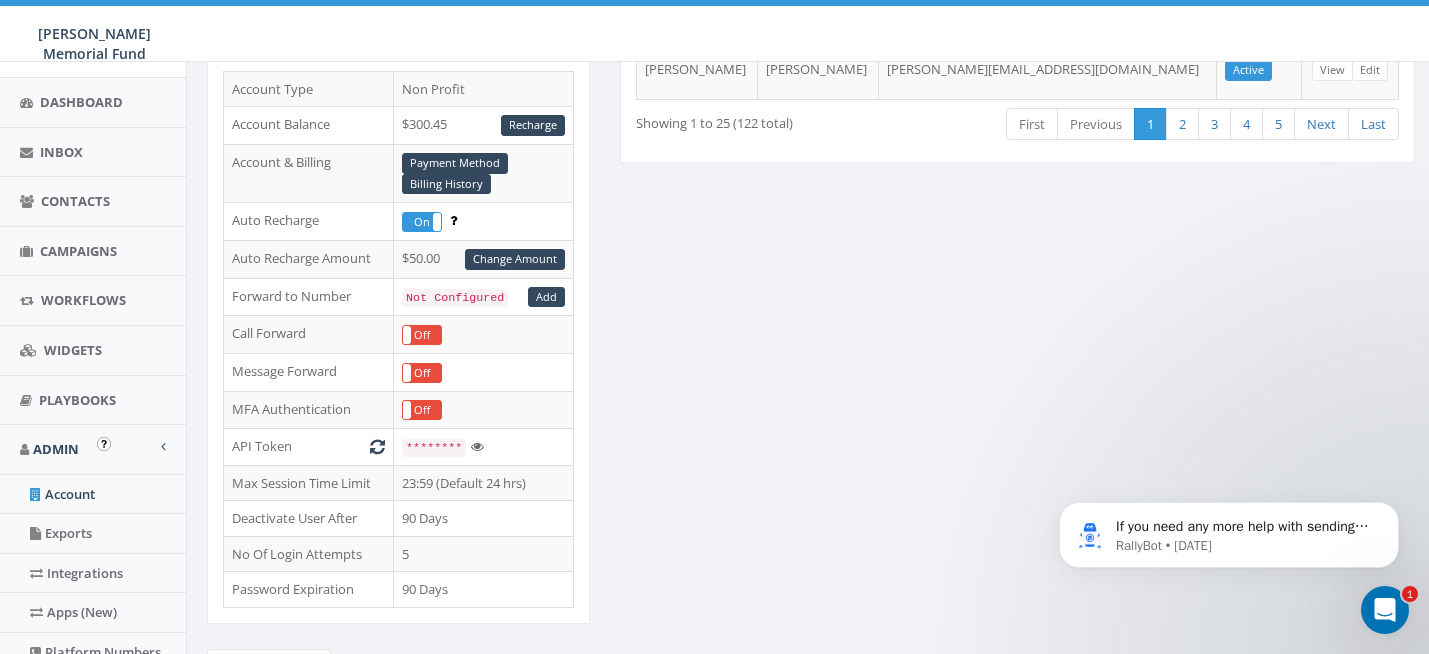 click on "Account" at bounding box center [93, 494] 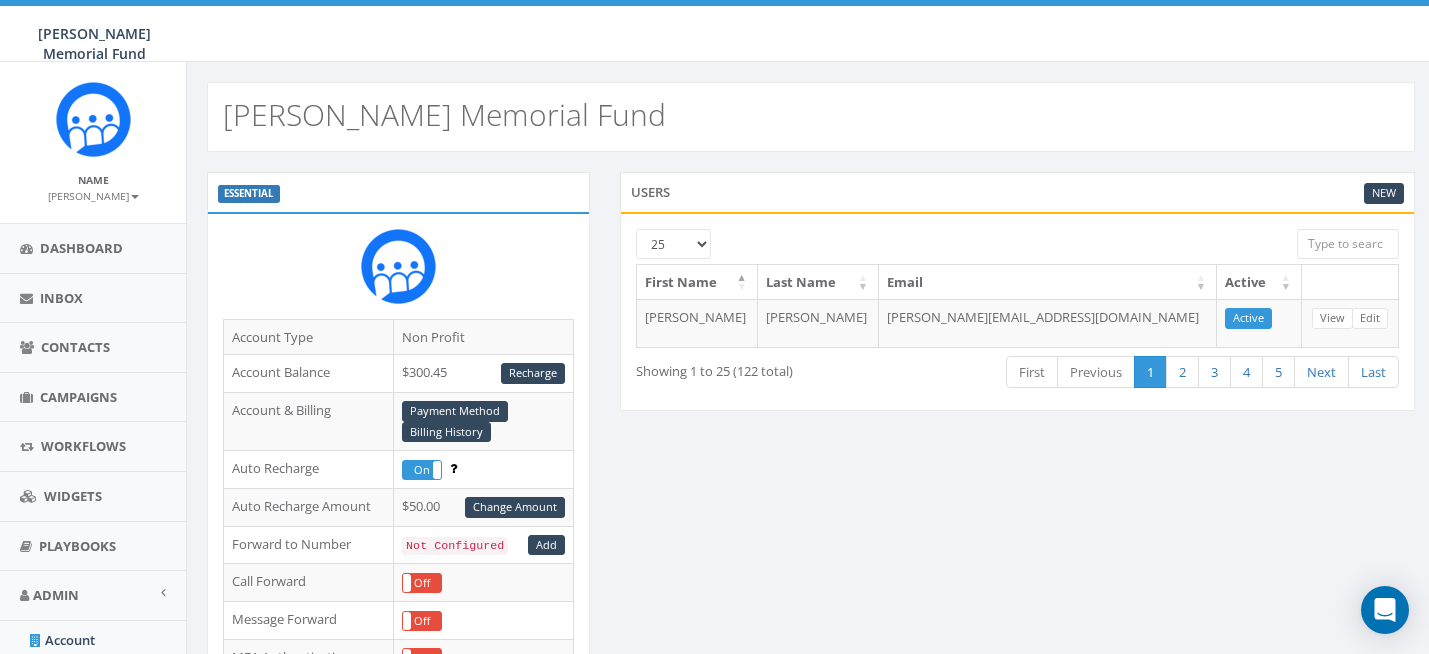 scroll, scrollTop: 0, scrollLeft: 0, axis: both 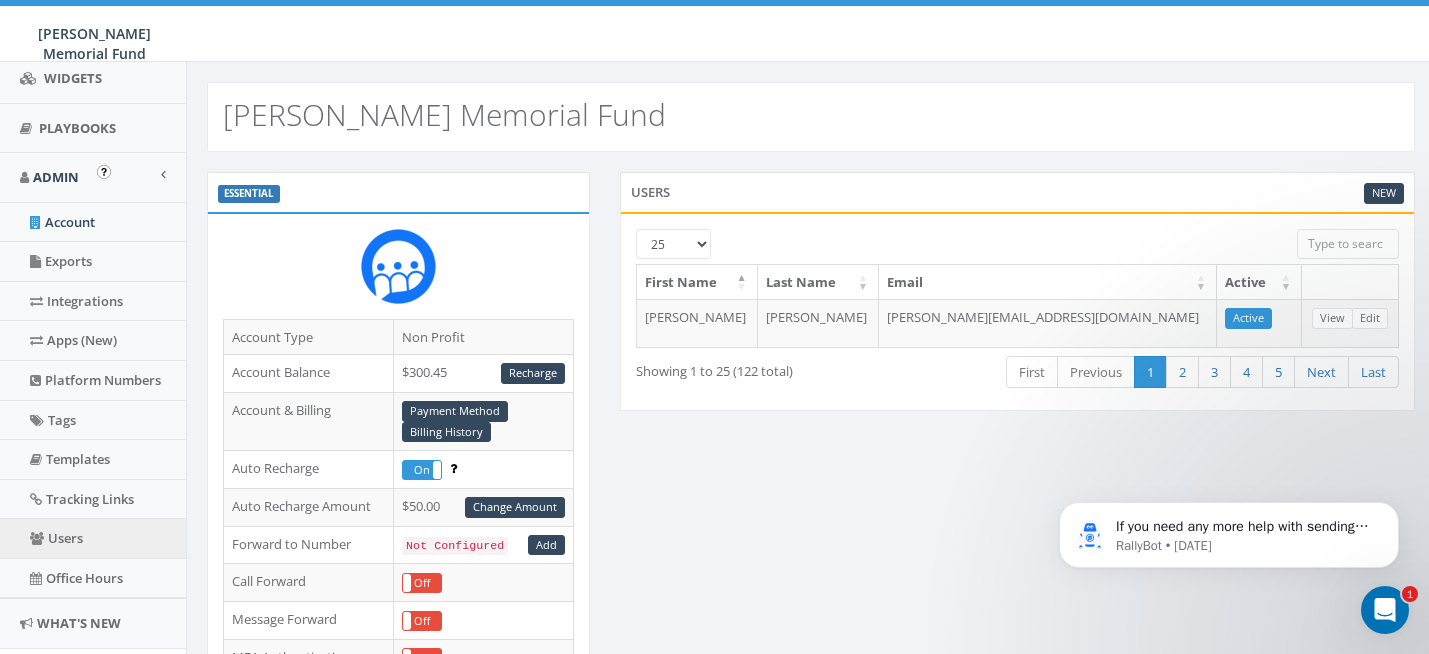 click on "Users" at bounding box center [93, 538] 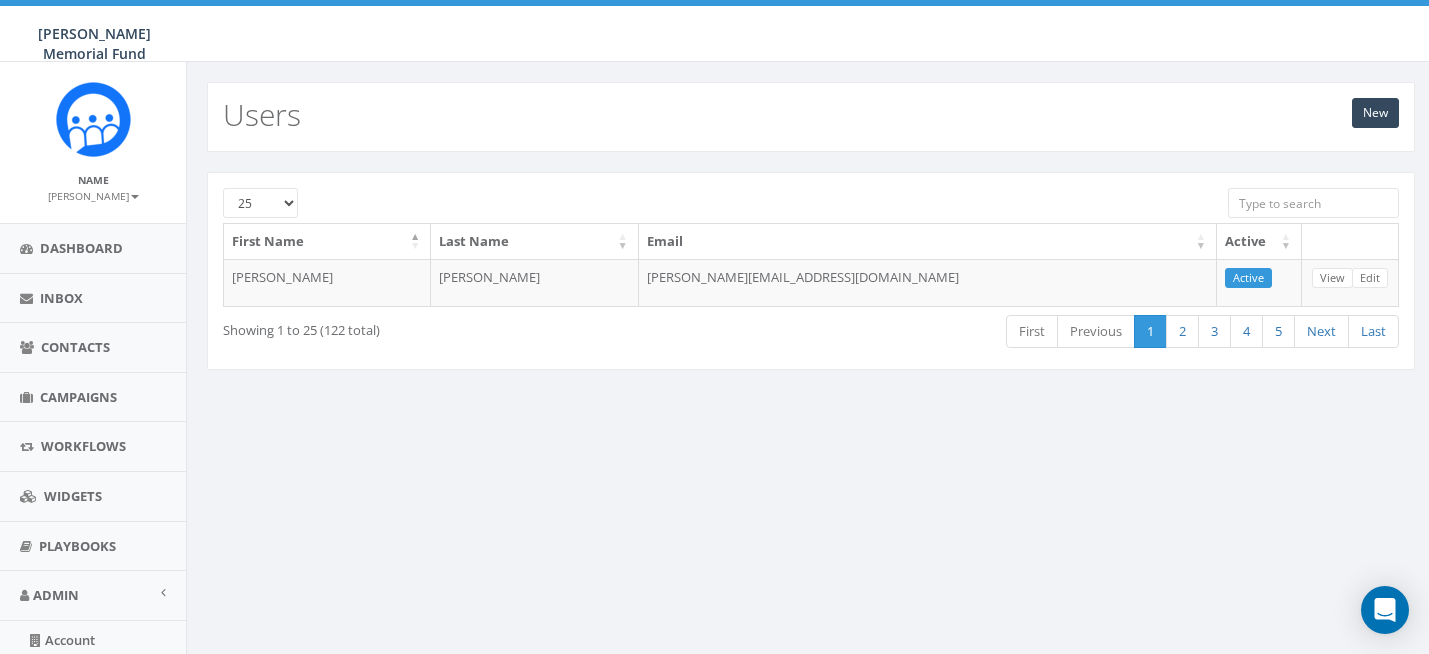 scroll, scrollTop: 0, scrollLeft: 0, axis: both 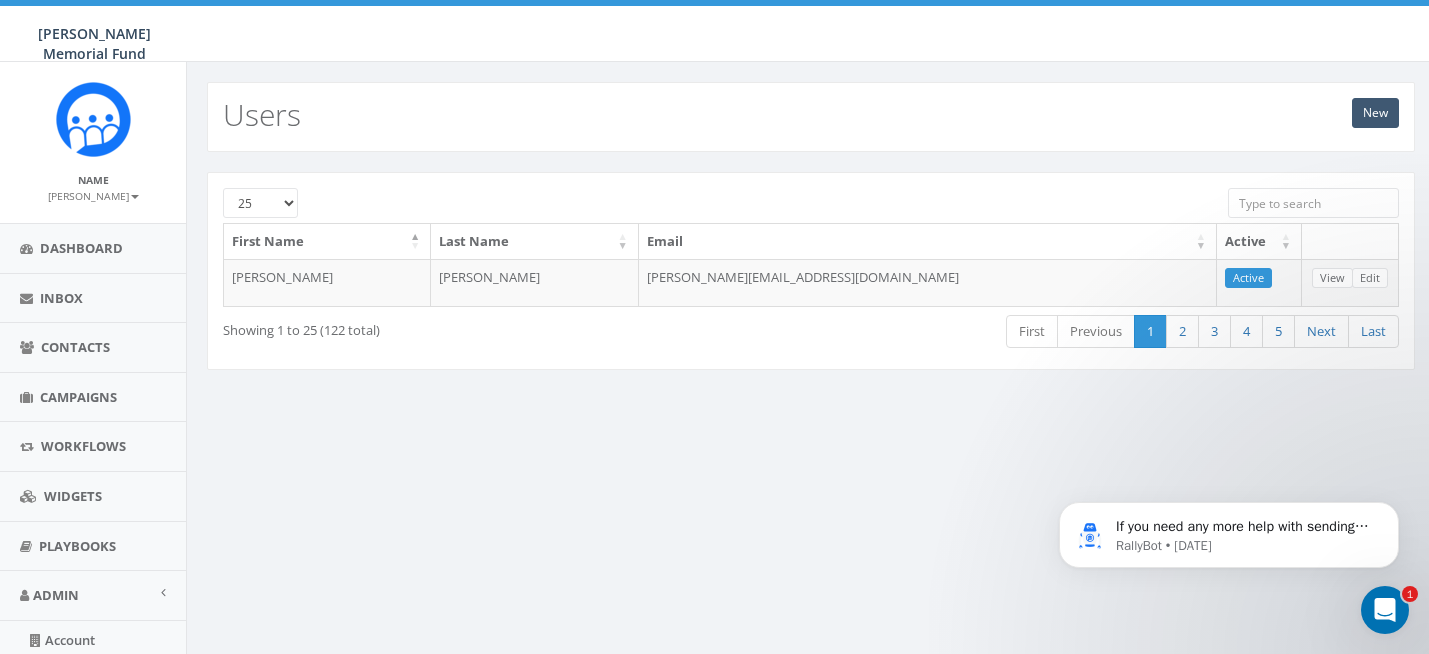 click on "New" at bounding box center (1375, 113) 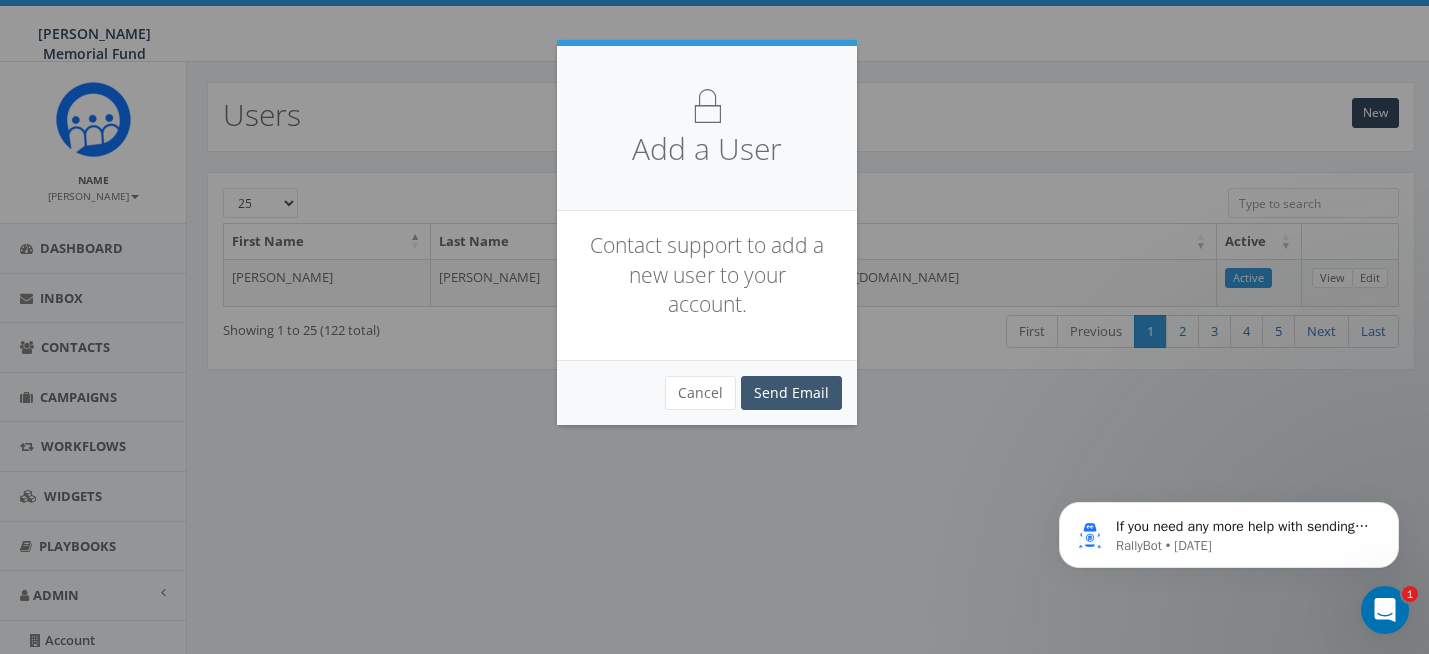 click on "Send Email" at bounding box center [791, 393] 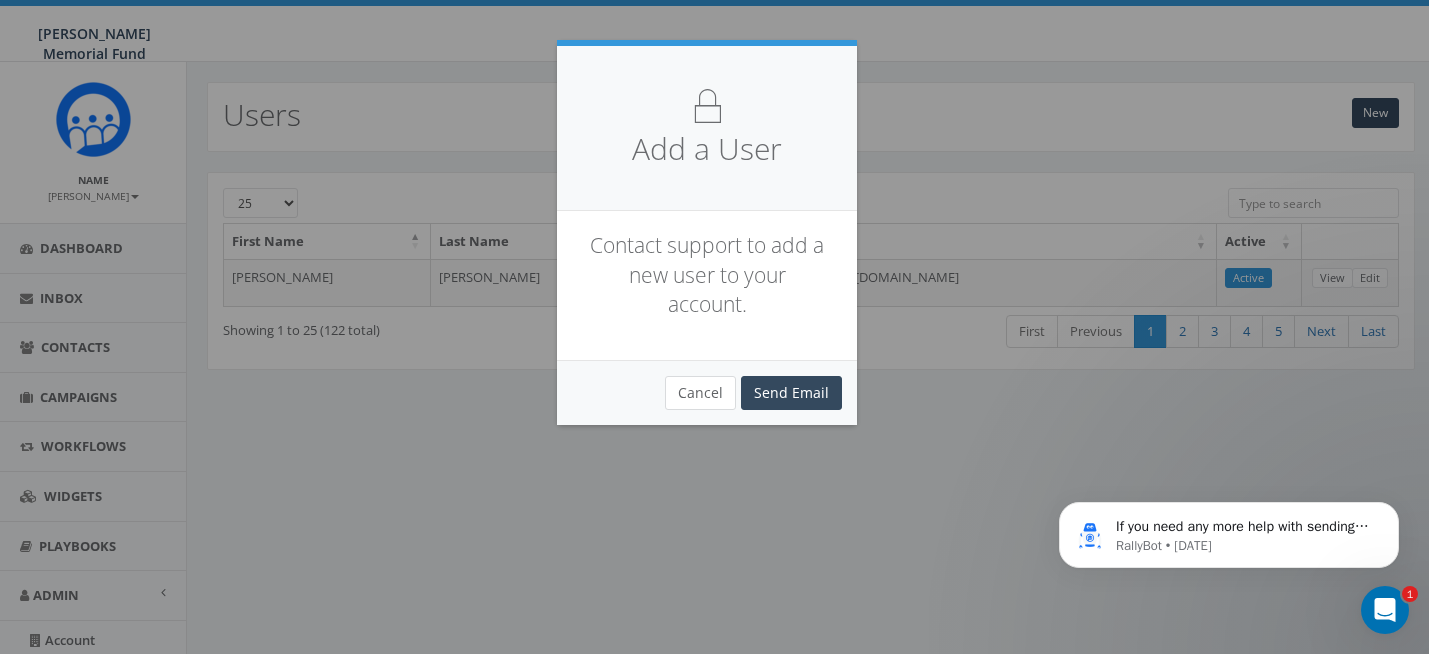 click on "Cancel" at bounding box center (700, 393) 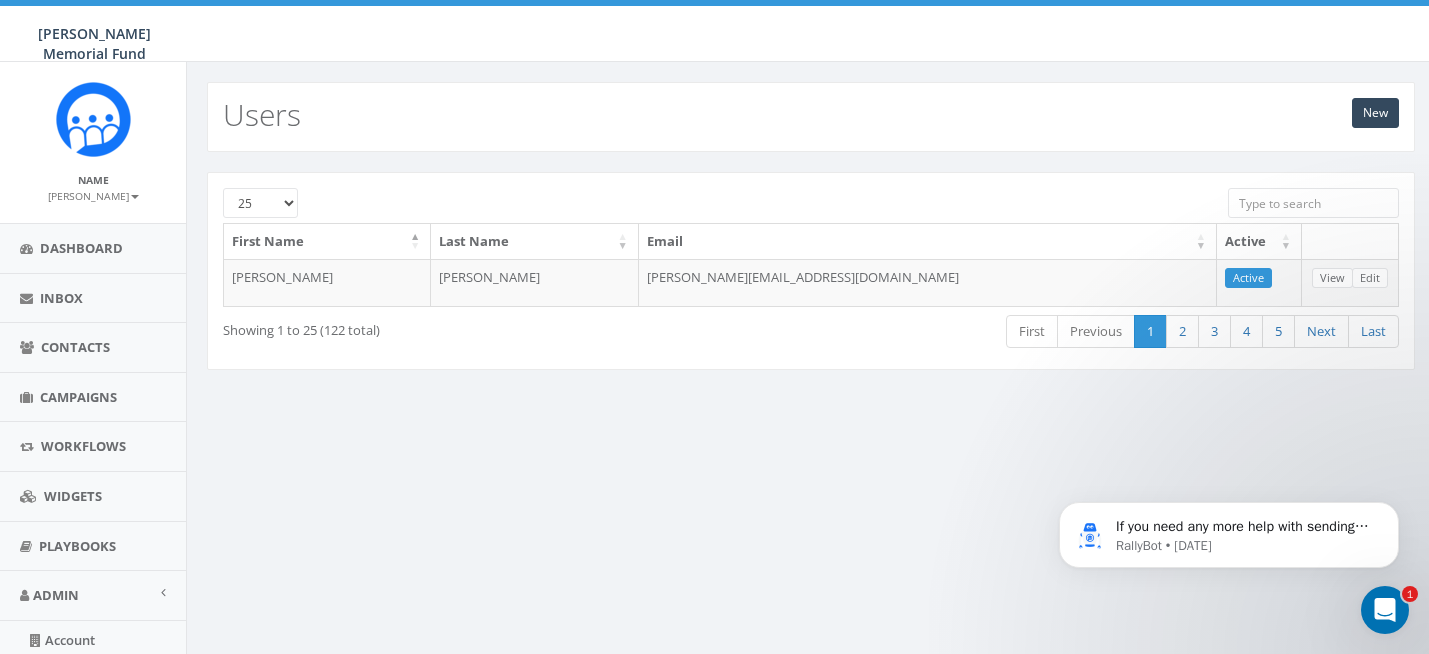 click 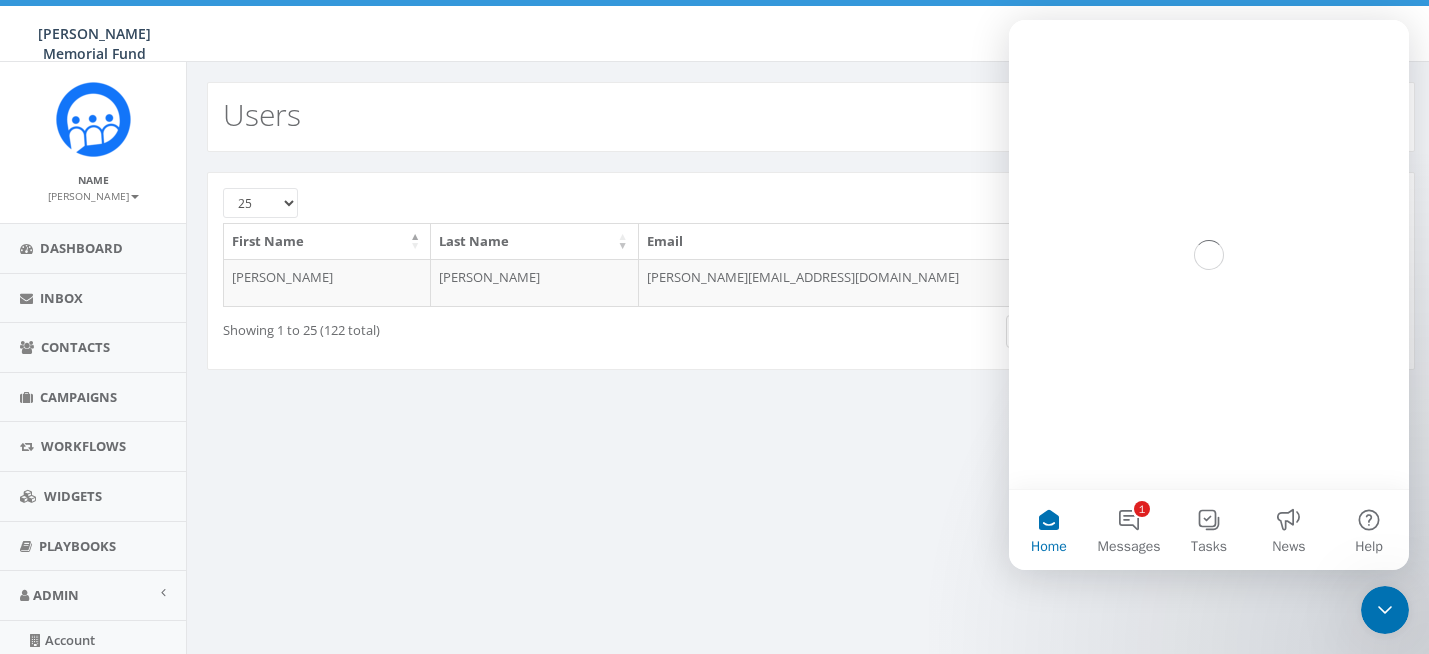 scroll, scrollTop: 0, scrollLeft: 0, axis: both 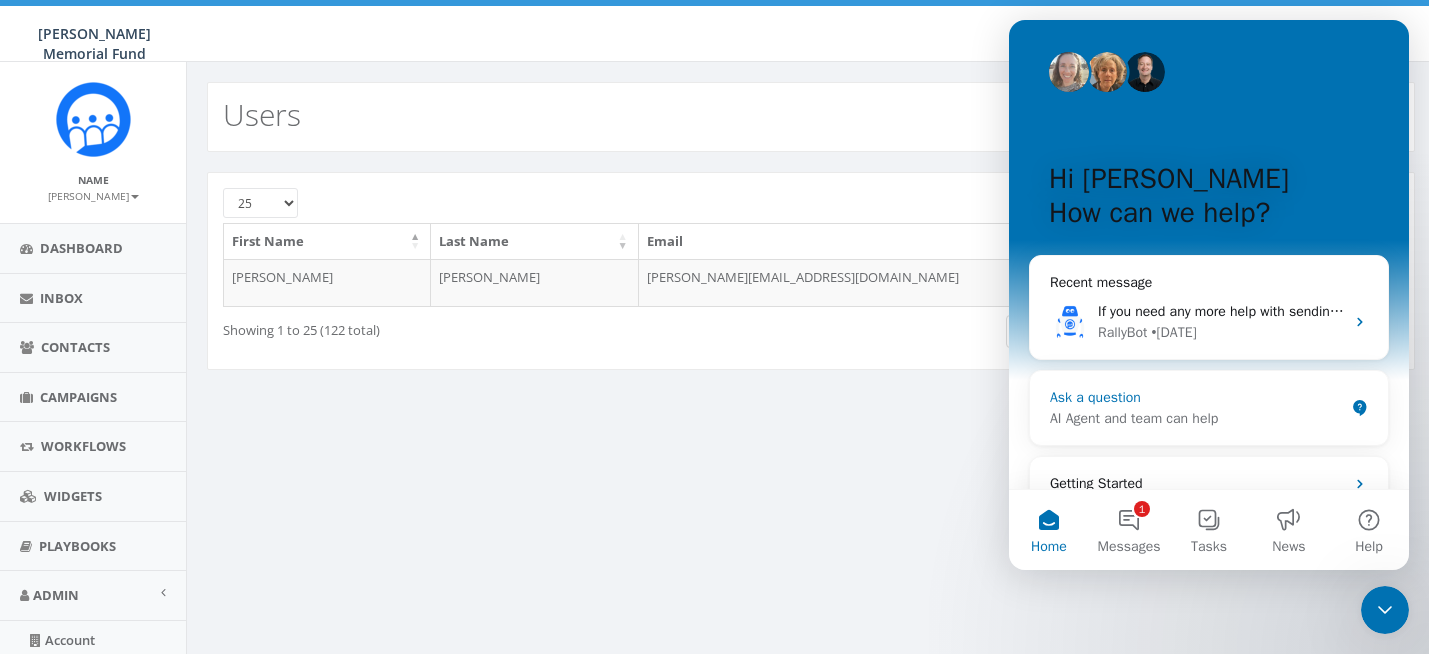 click on "AI Agent and team can help" at bounding box center (1197, 418) 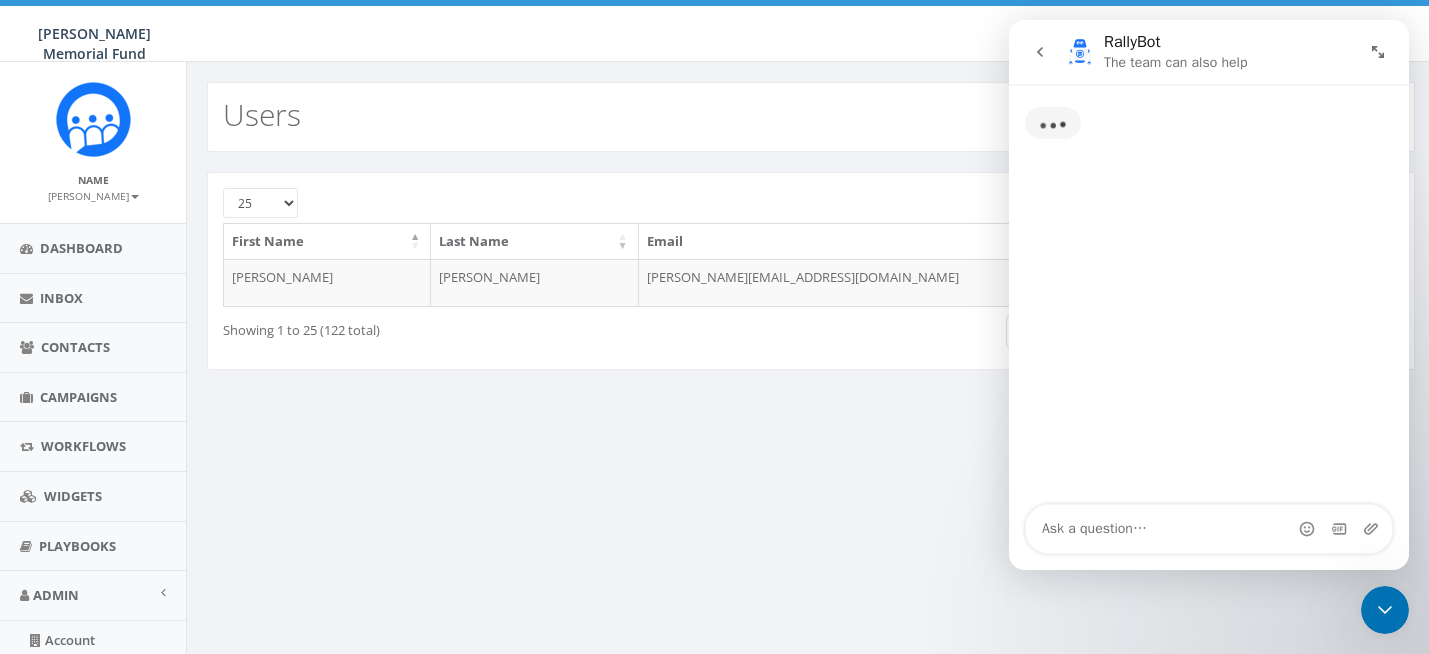 click at bounding box center (1209, 529) 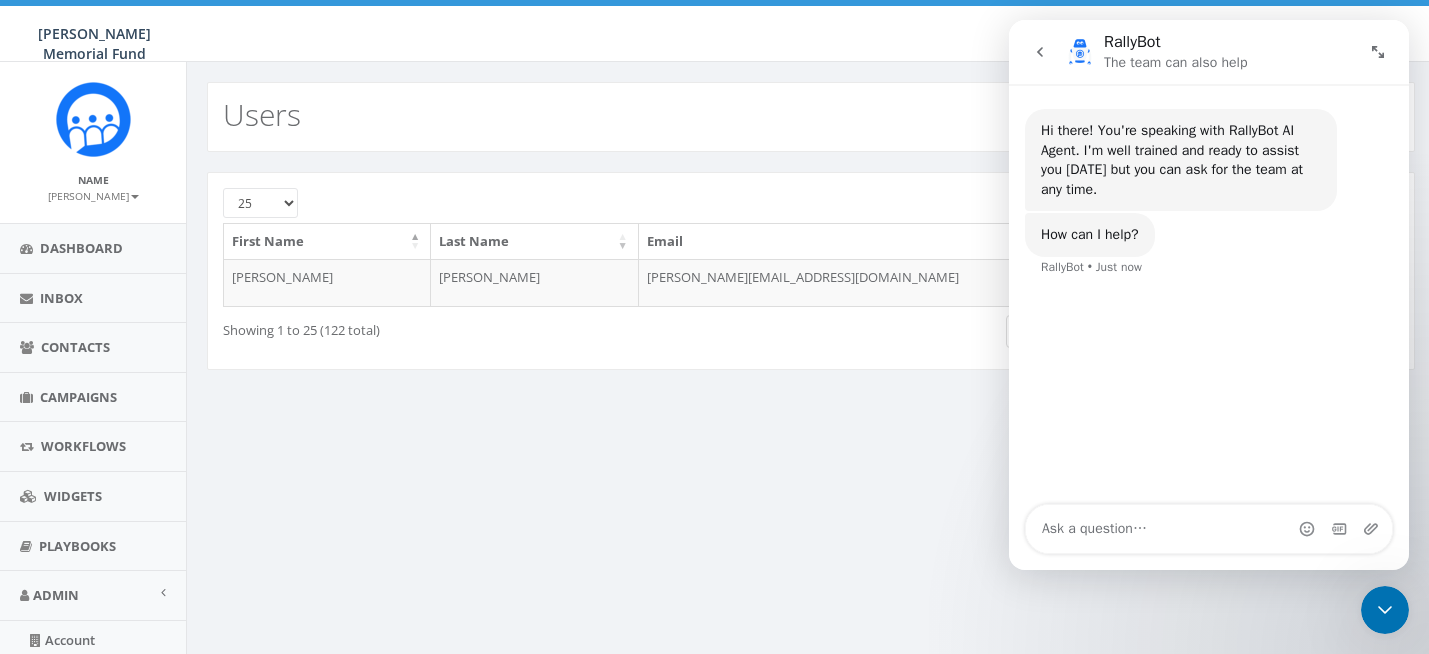 click 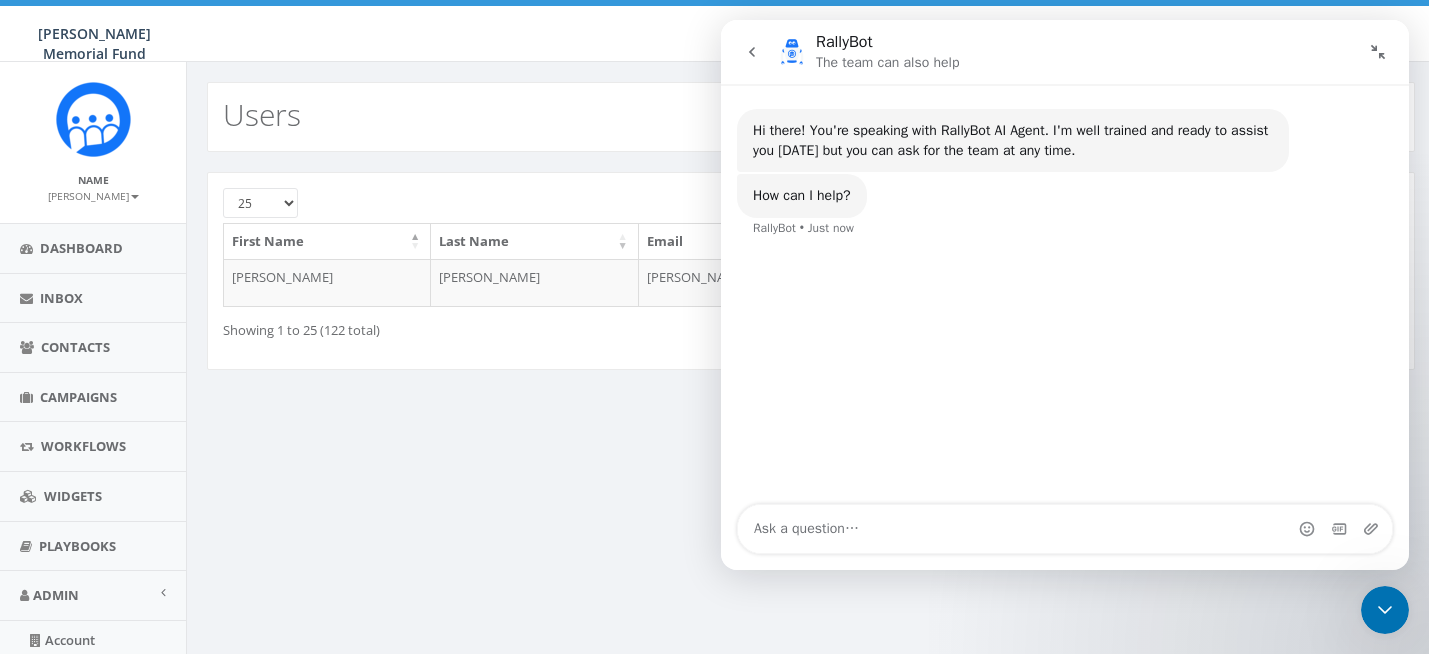 click 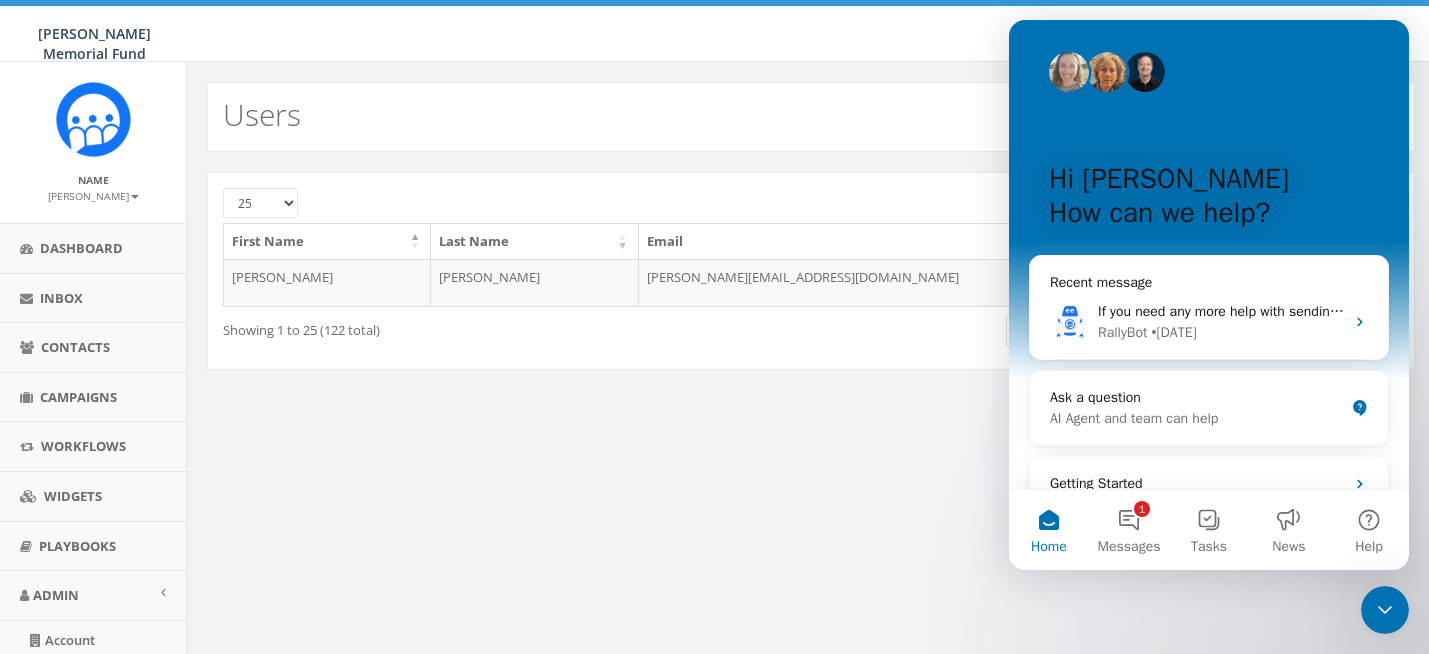 click on "25 50 100 First Name Last Name Email Active Jerry Watson watson@hunterwatson.org Active View Edit Loading... Showing 1 to 25 (122 total) First Previous 1 2 3 4 5 Next Last" at bounding box center [811, 271] 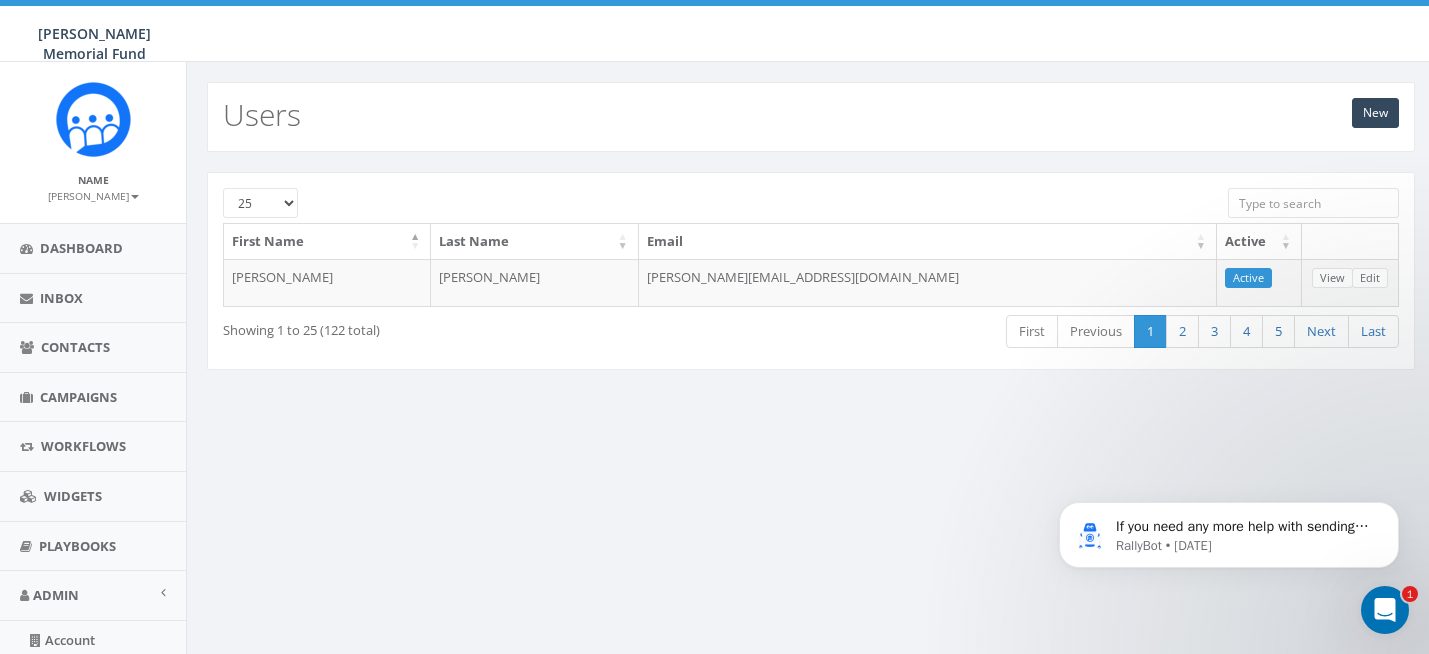 scroll, scrollTop: 0, scrollLeft: 0, axis: both 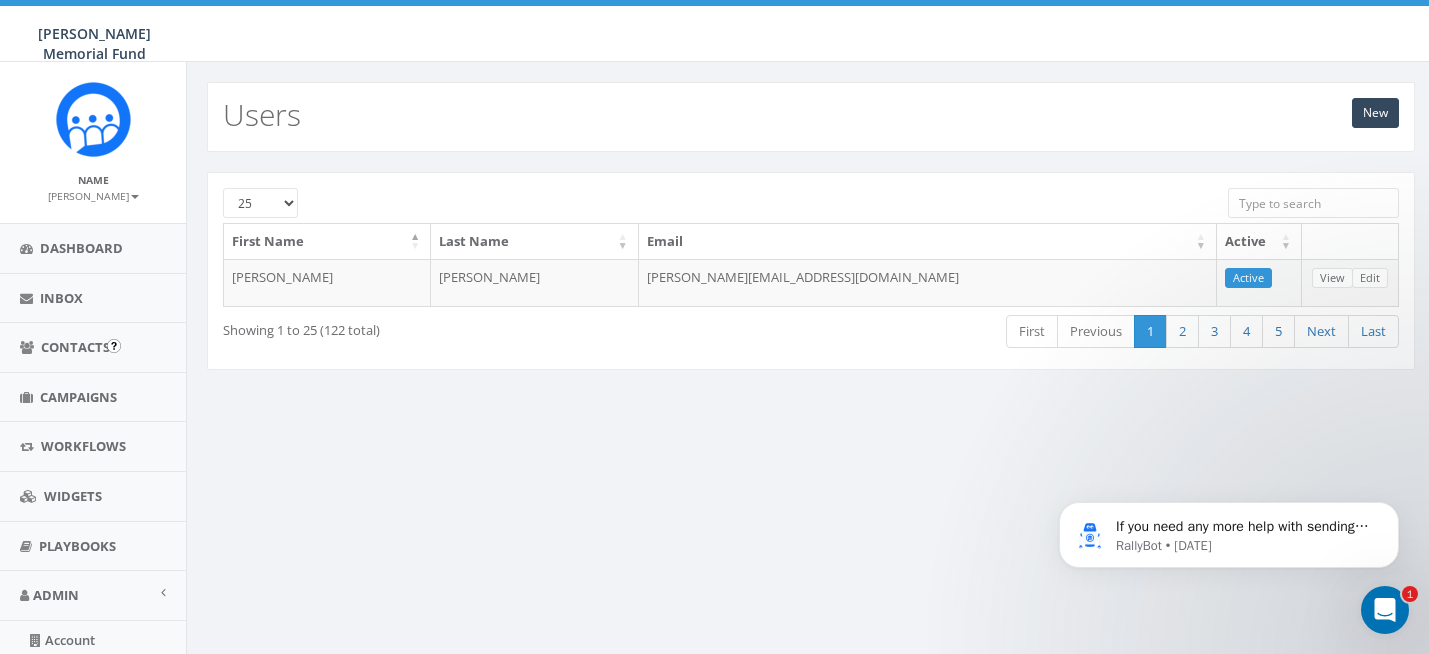 click at bounding box center (114, 346) 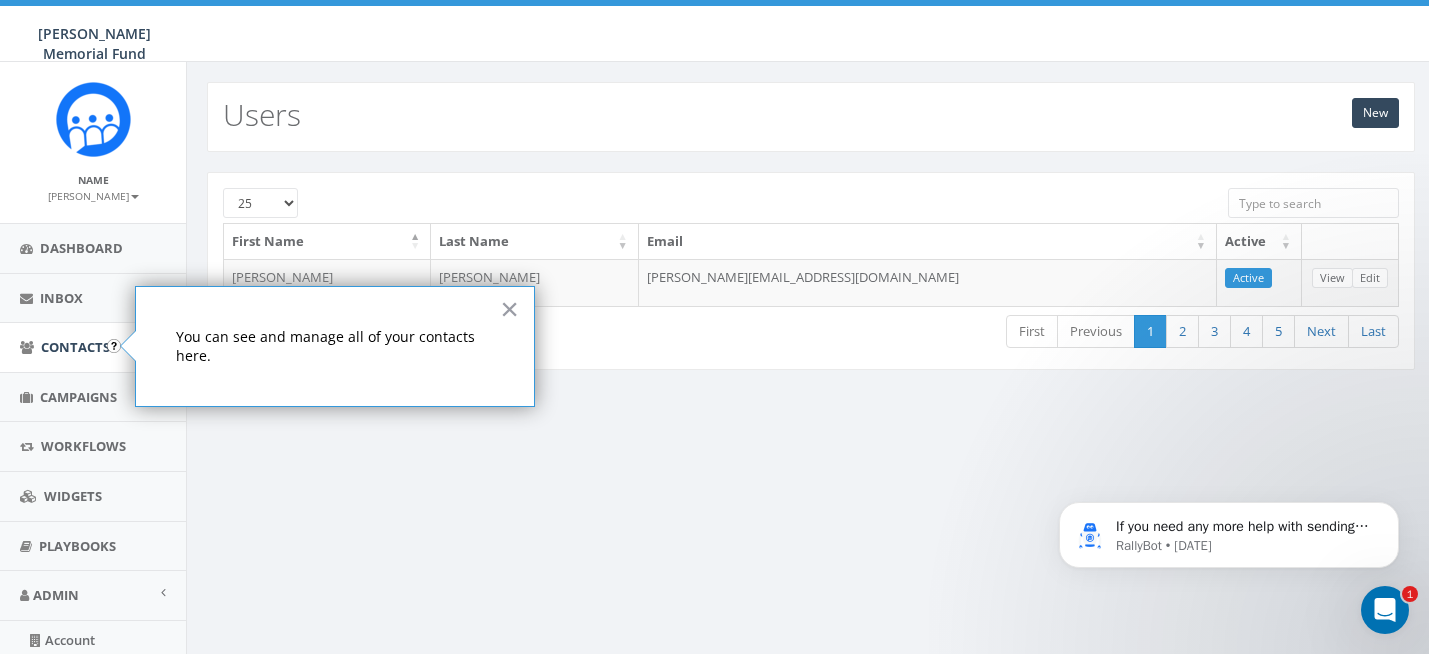 click on "Contacts" at bounding box center [75, 347] 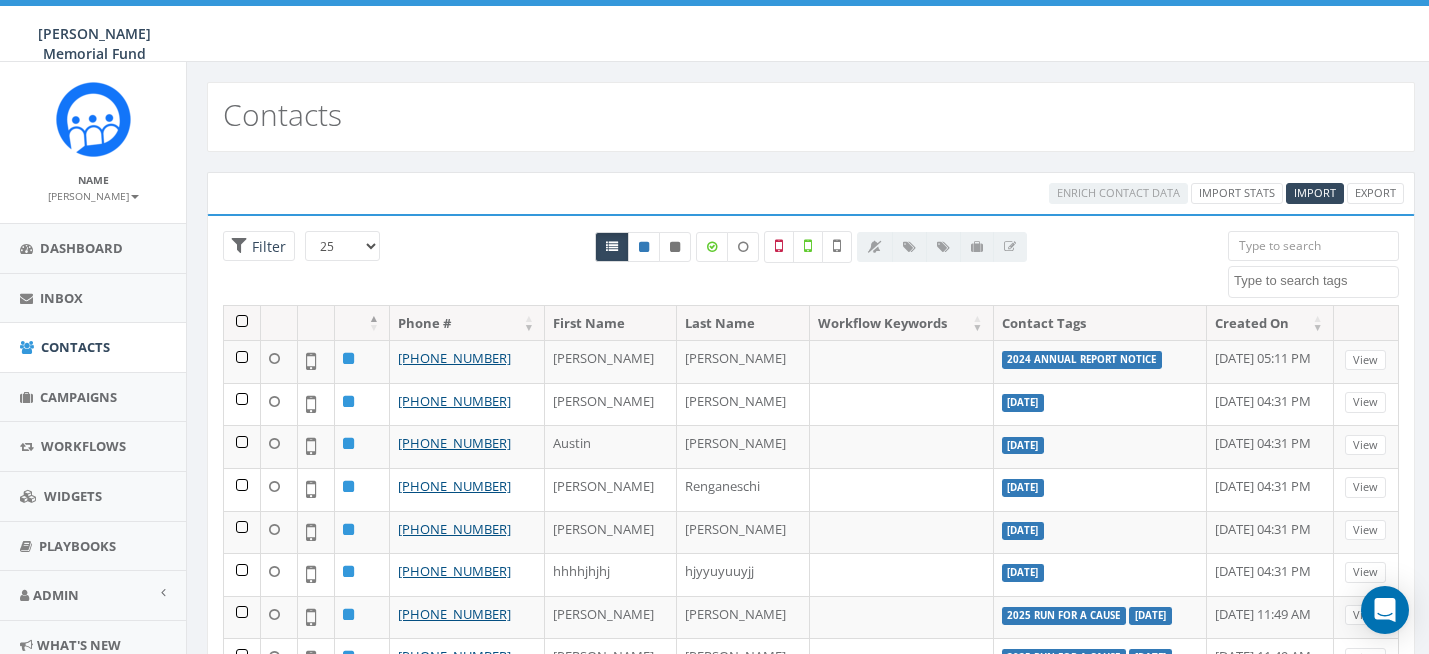 select 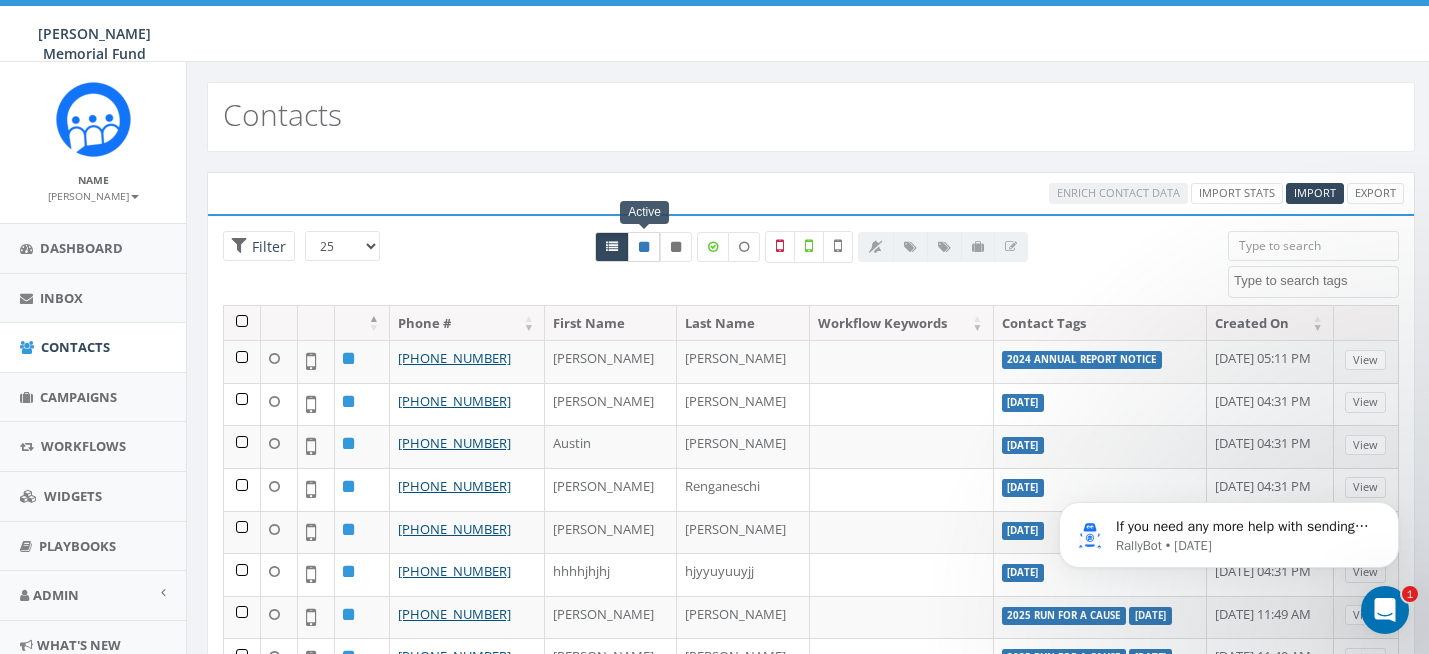 scroll, scrollTop: 0, scrollLeft: 0, axis: both 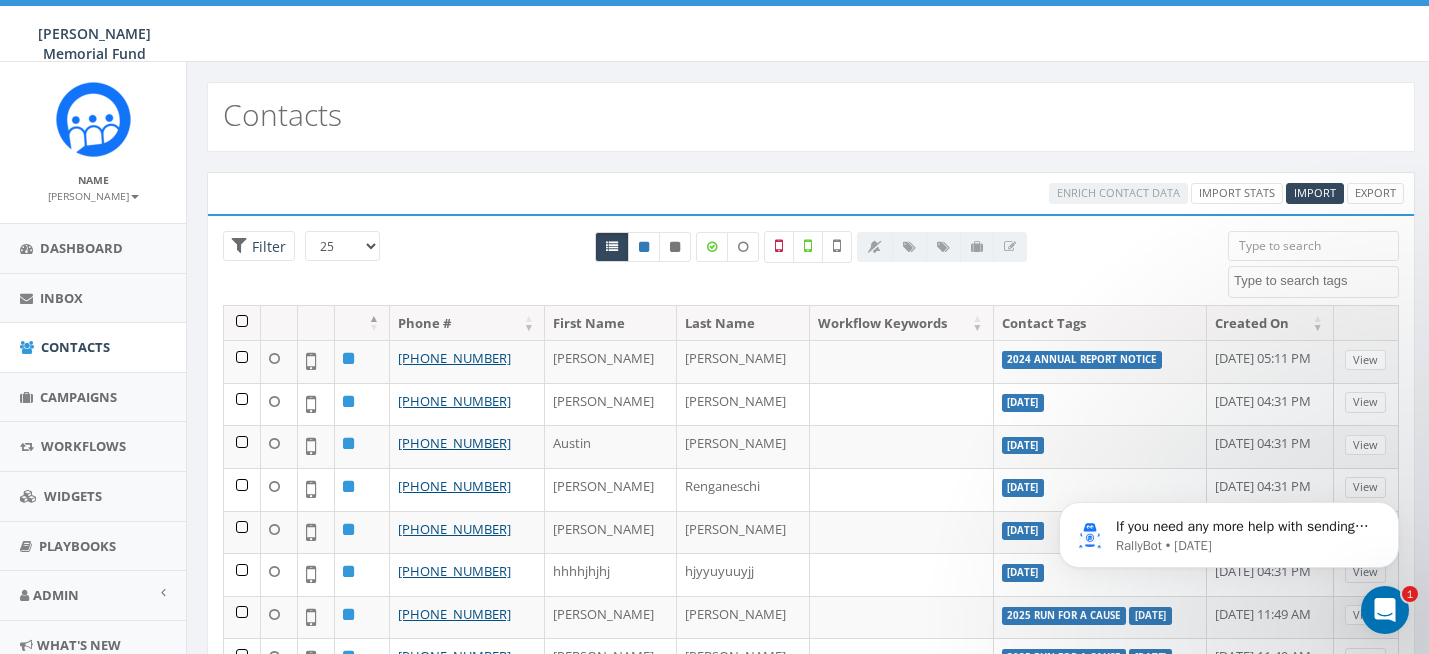 click at bounding box center [1313, 246] 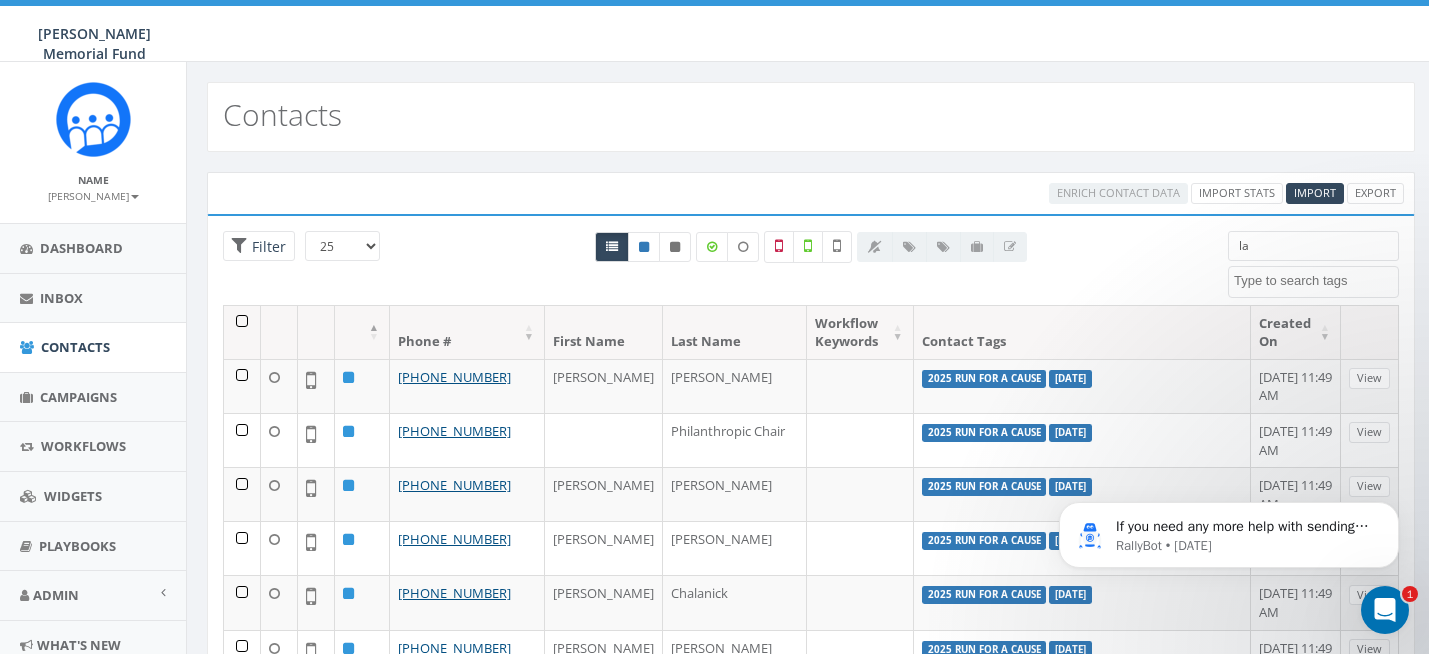 type on "l" 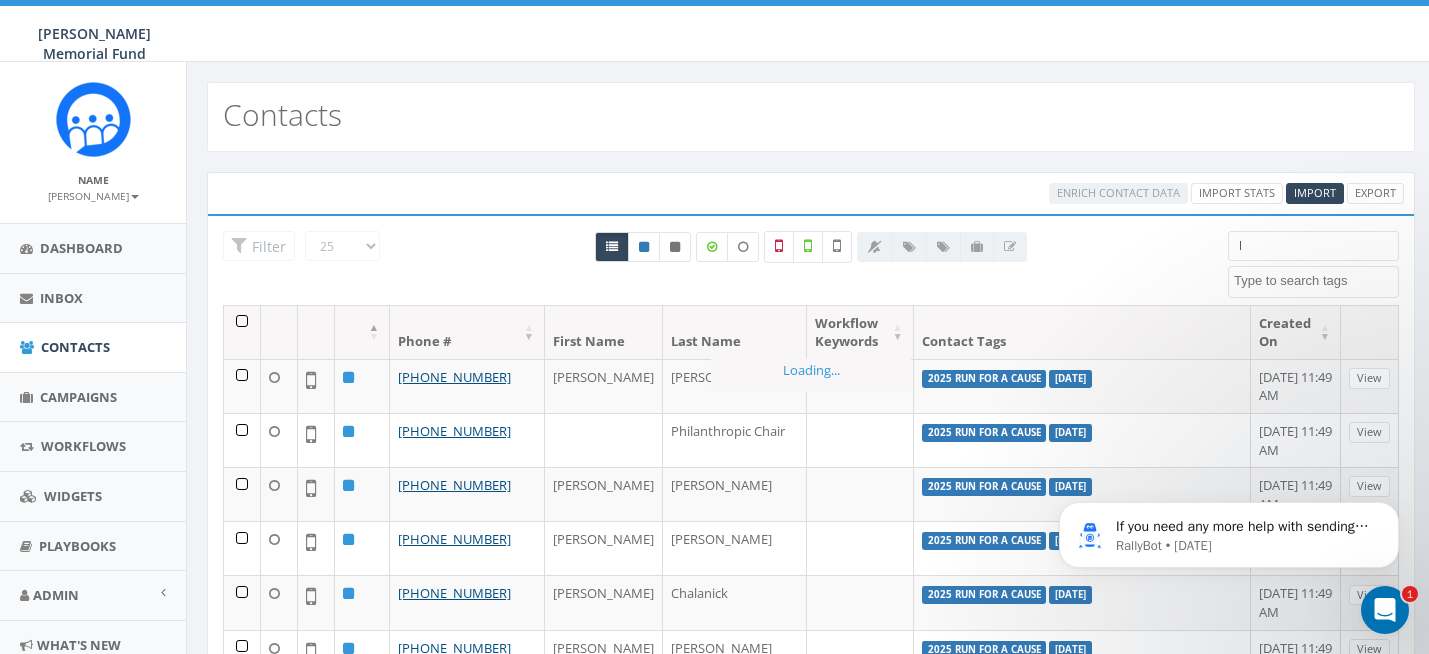type 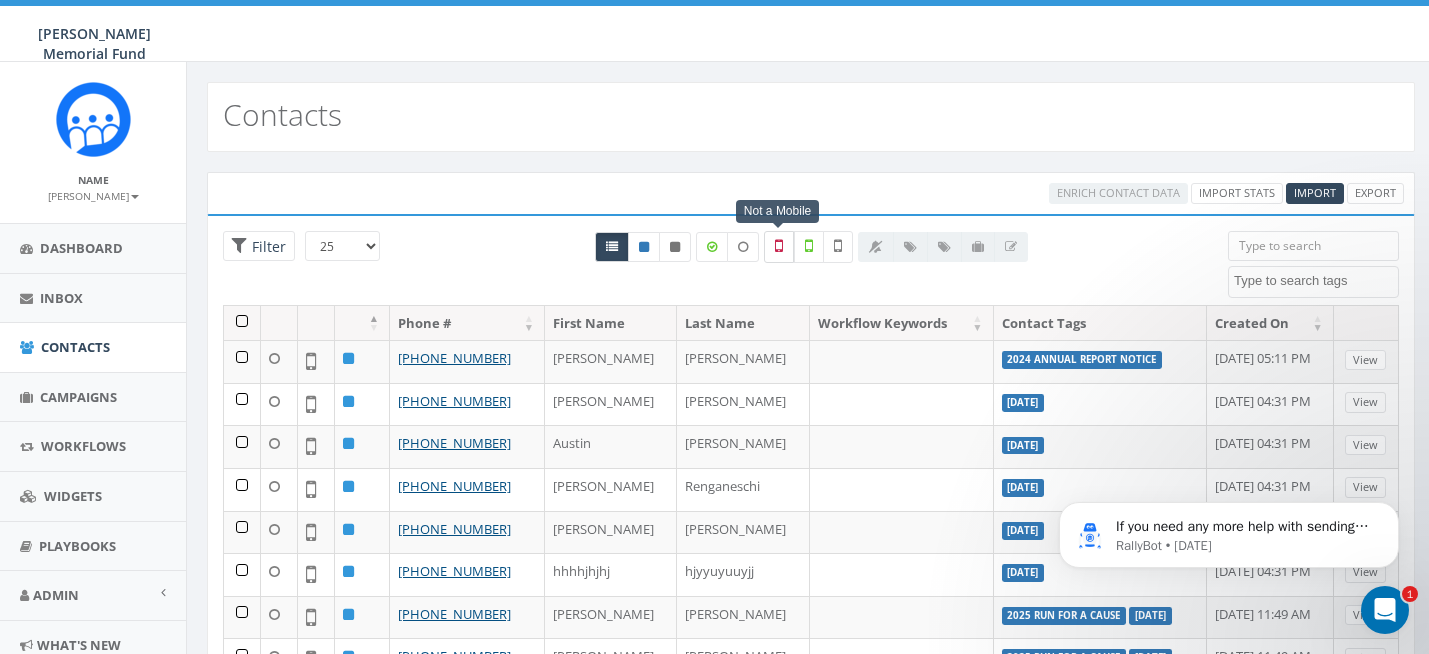 click at bounding box center (779, 246) 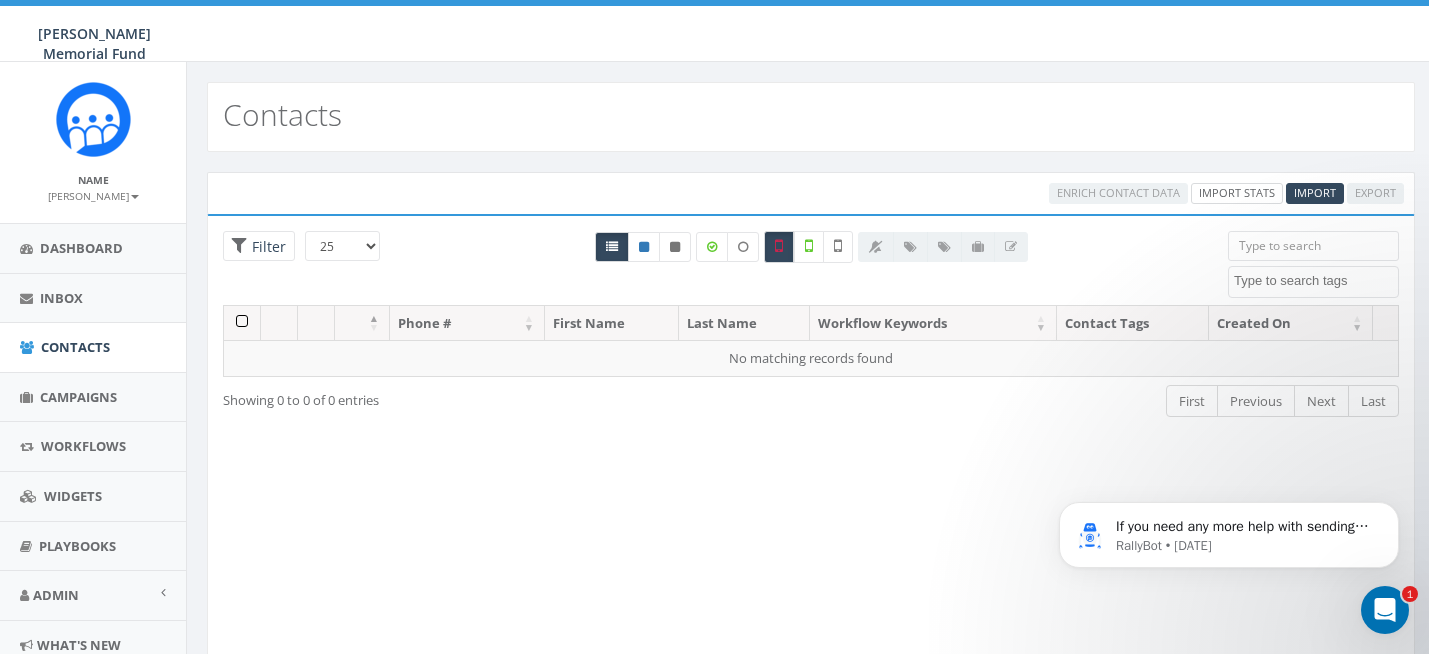 click on "Import Stats" at bounding box center [1237, 193] 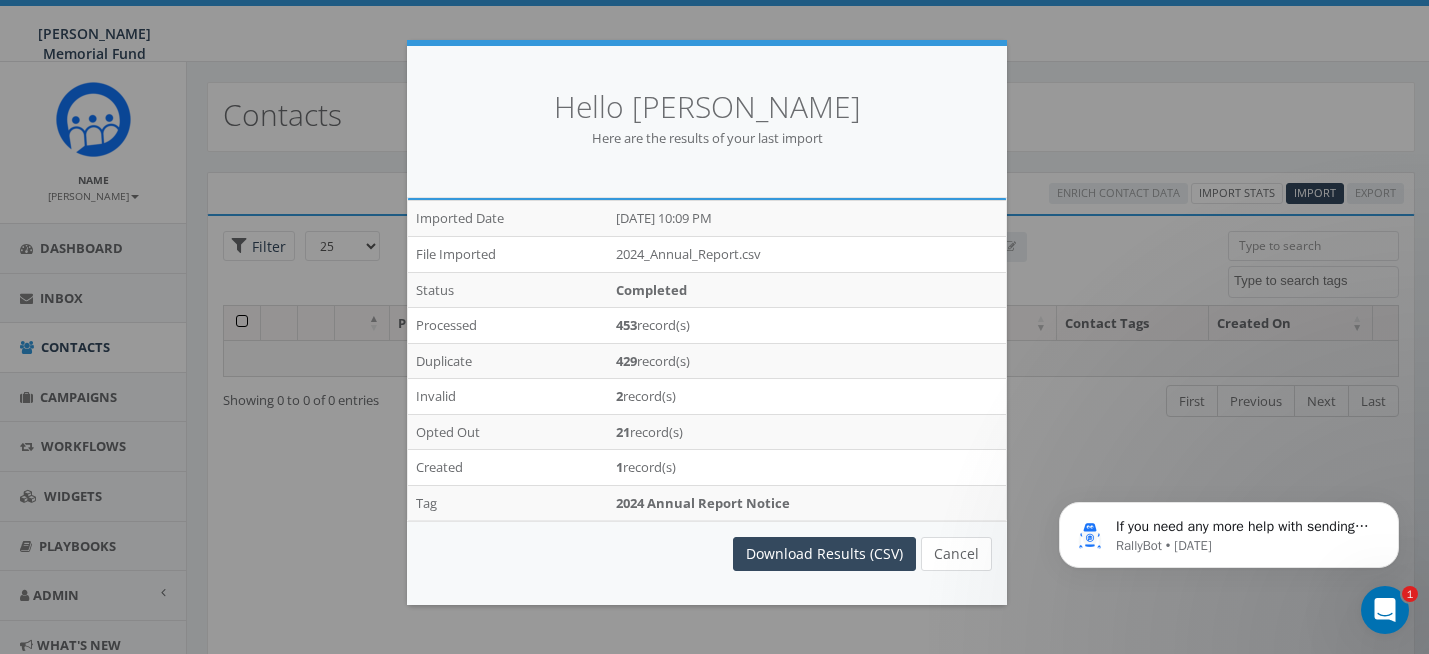 click on "Cancel" at bounding box center (956, 554) 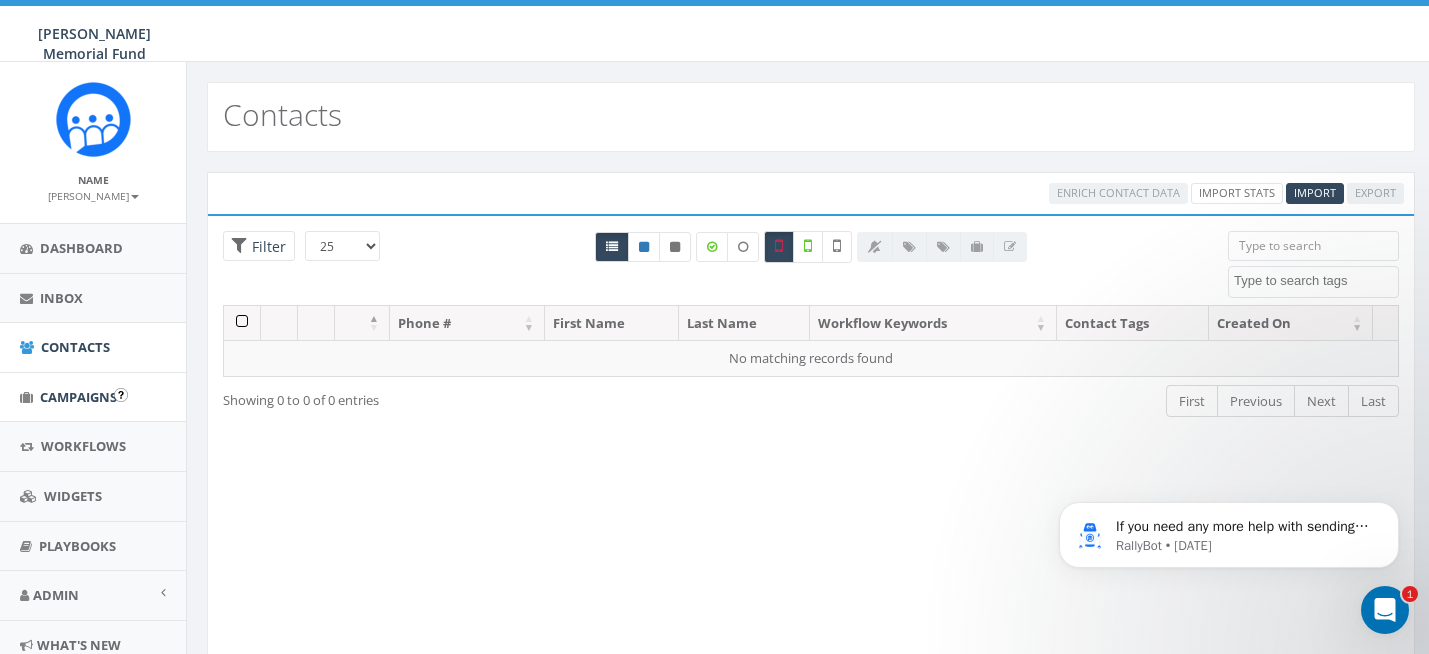 click on "Campaigns" at bounding box center (78, 397) 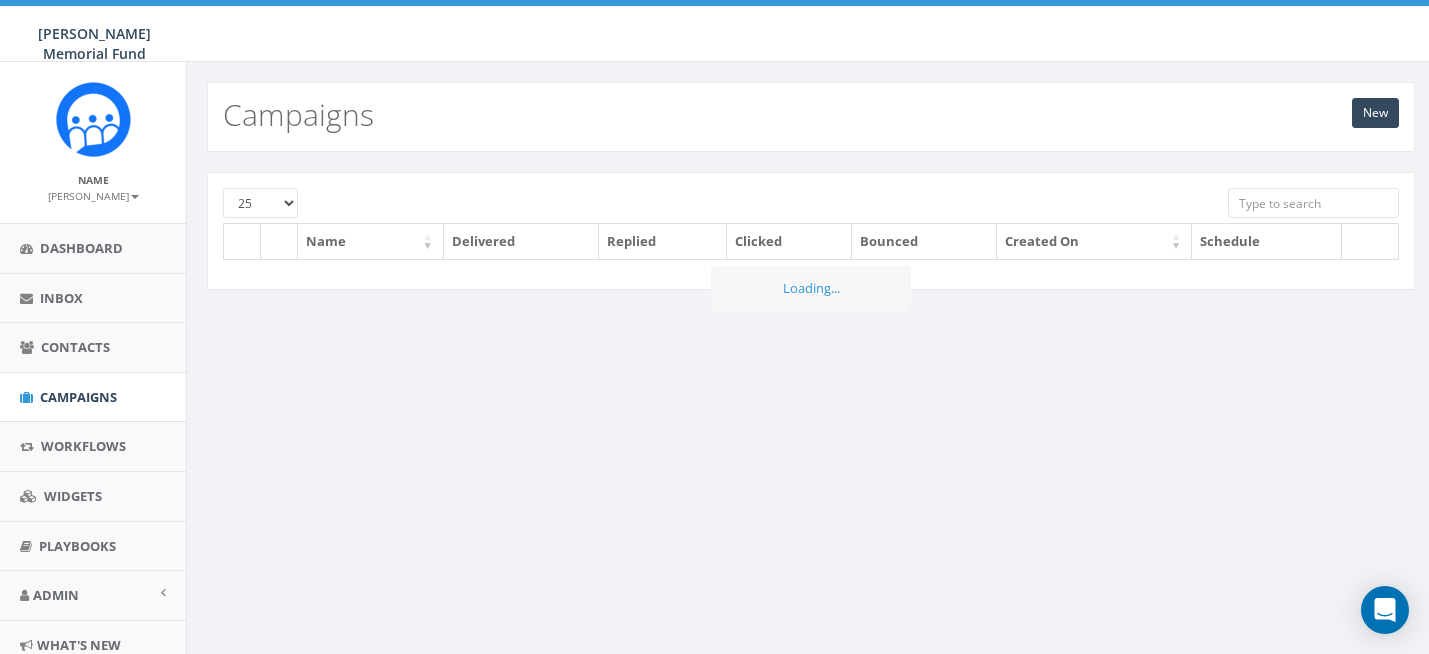 scroll, scrollTop: 0, scrollLeft: 0, axis: both 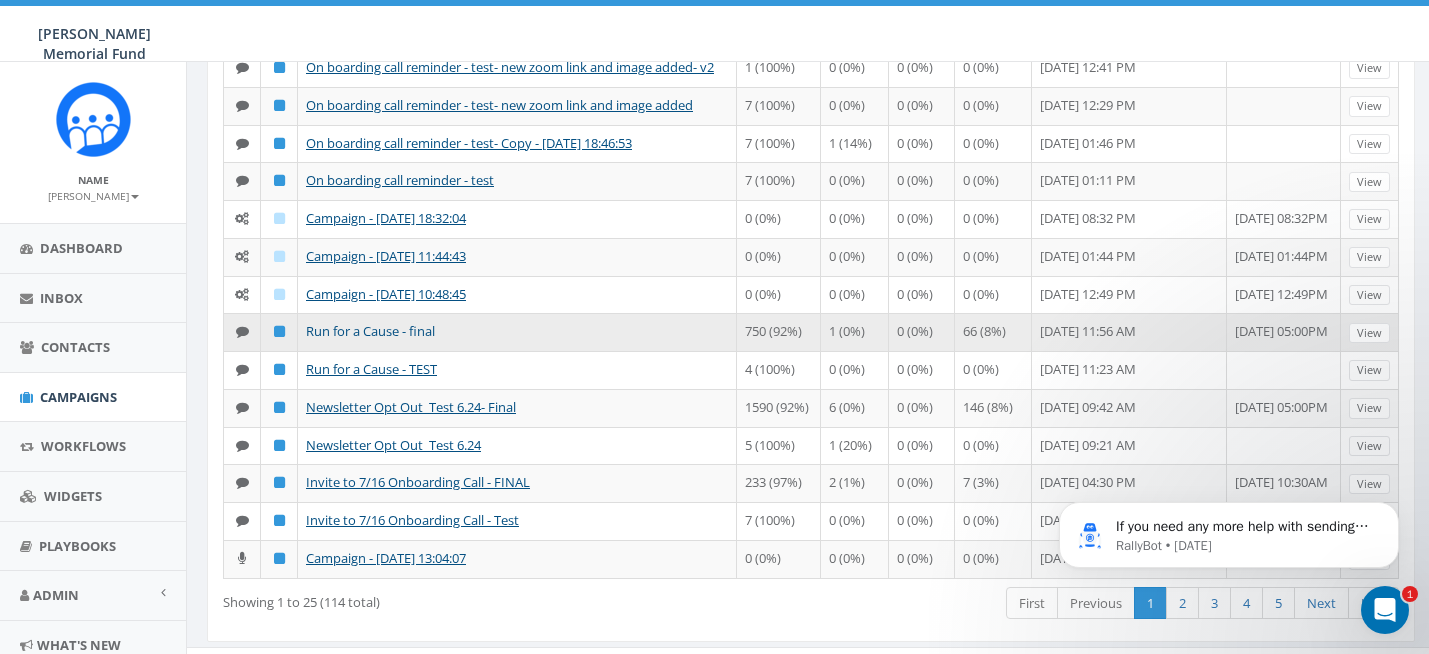 click on "Run for a Cause - final" at bounding box center [370, 331] 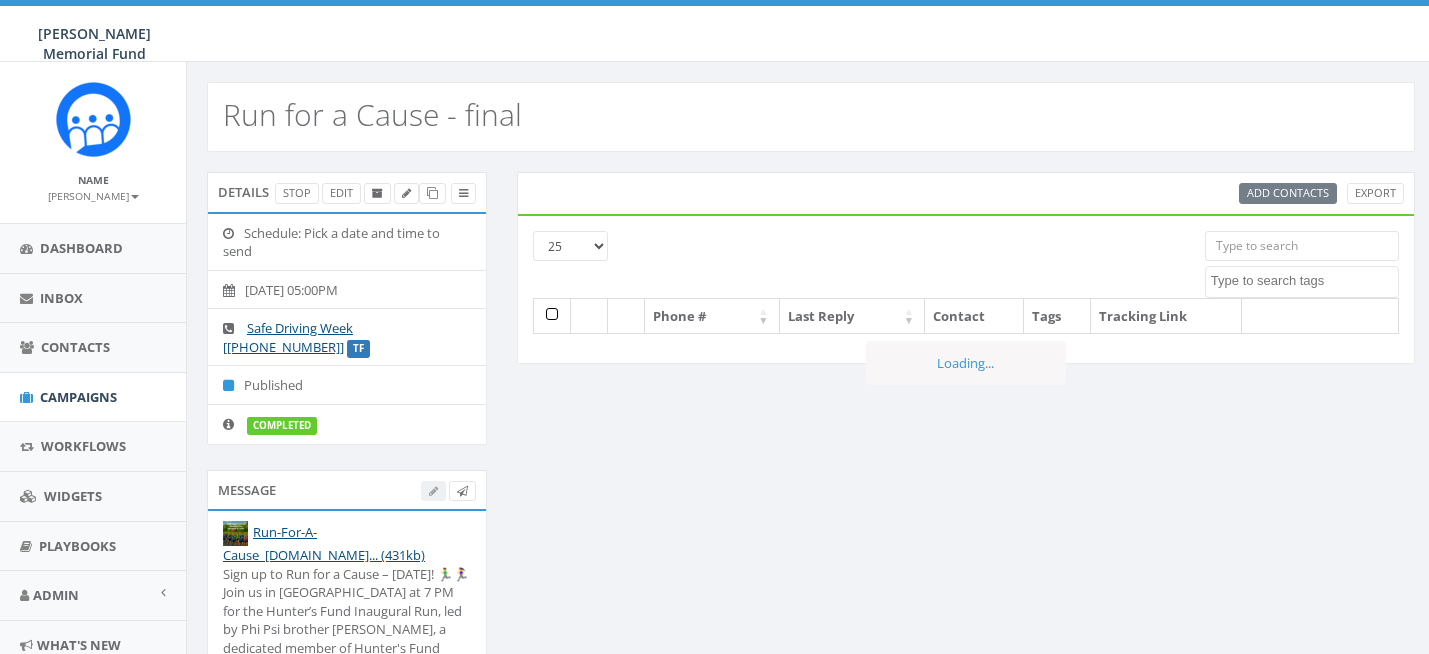 select 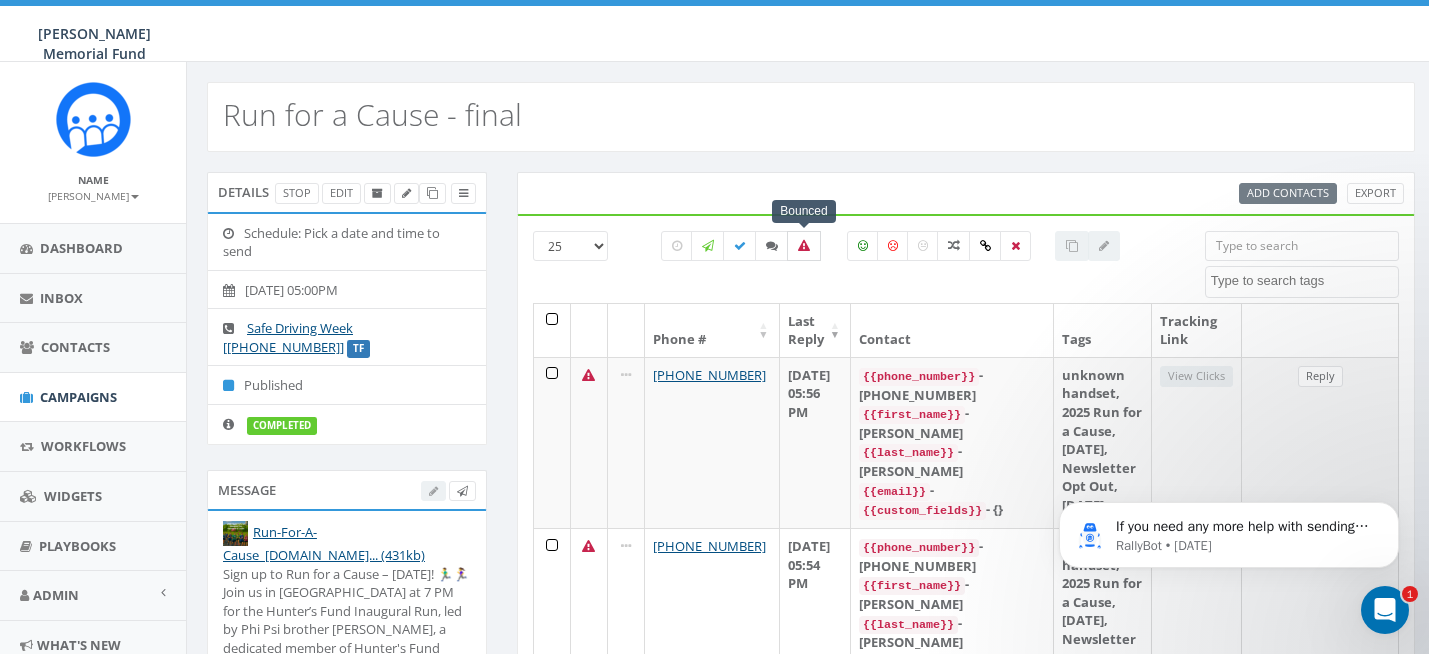 scroll, scrollTop: 0, scrollLeft: 0, axis: both 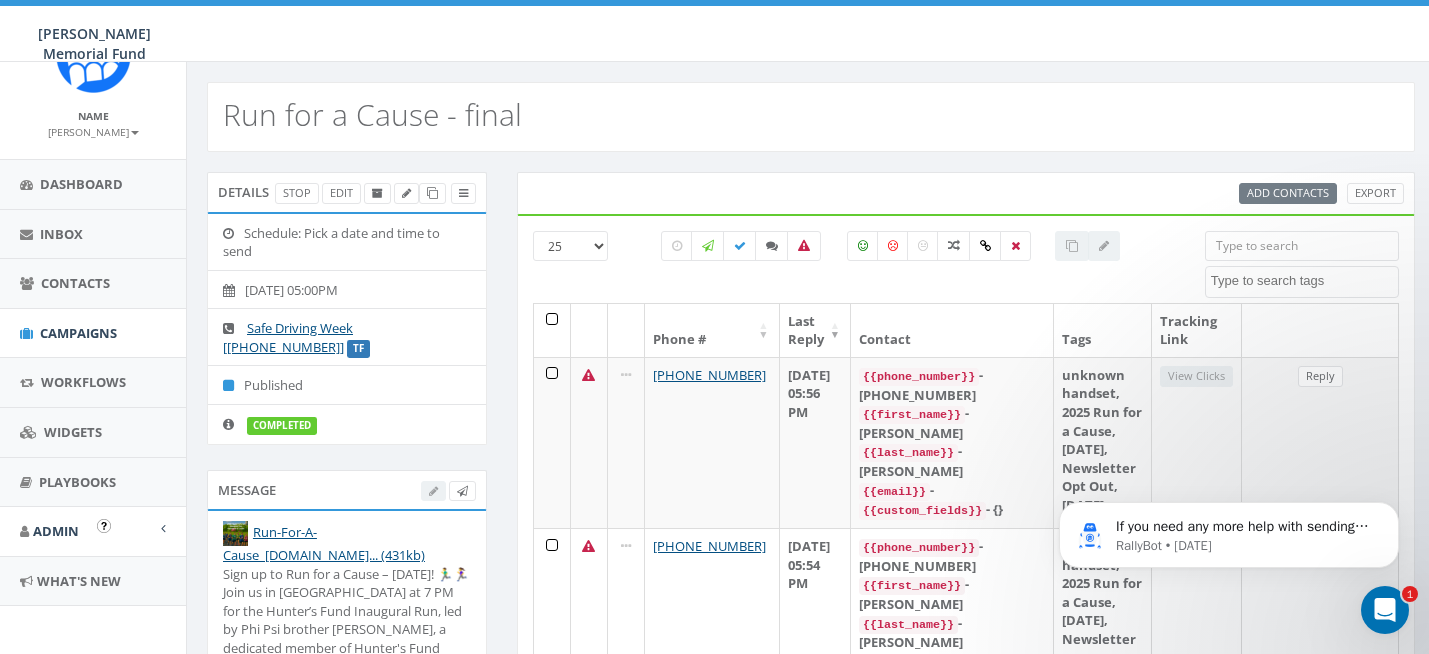 click on "Admin" at bounding box center (56, 531) 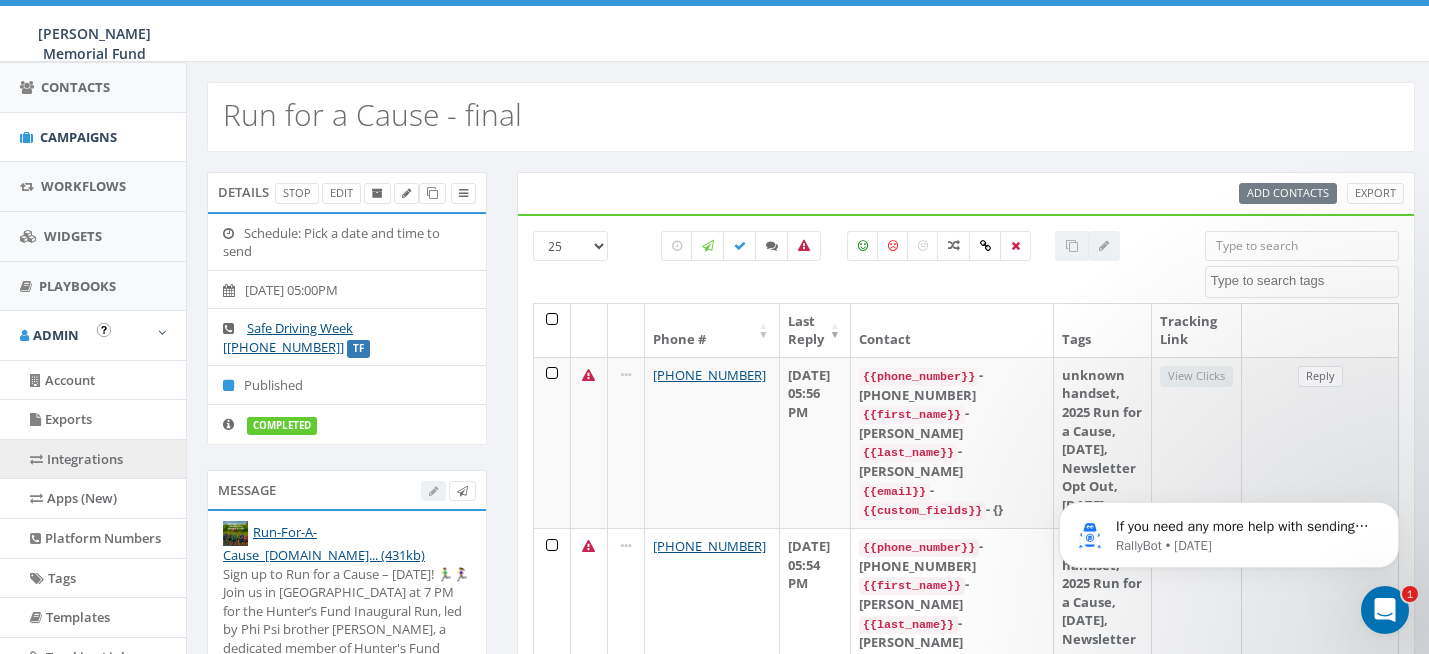 scroll, scrollTop: 270, scrollLeft: 0, axis: vertical 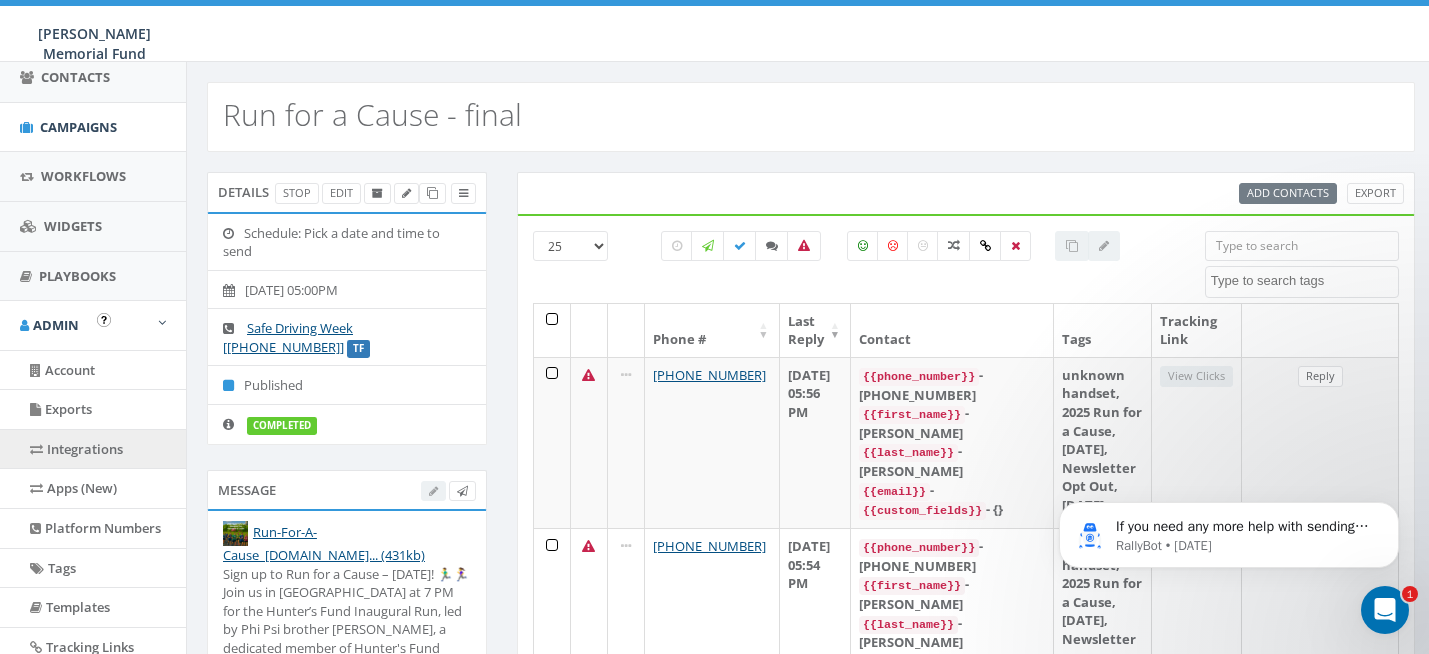 click on "Integrations" at bounding box center (93, 449) 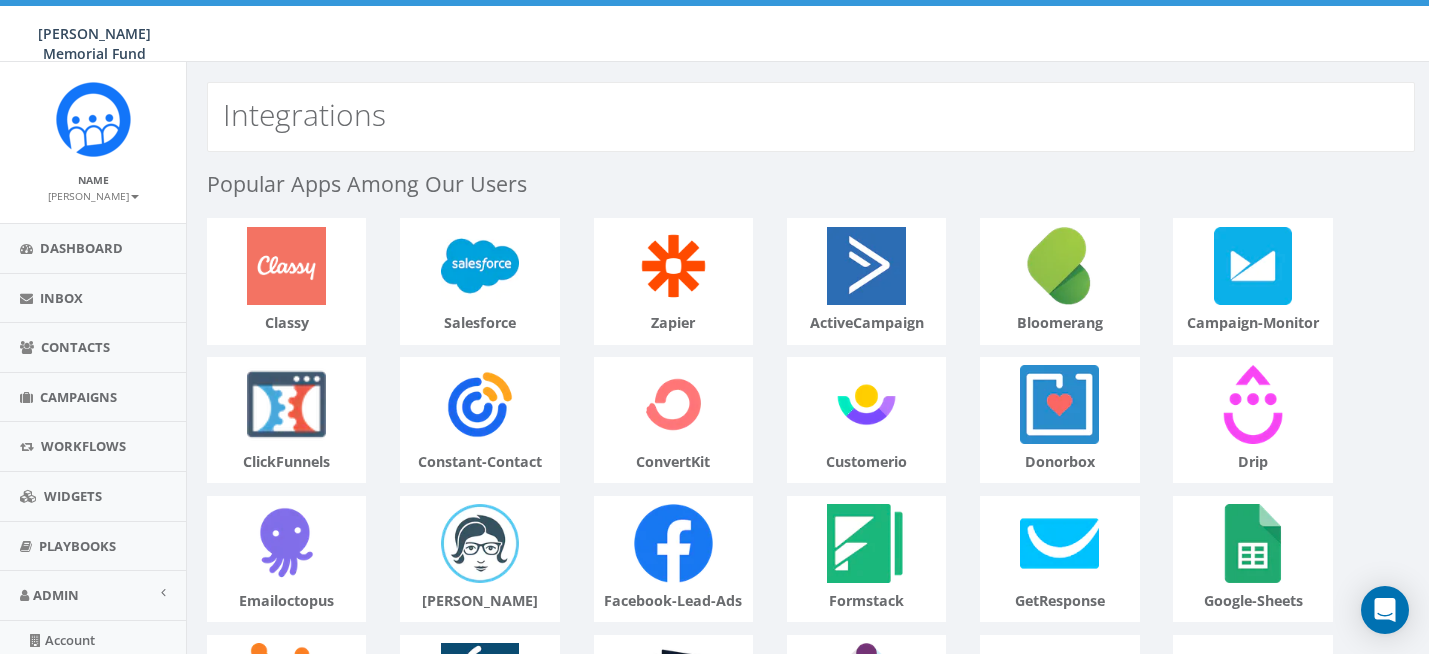 scroll, scrollTop: 0, scrollLeft: 0, axis: both 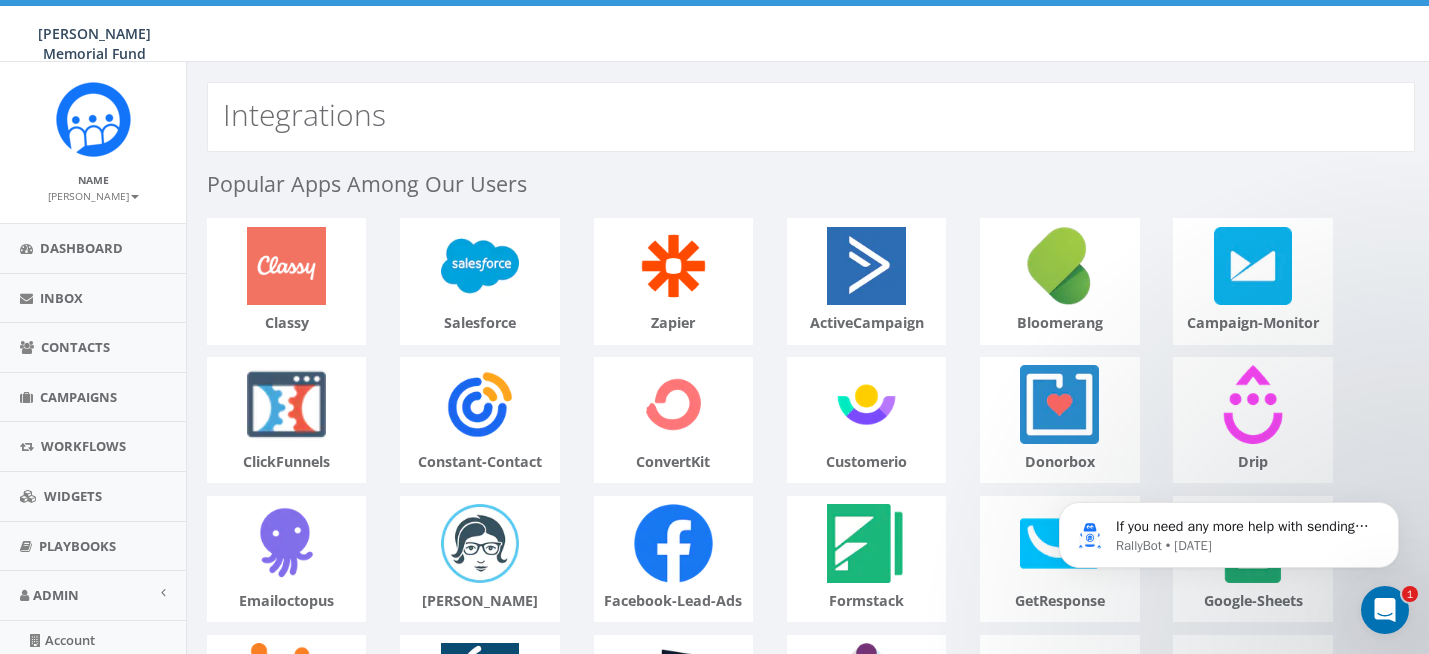click at bounding box center (480, 266) 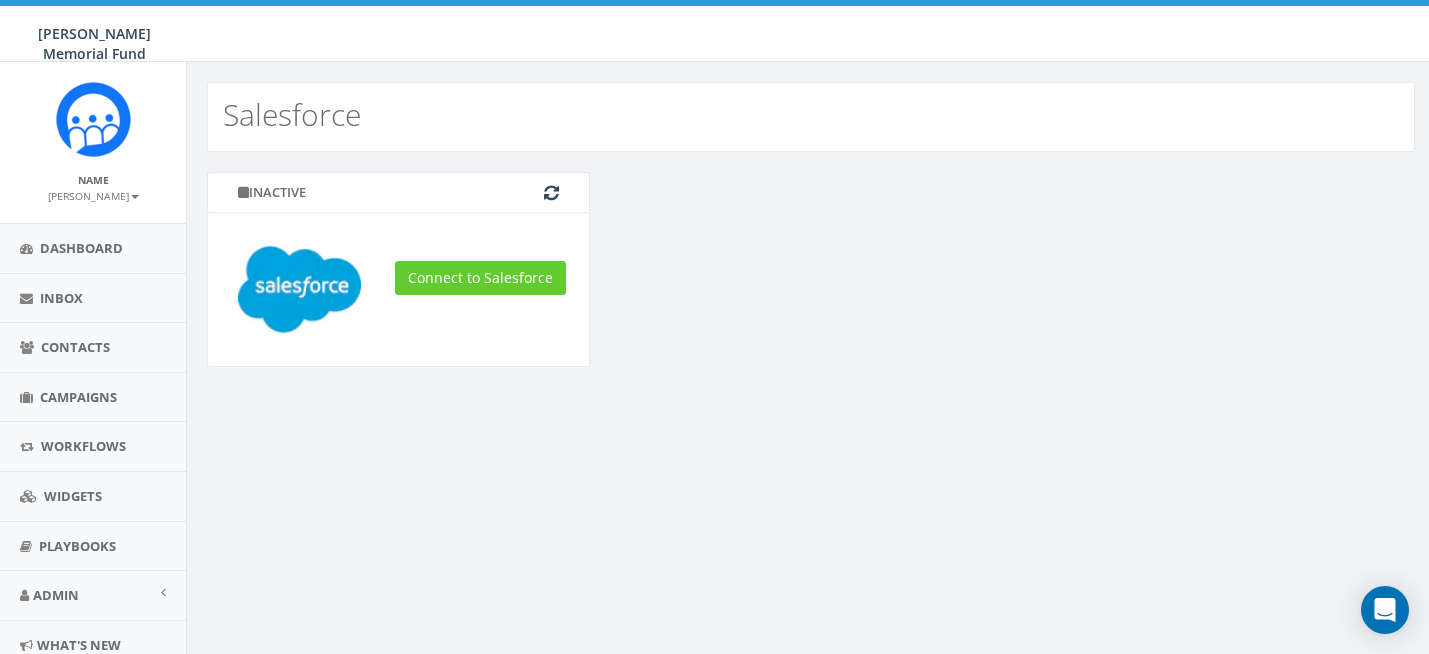 scroll, scrollTop: 0, scrollLeft: 0, axis: both 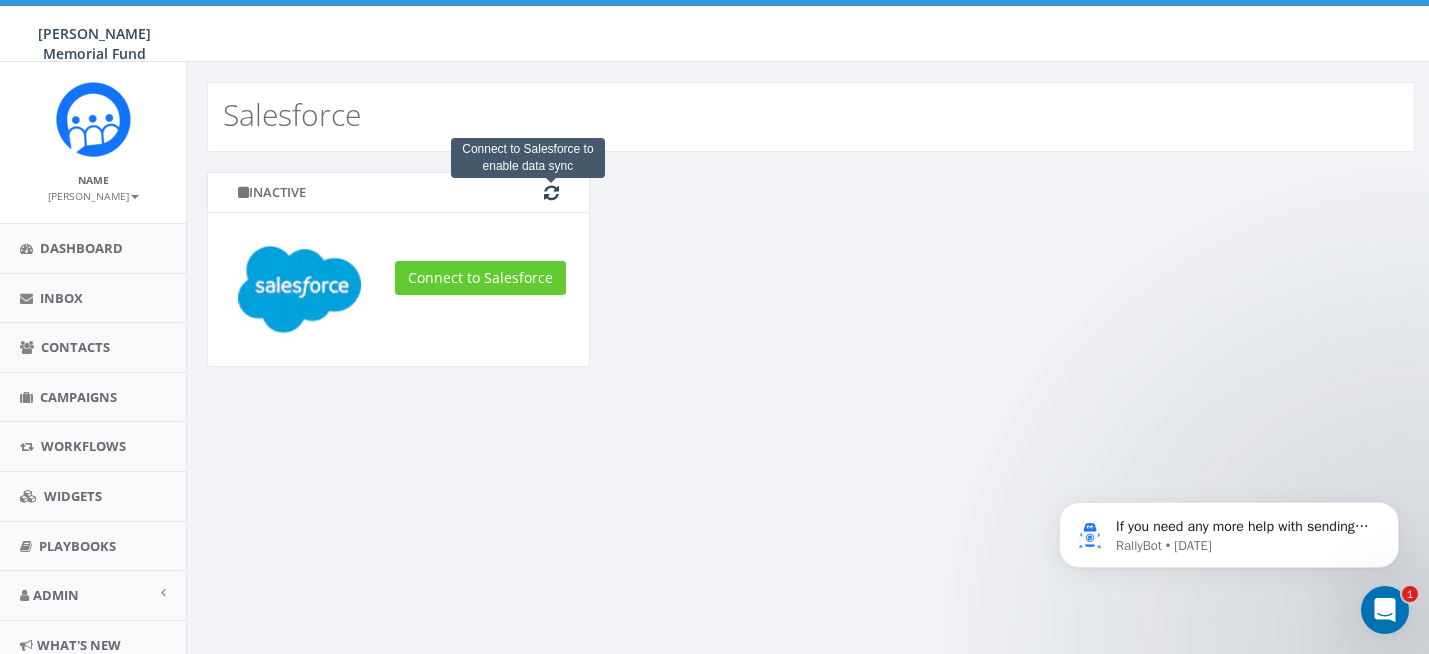 click at bounding box center [551, 192] 